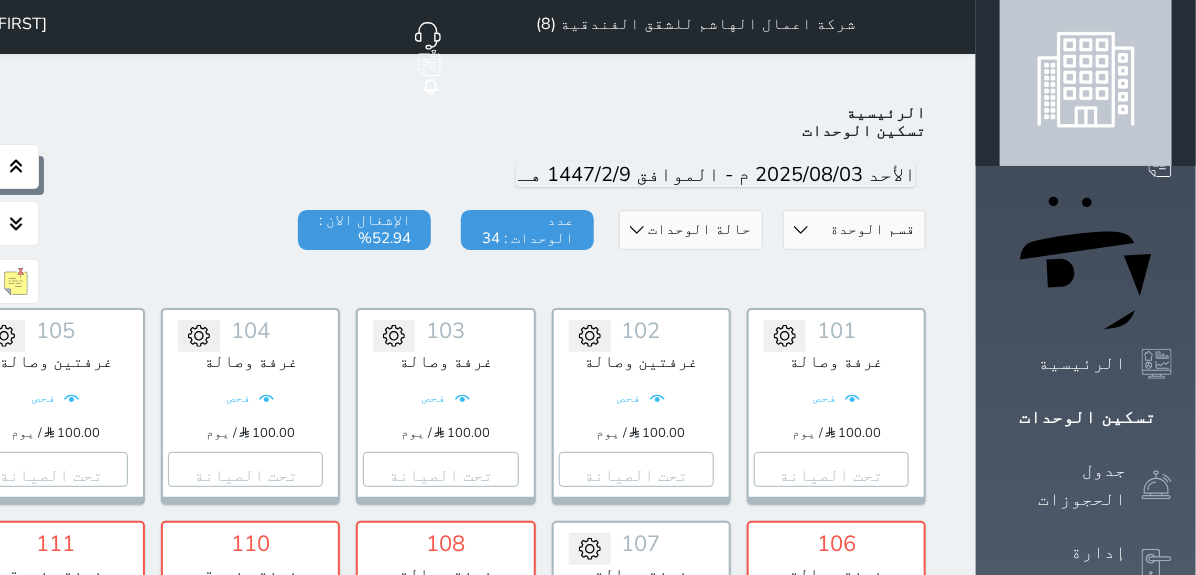 scroll, scrollTop: 111, scrollLeft: 0, axis: vertical 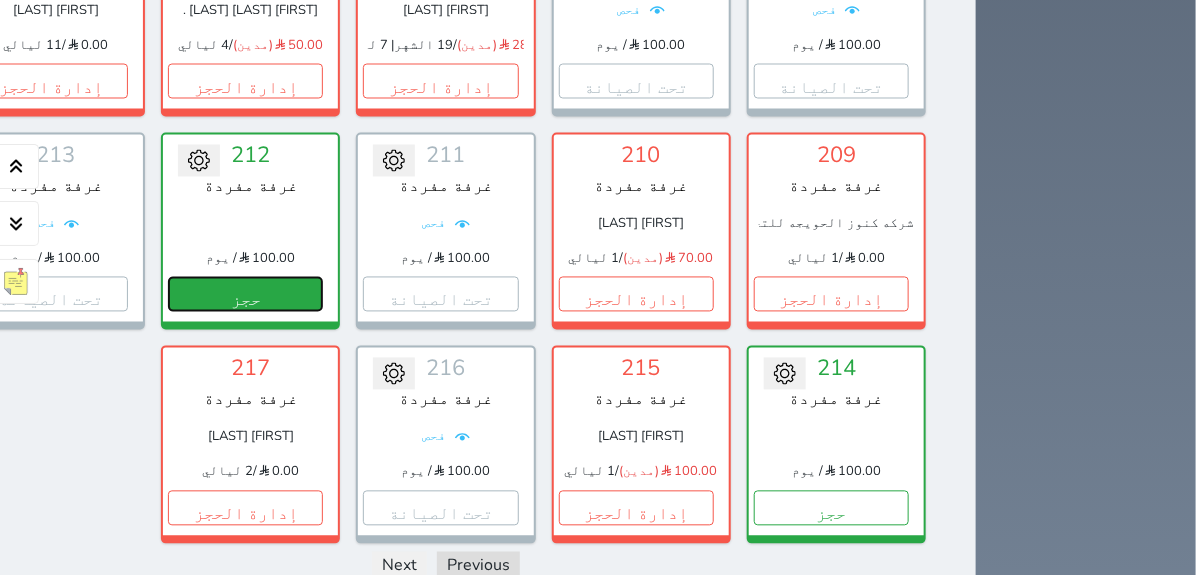 click on "حجز" at bounding box center [245, 294] 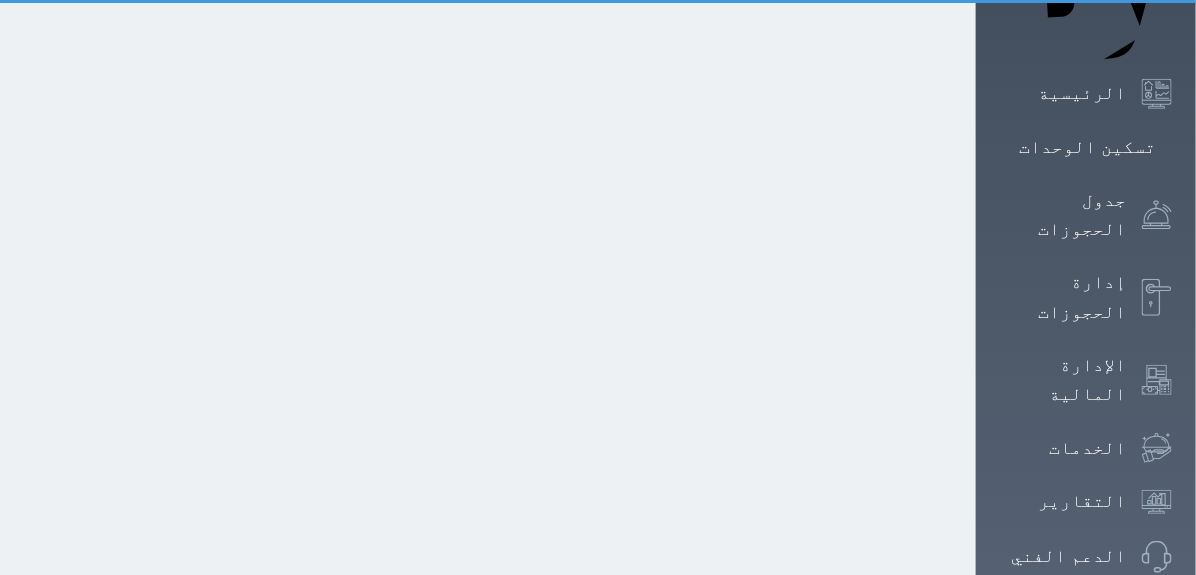 scroll, scrollTop: 90, scrollLeft: 0, axis: vertical 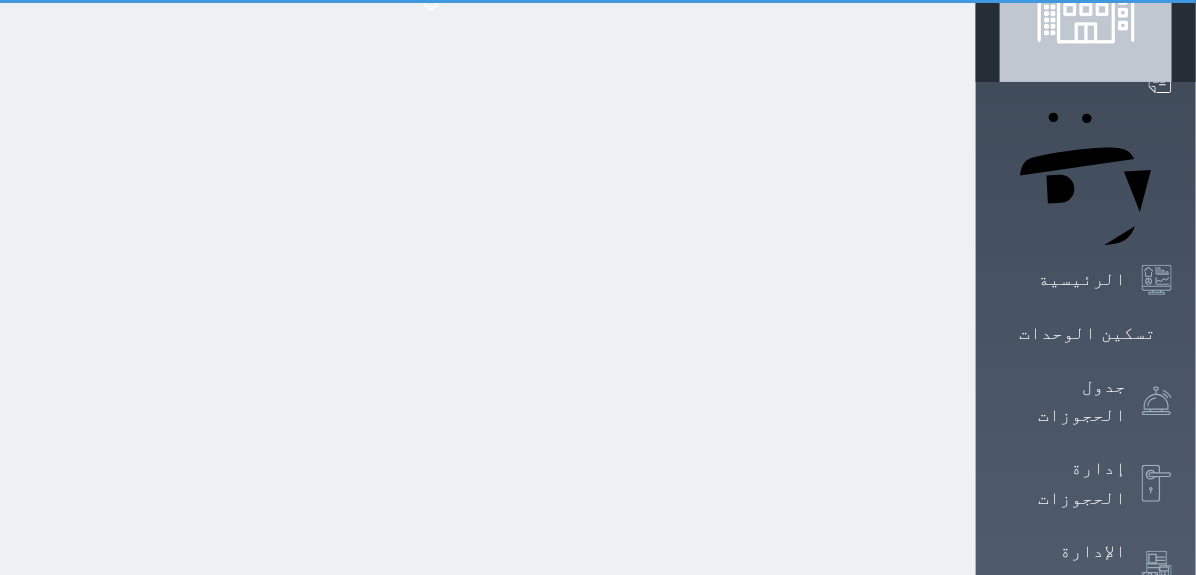 select on "1" 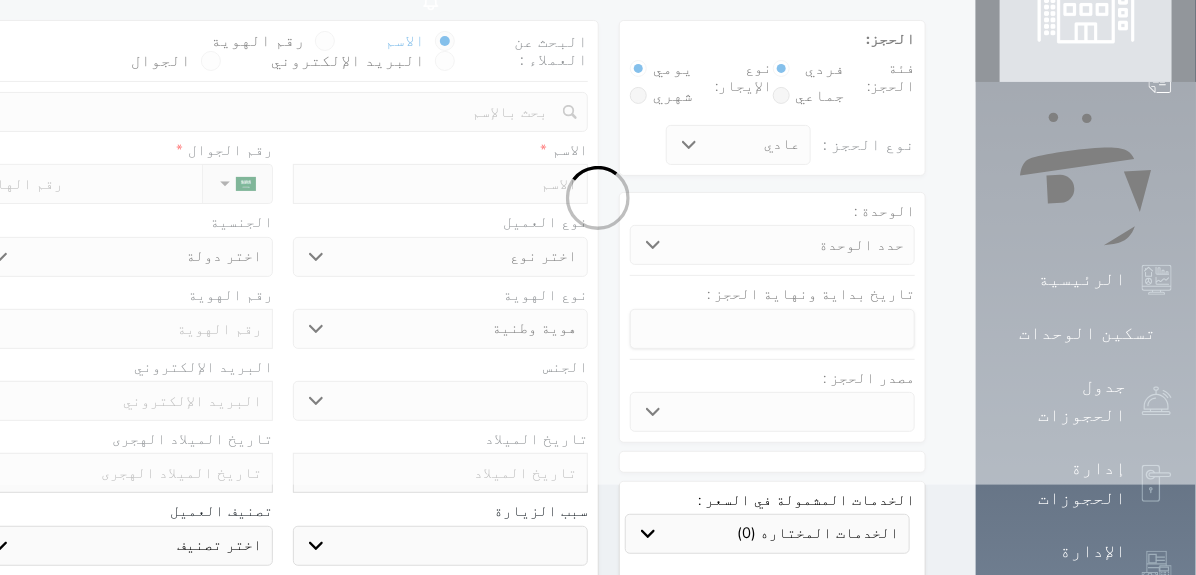 scroll, scrollTop: 0, scrollLeft: 0, axis: both 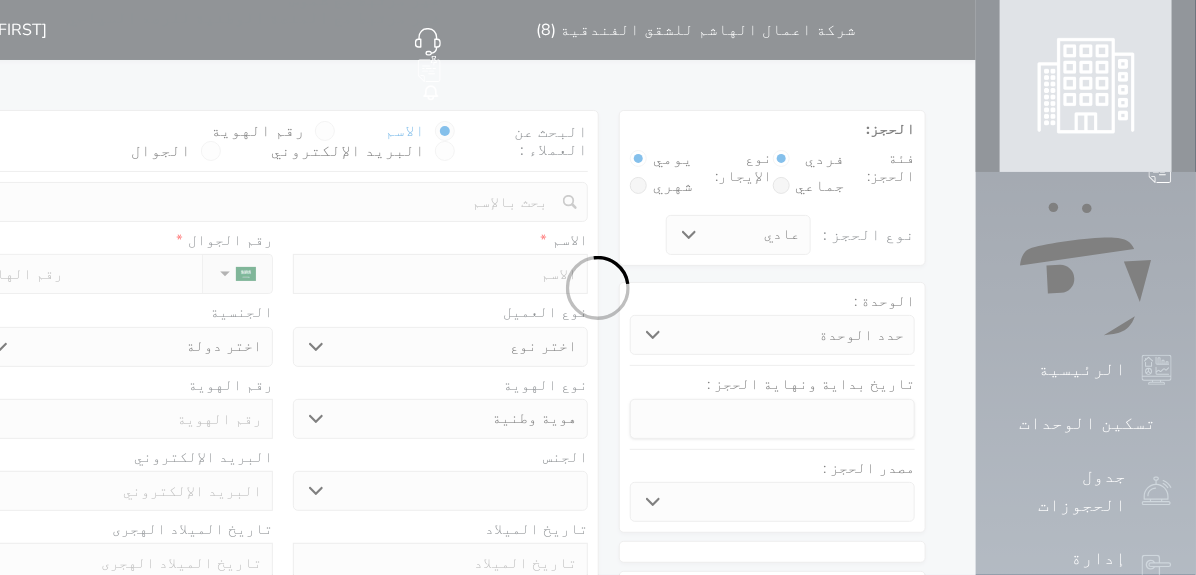 select 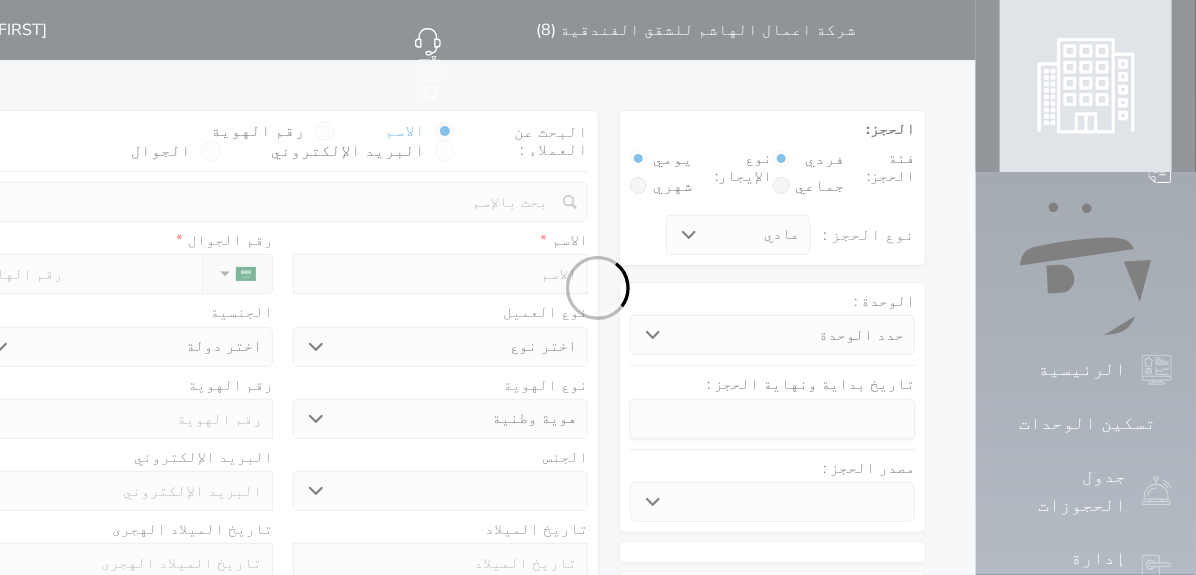 select 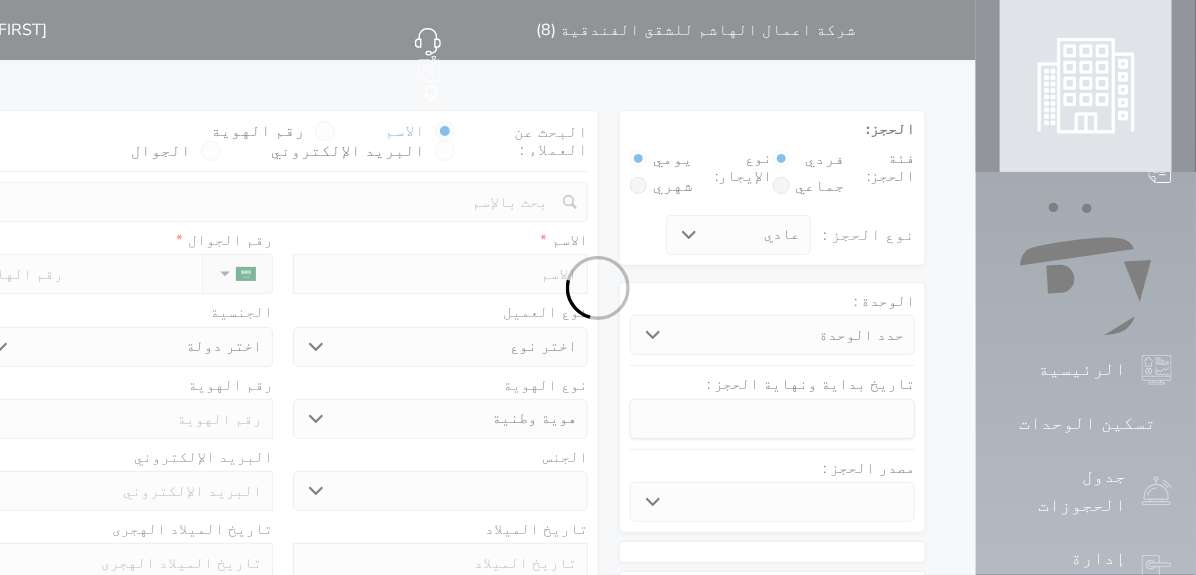 select 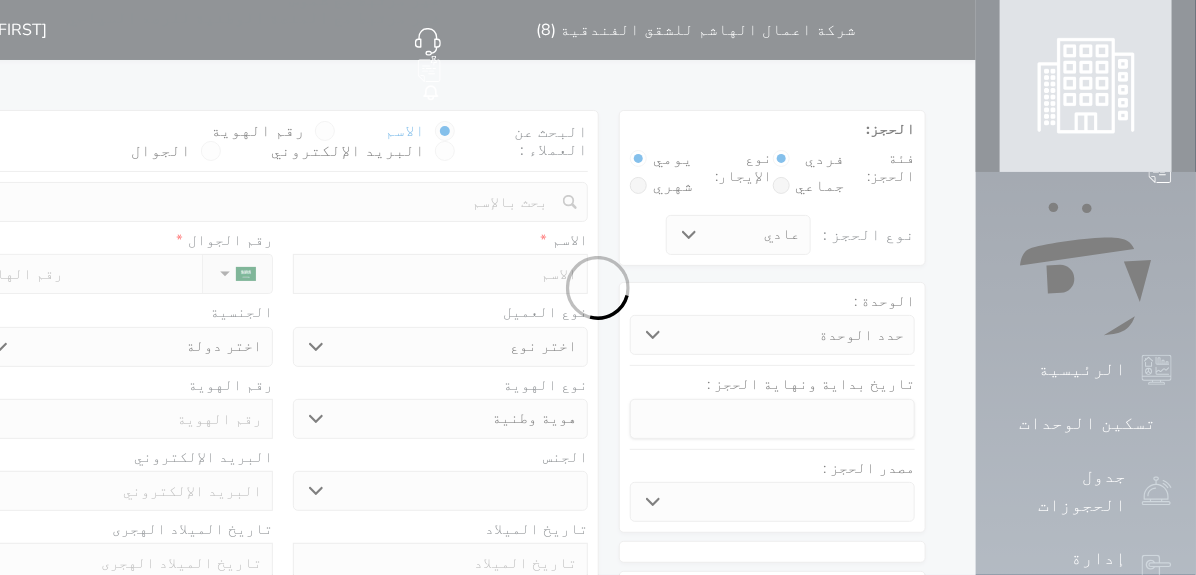 select 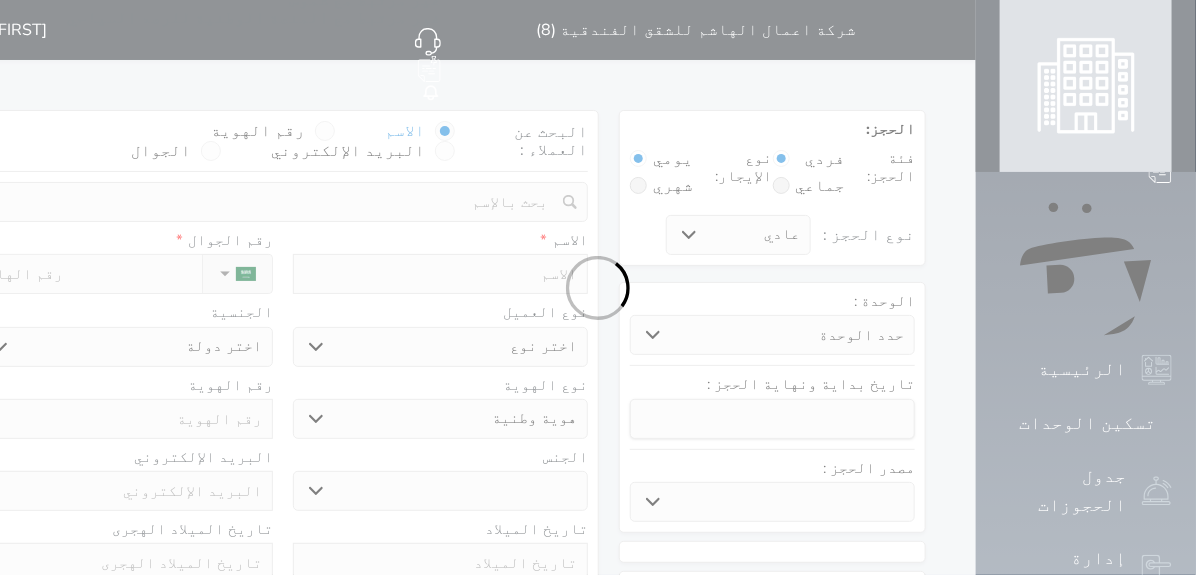 select 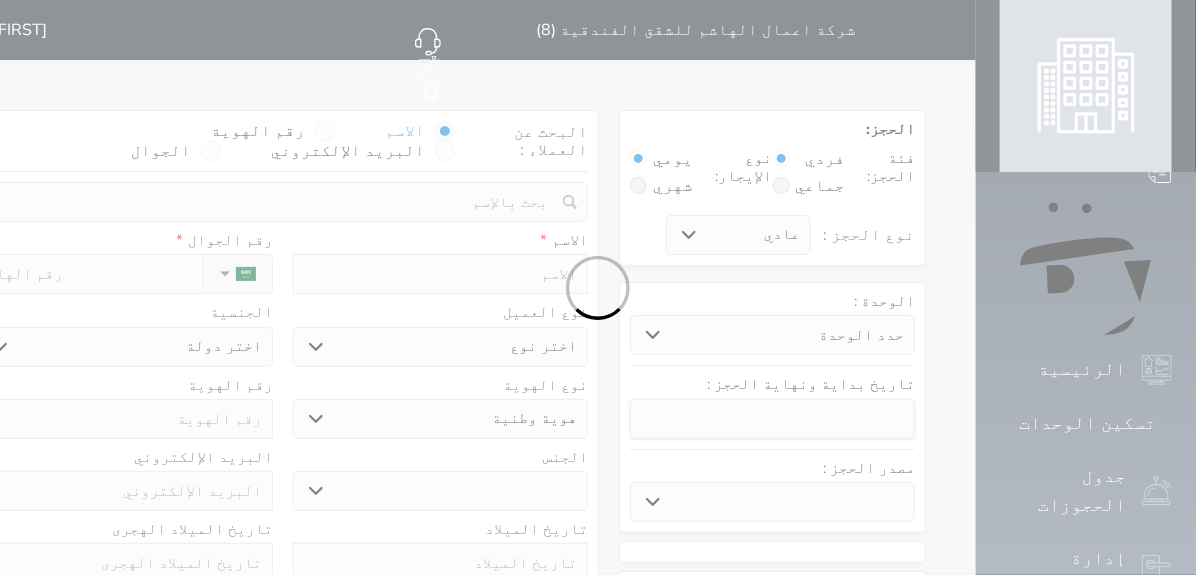 select 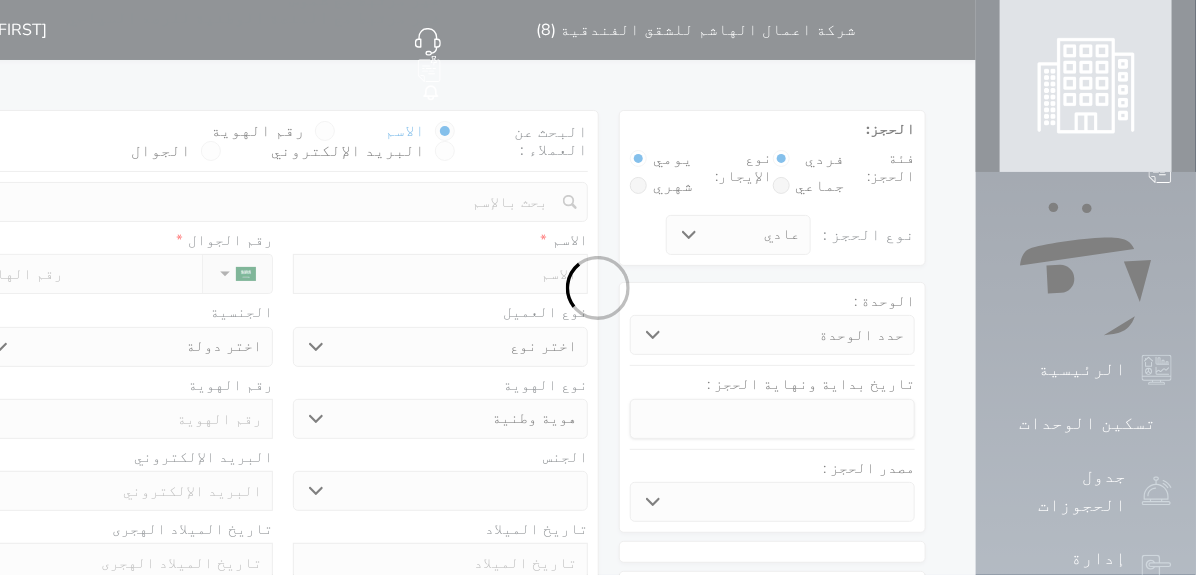 select 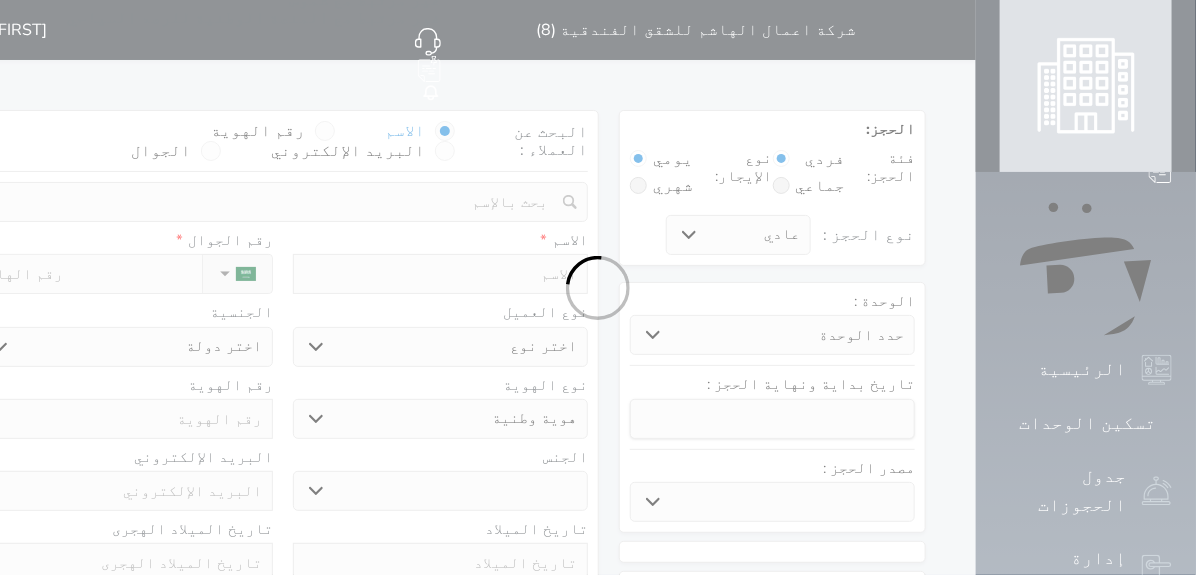 select 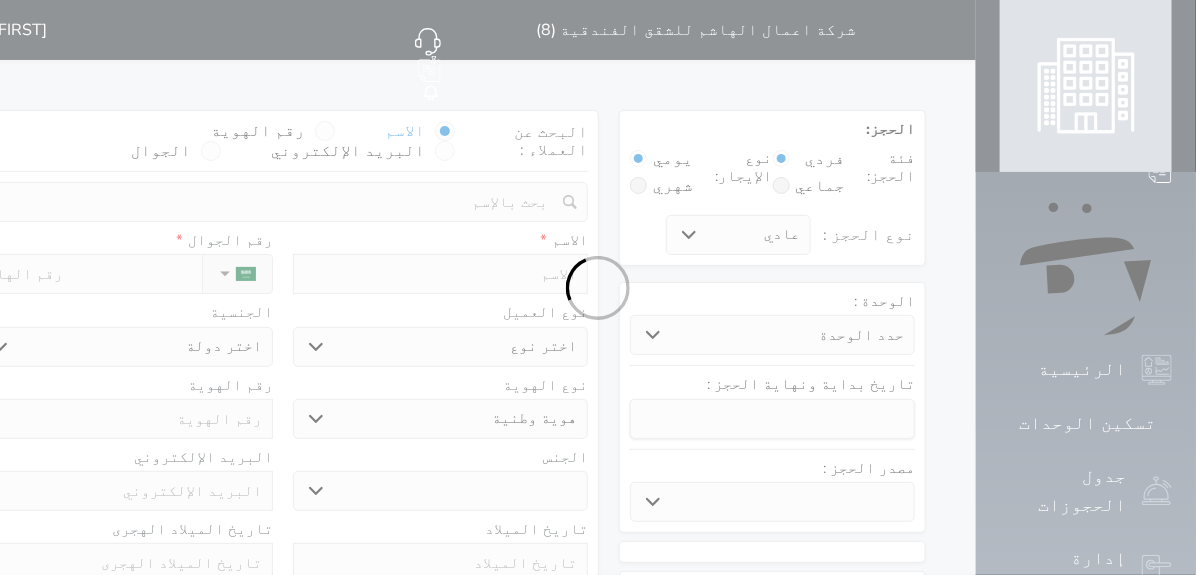 select 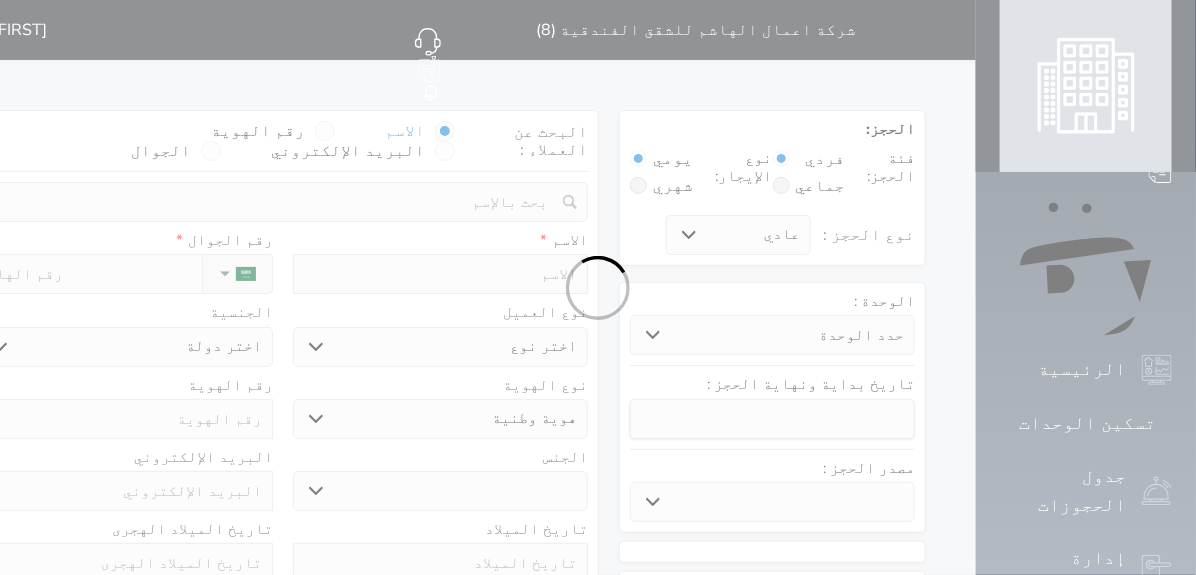 select 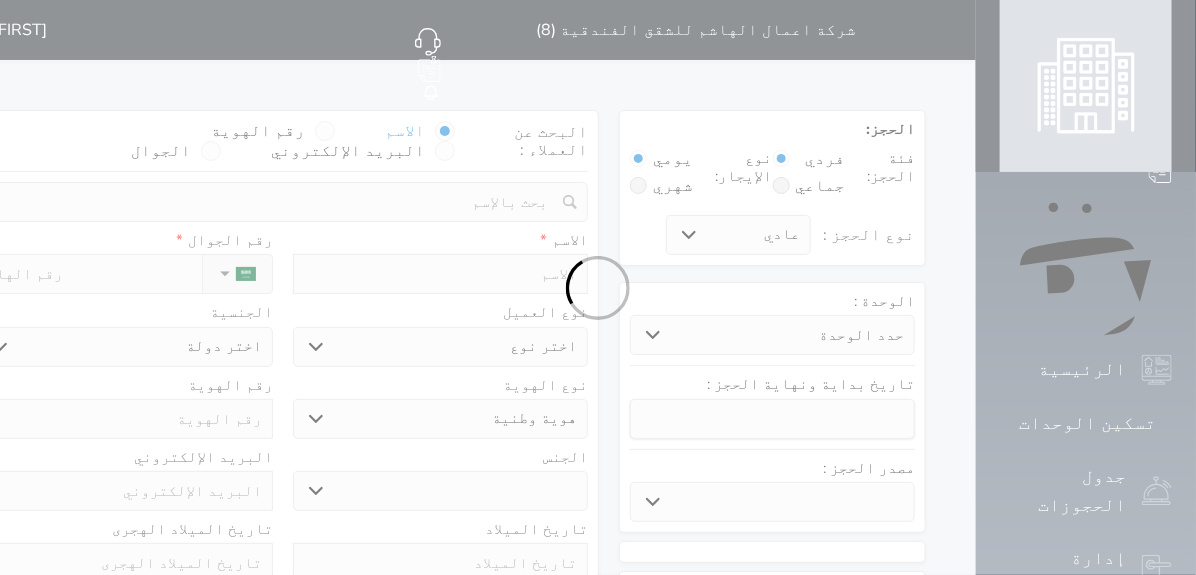 select 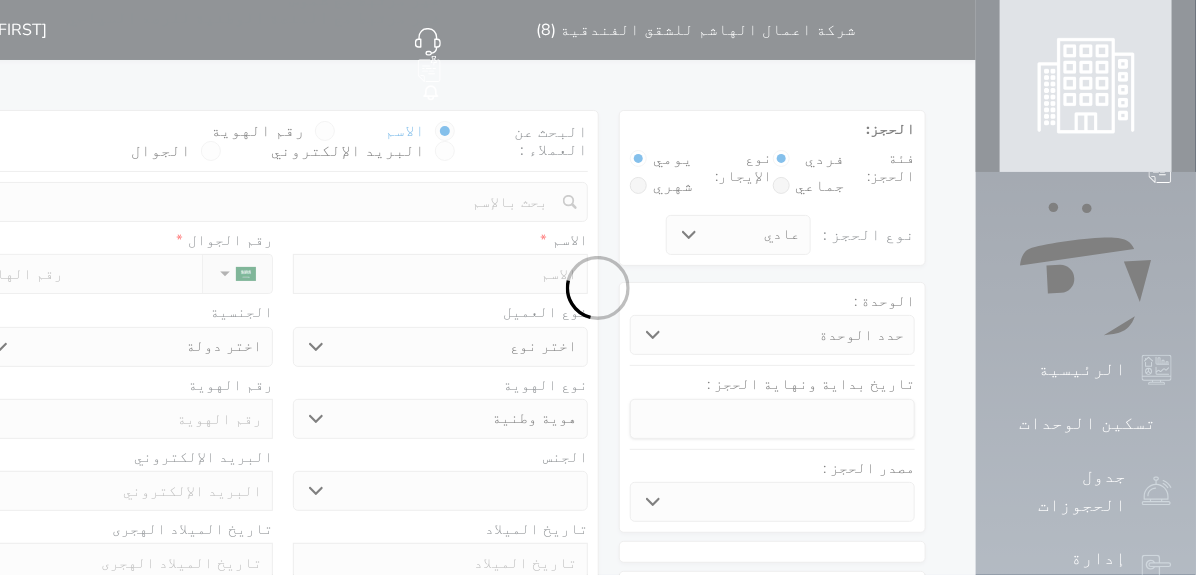 select 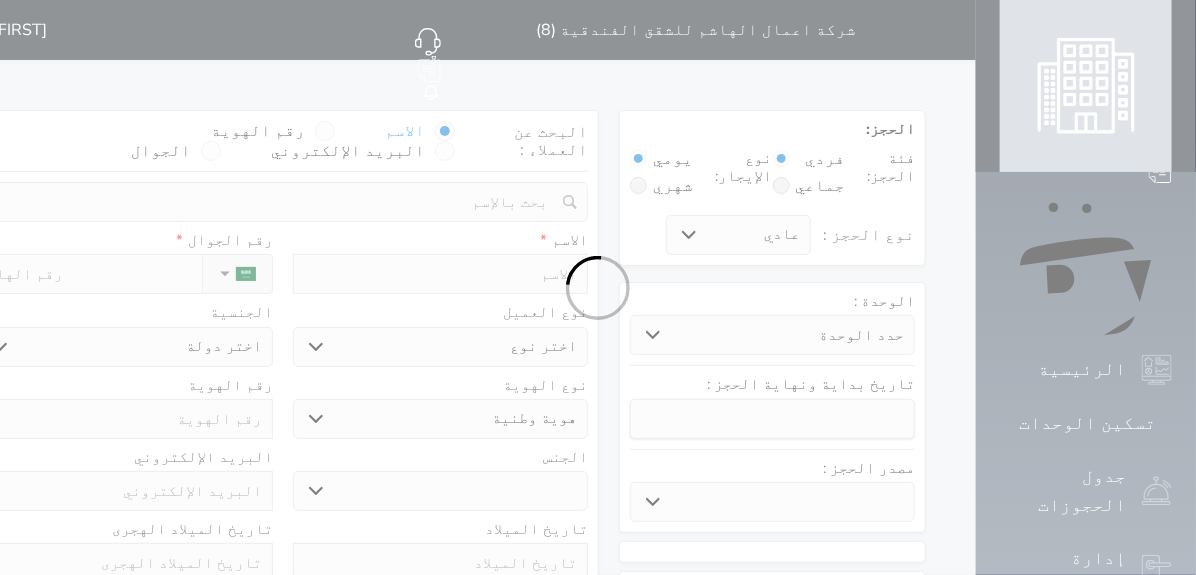 select on "113" 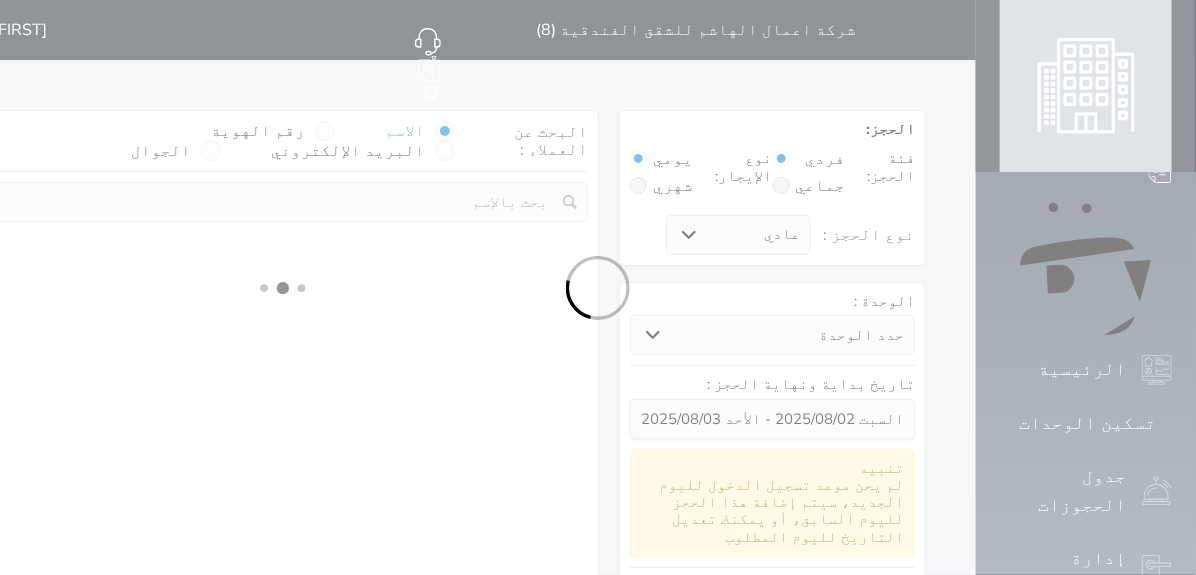 select 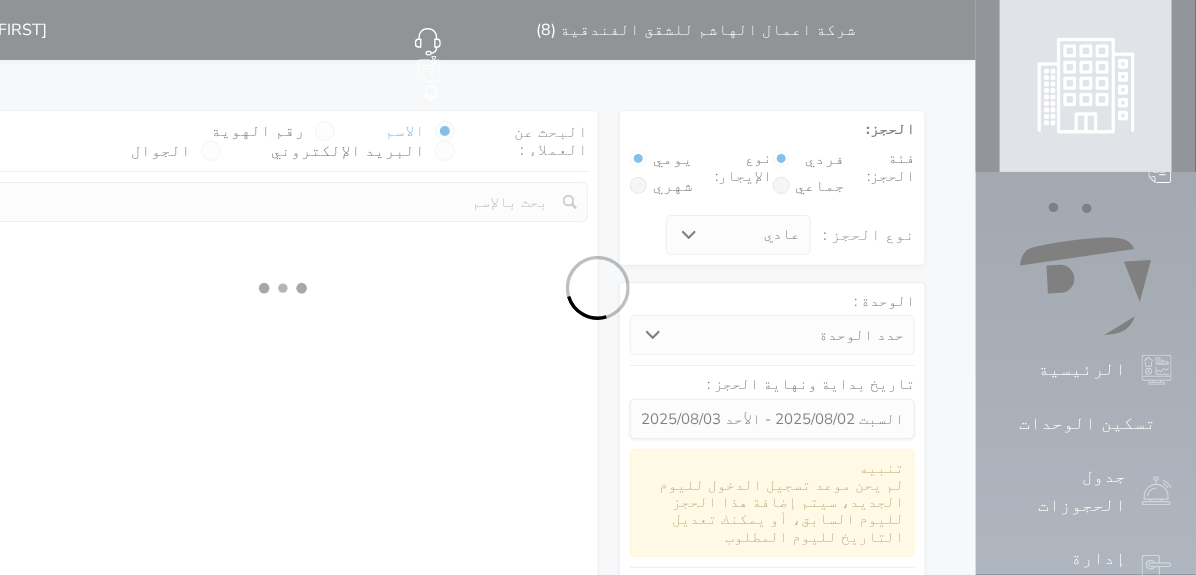 select on "1" 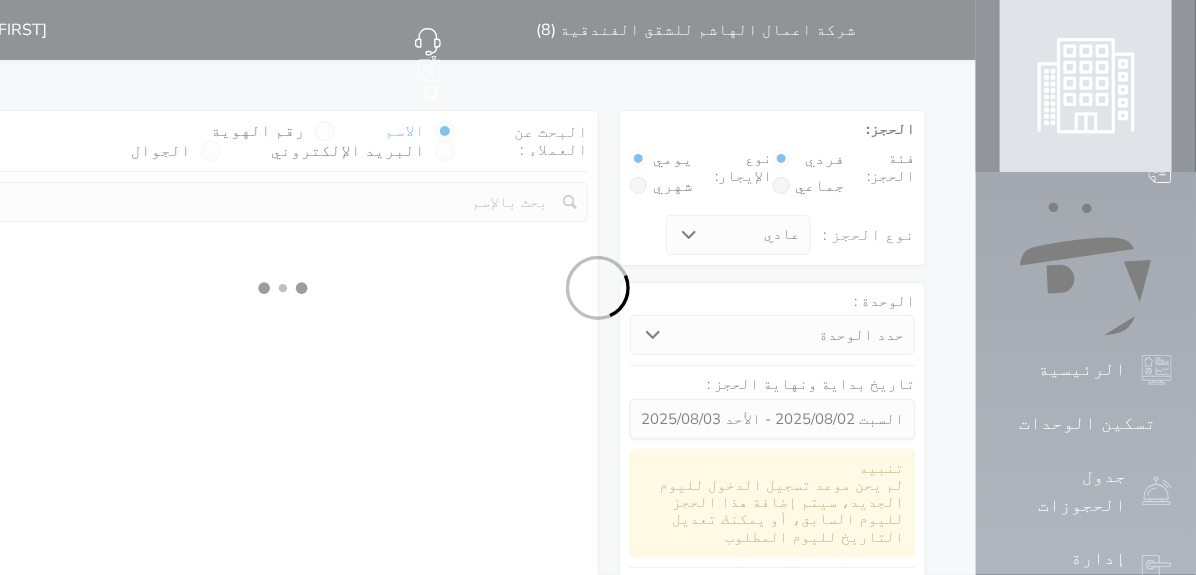 select on "113" 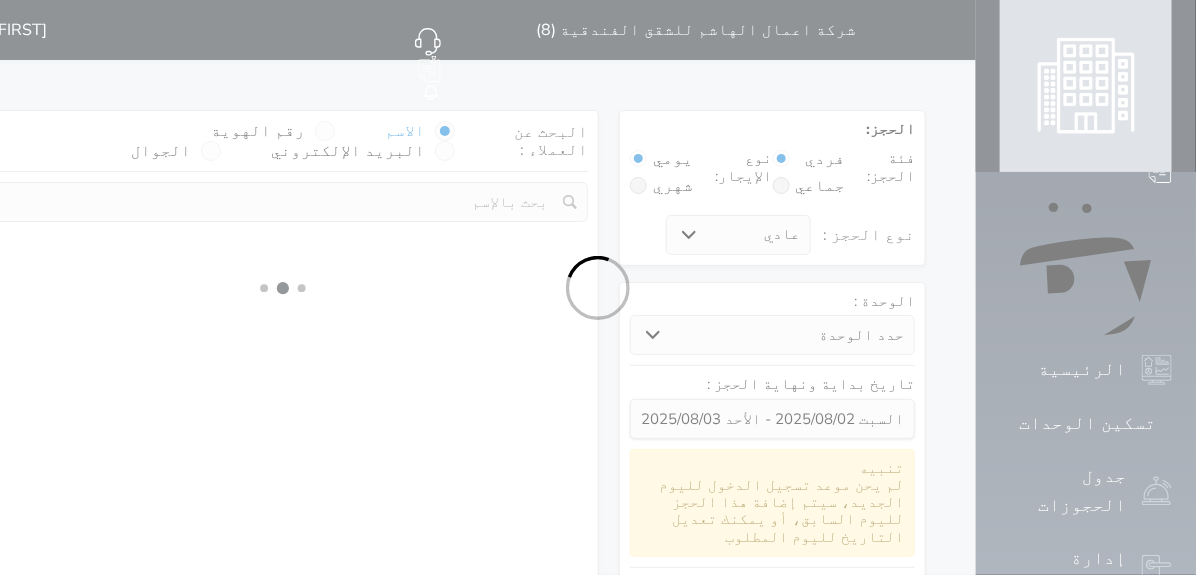 select on "1" 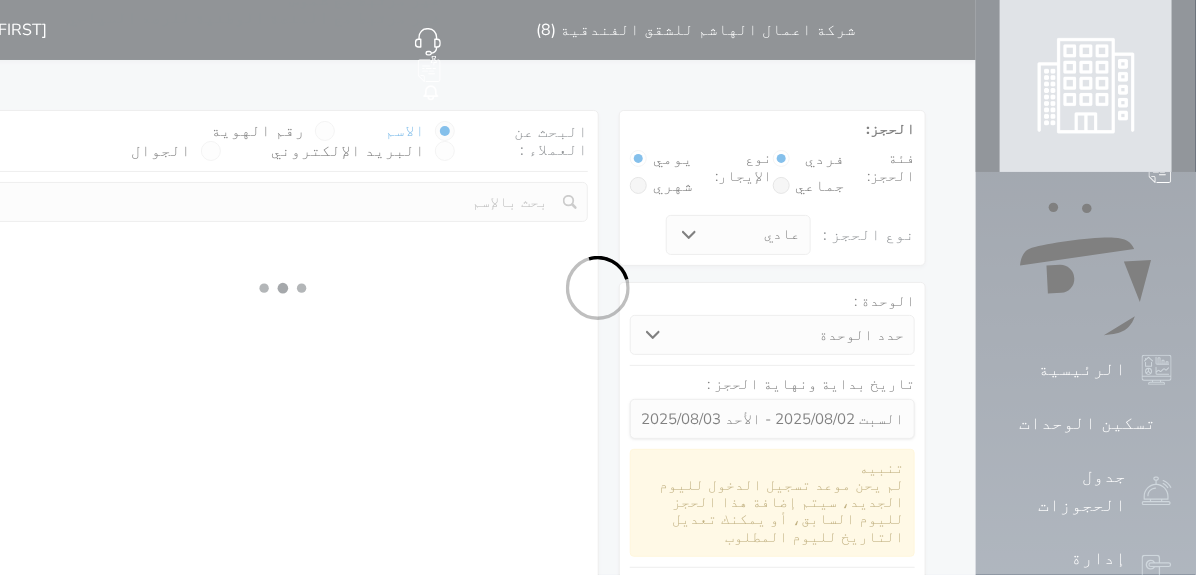 select 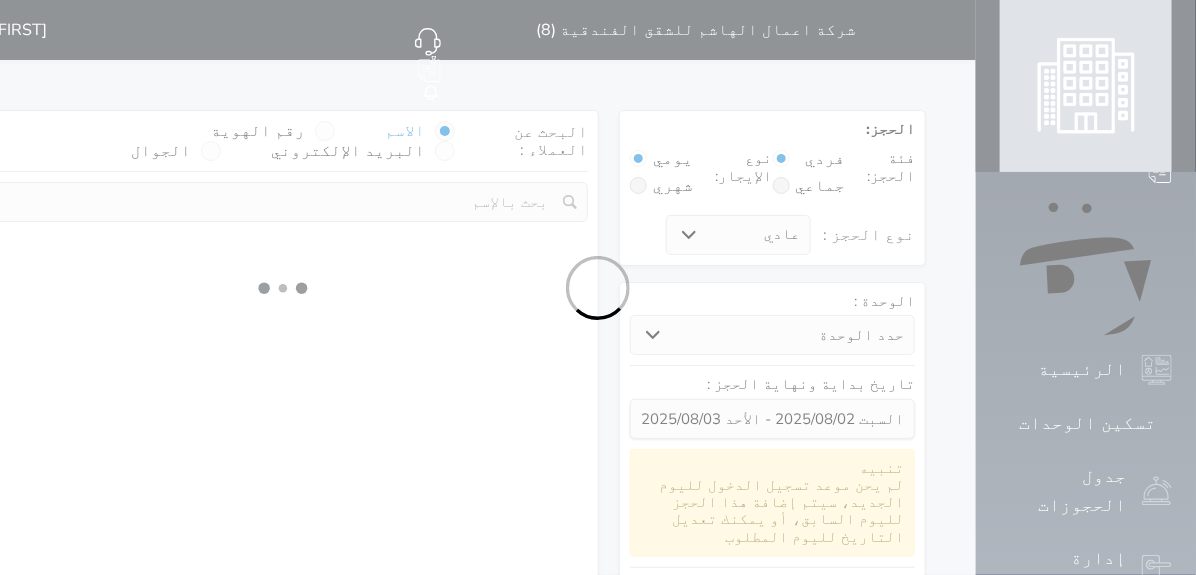 select on "7" 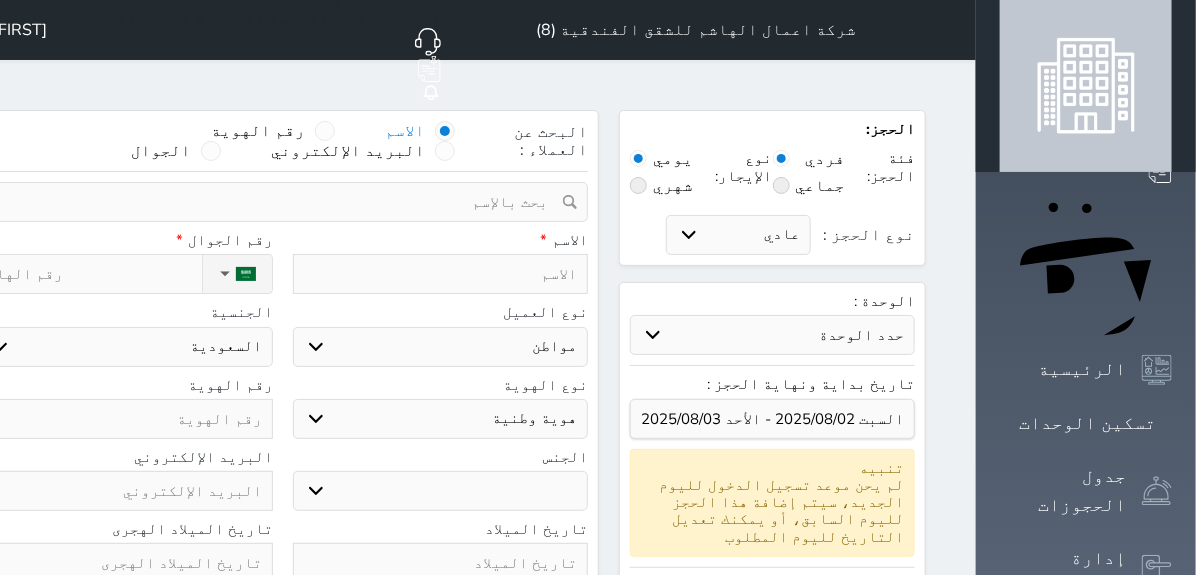 select 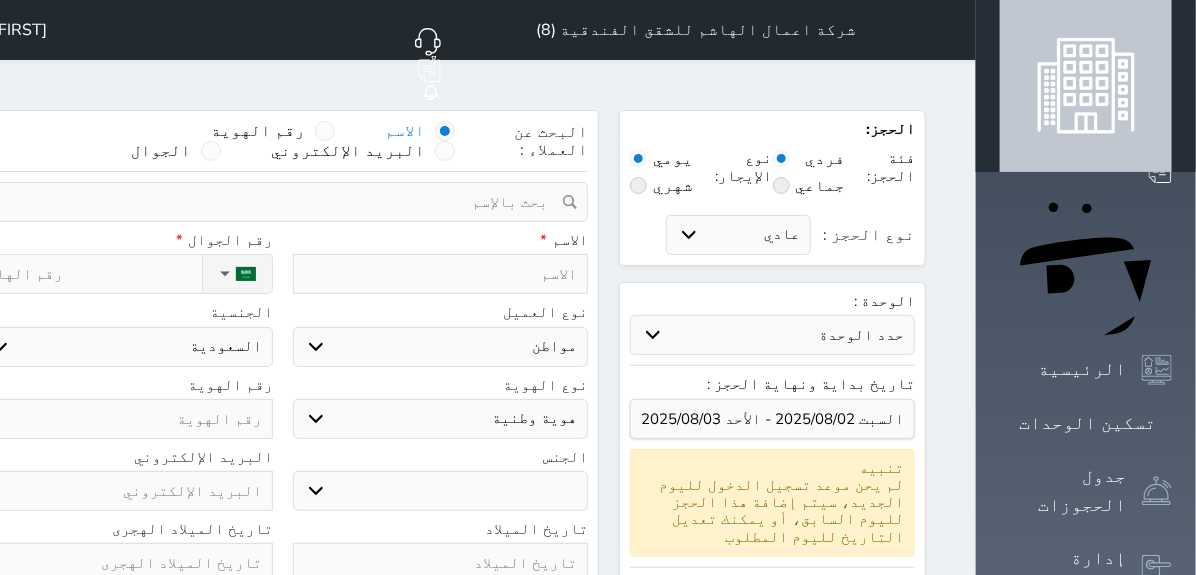 select 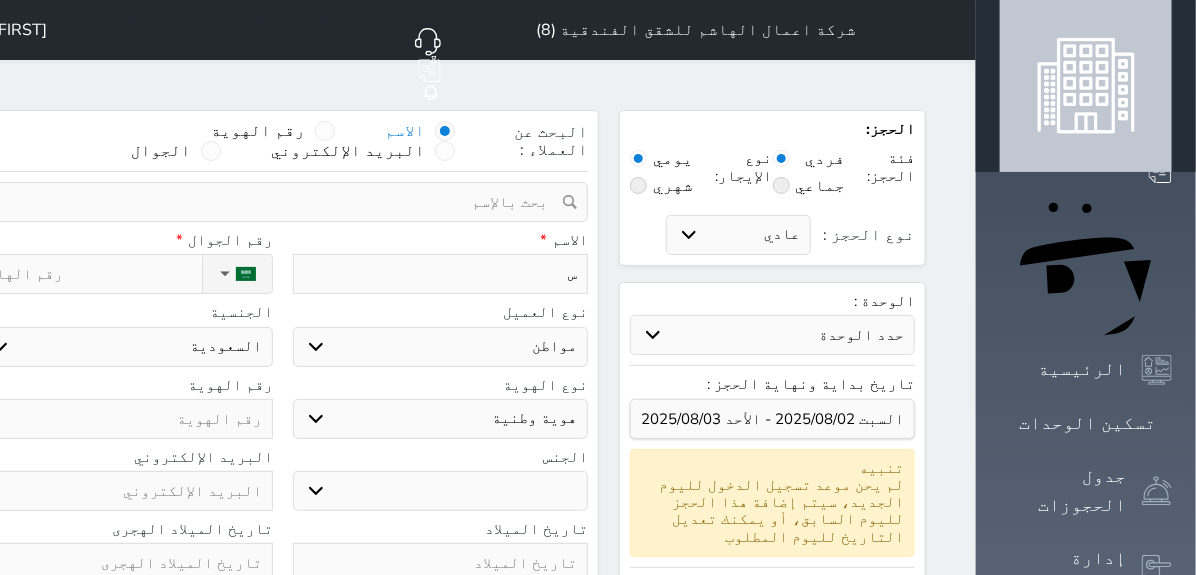 type on "سو" 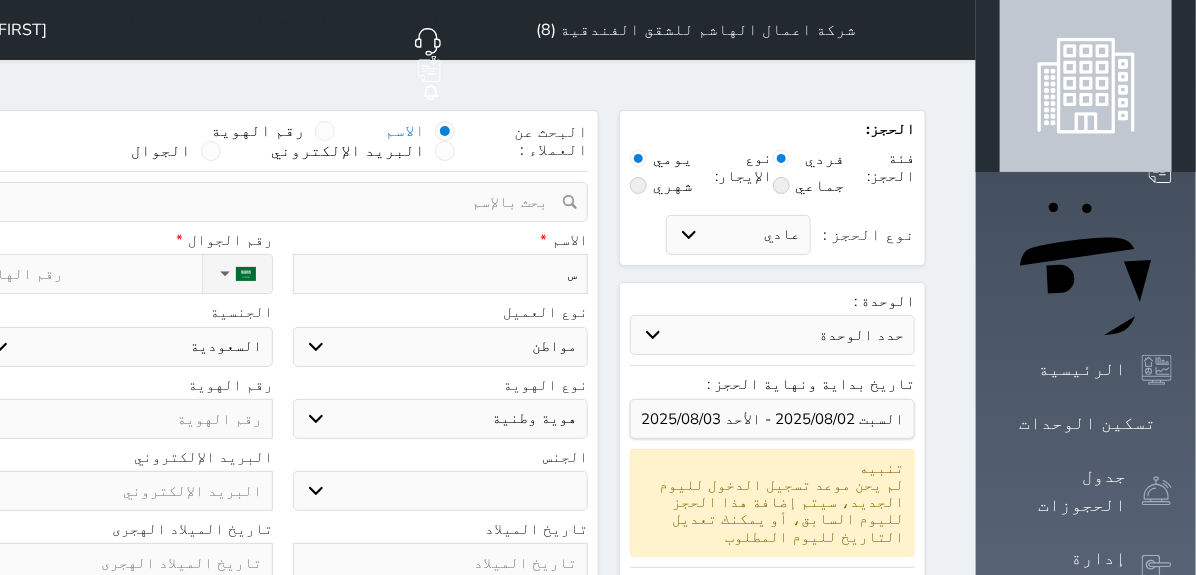 select 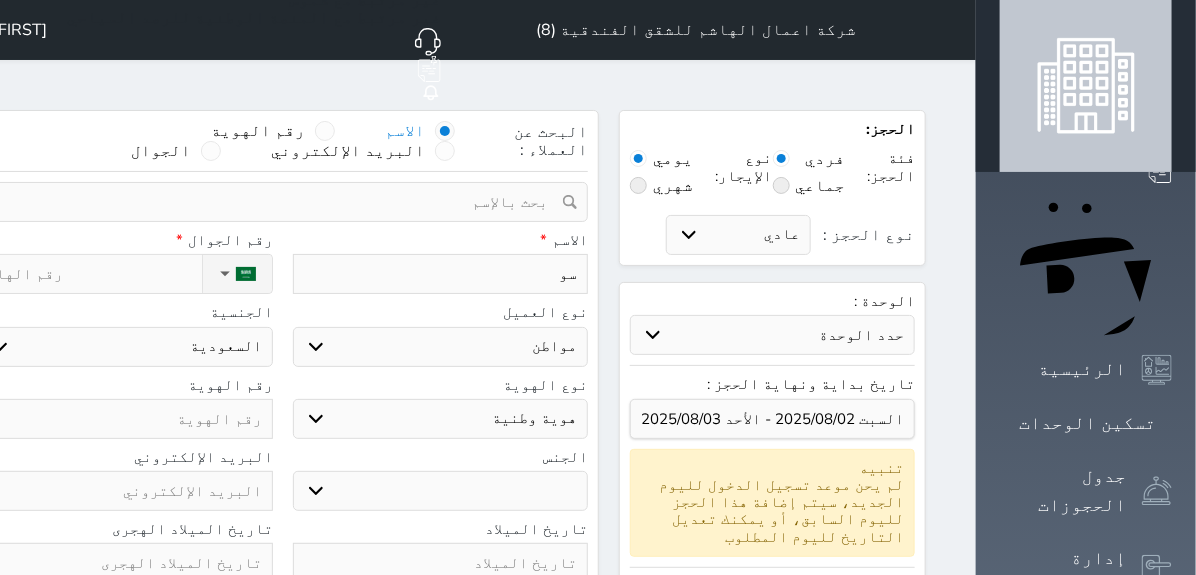 type on "سوا" 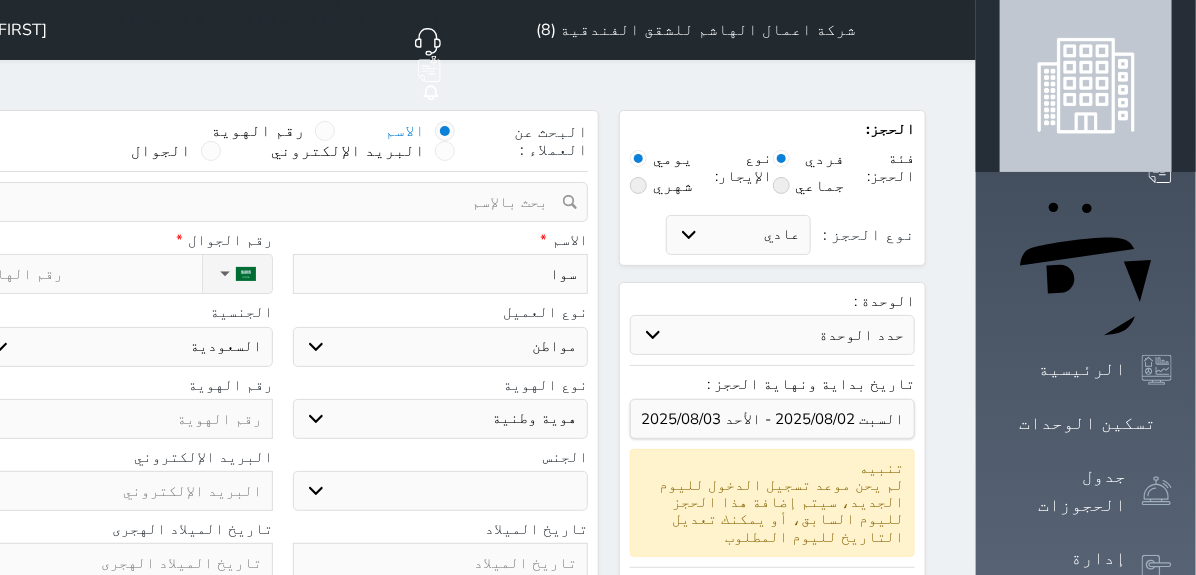 type on "[FIRST]" 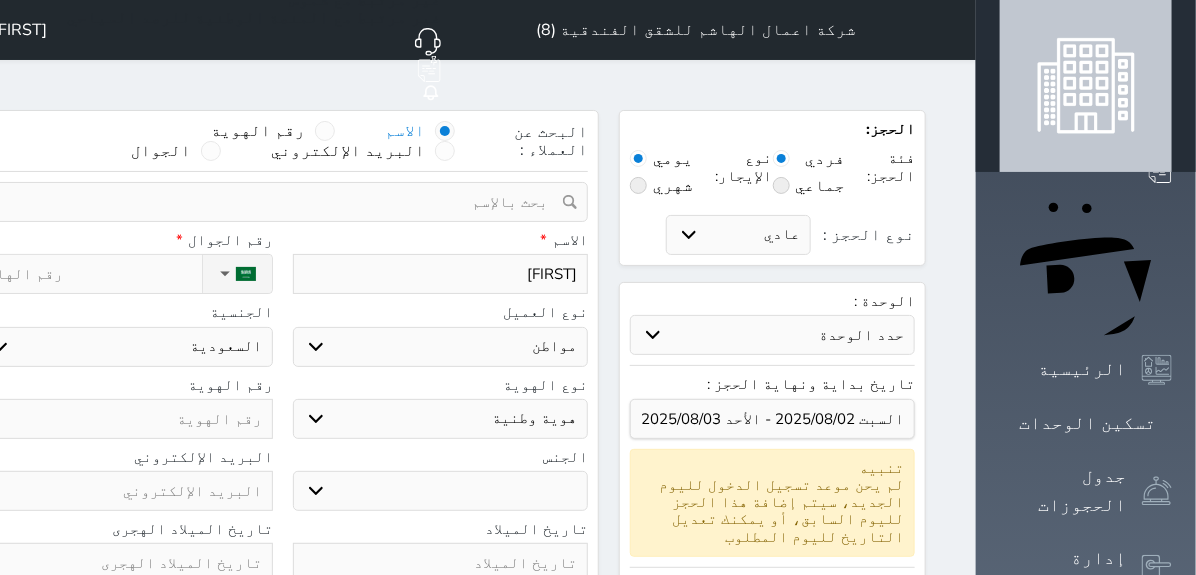 select 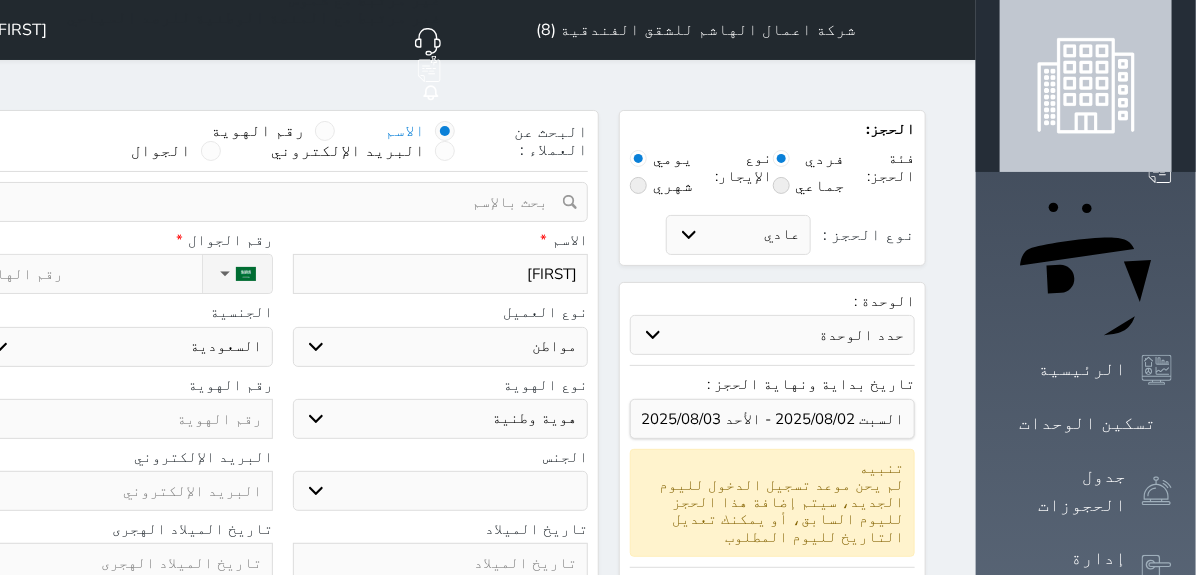 type on "[FIRST]" 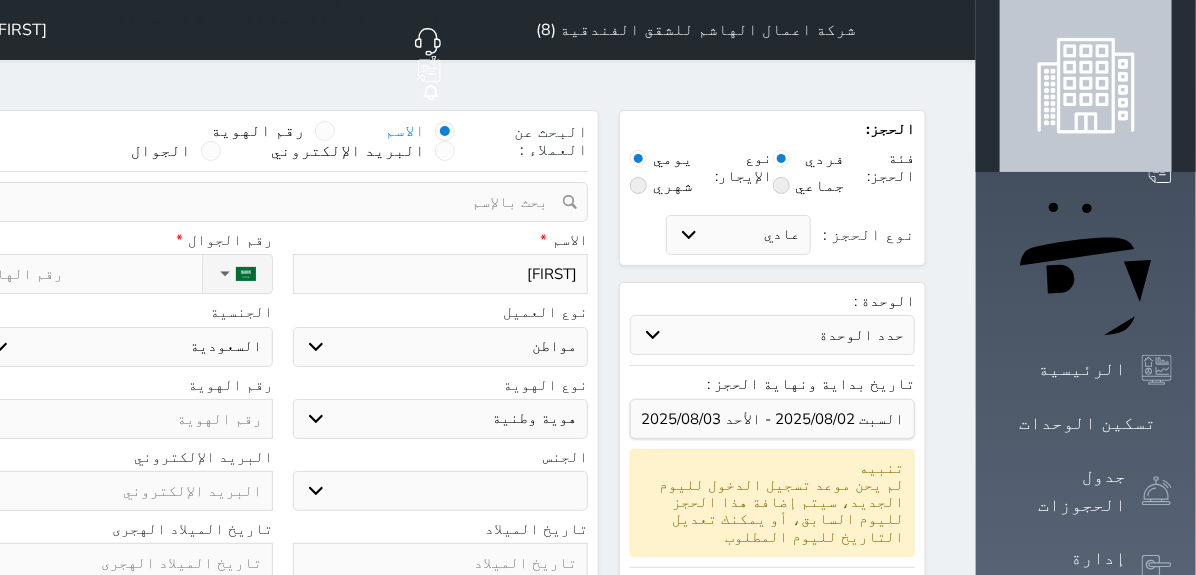 select 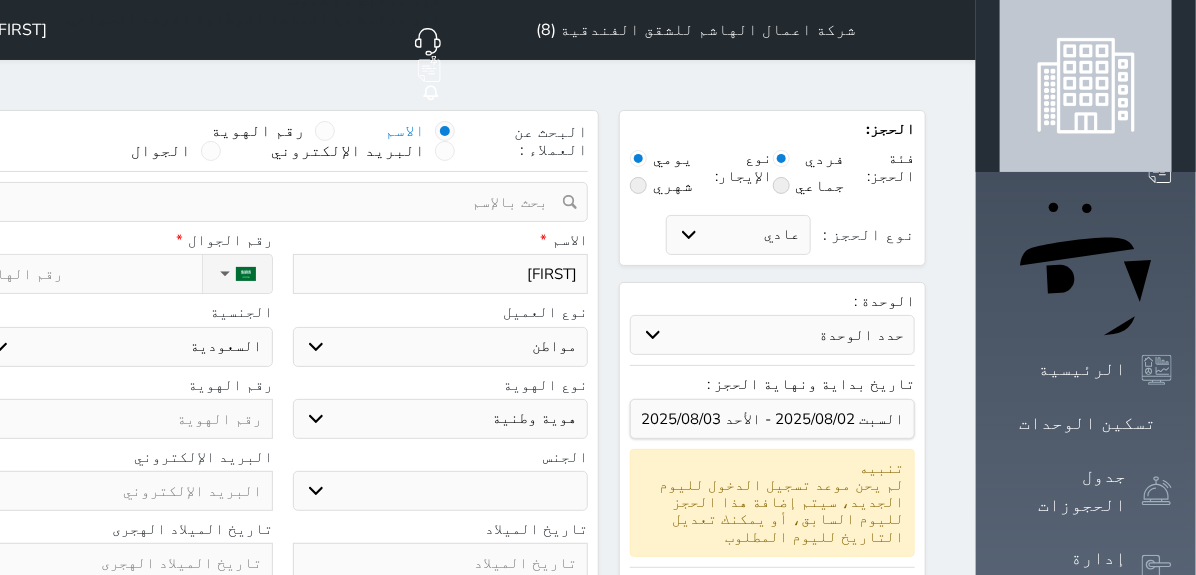 type on "[FIRST] [LAST]" 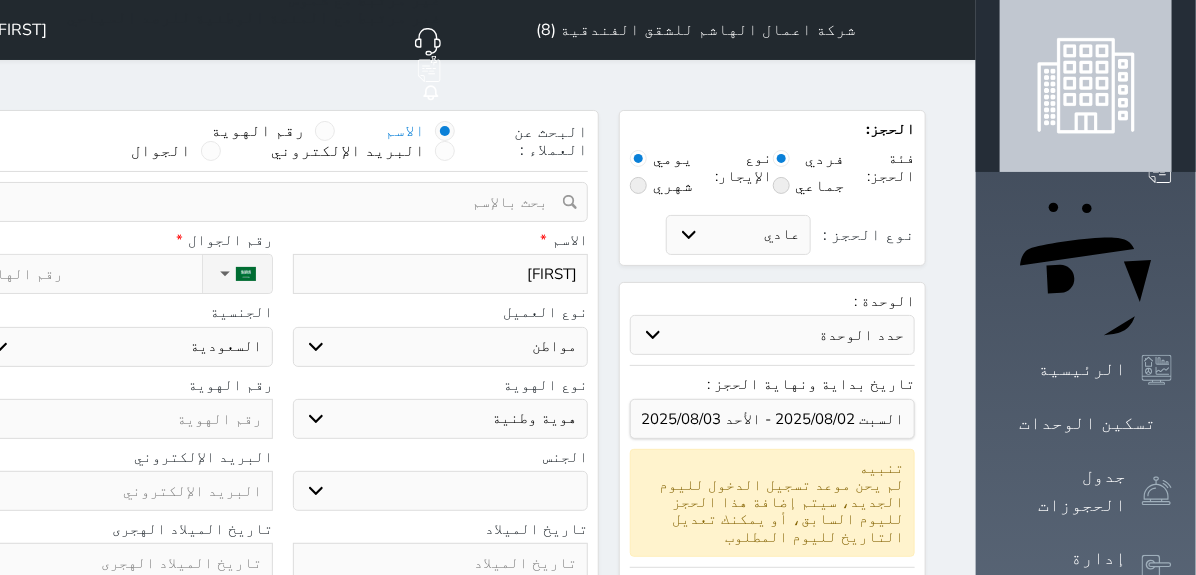 select 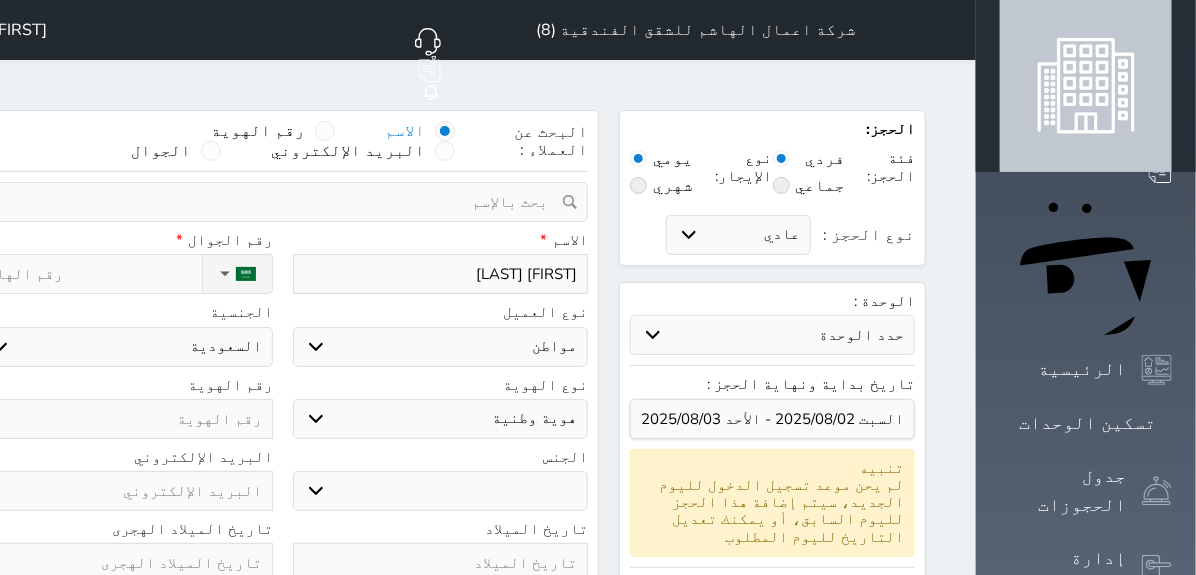 type on "[FIRST] [LAST]" 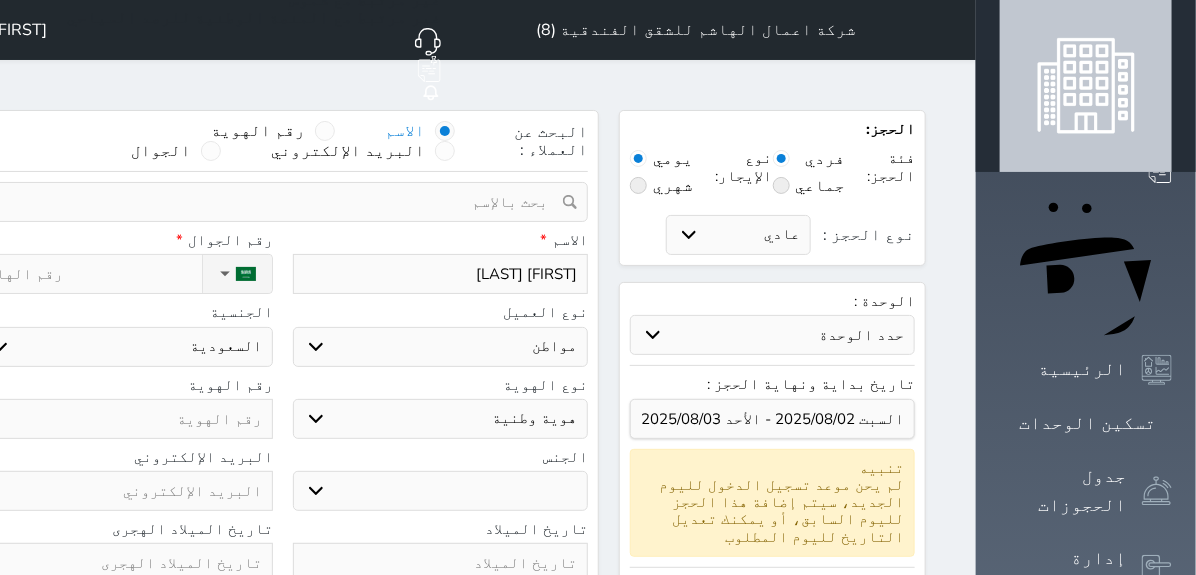 select 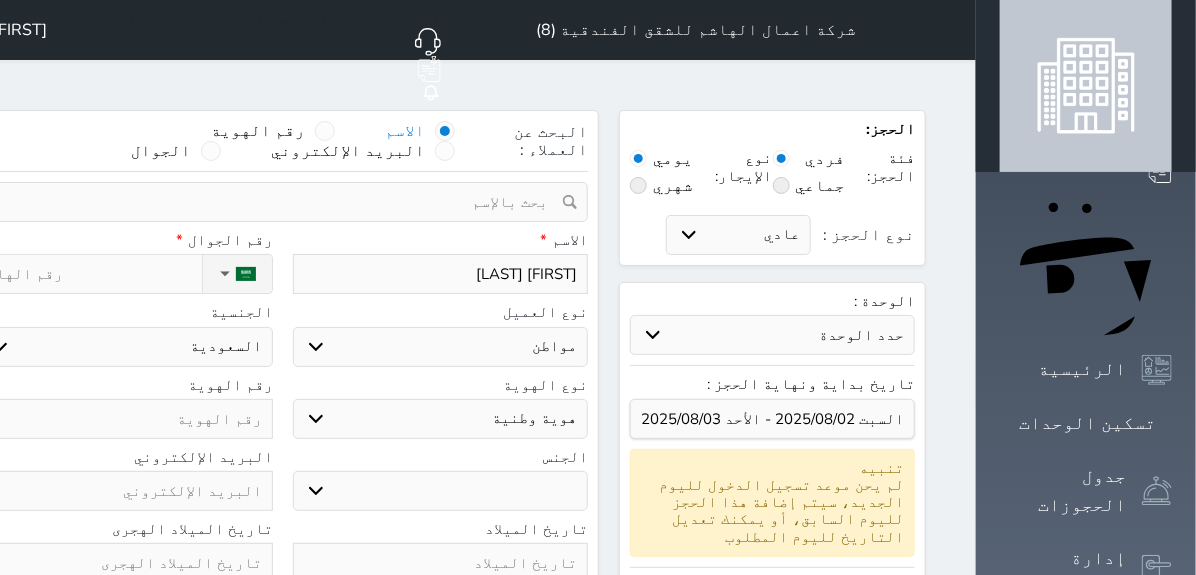type on "[FIRST] [LAST]" 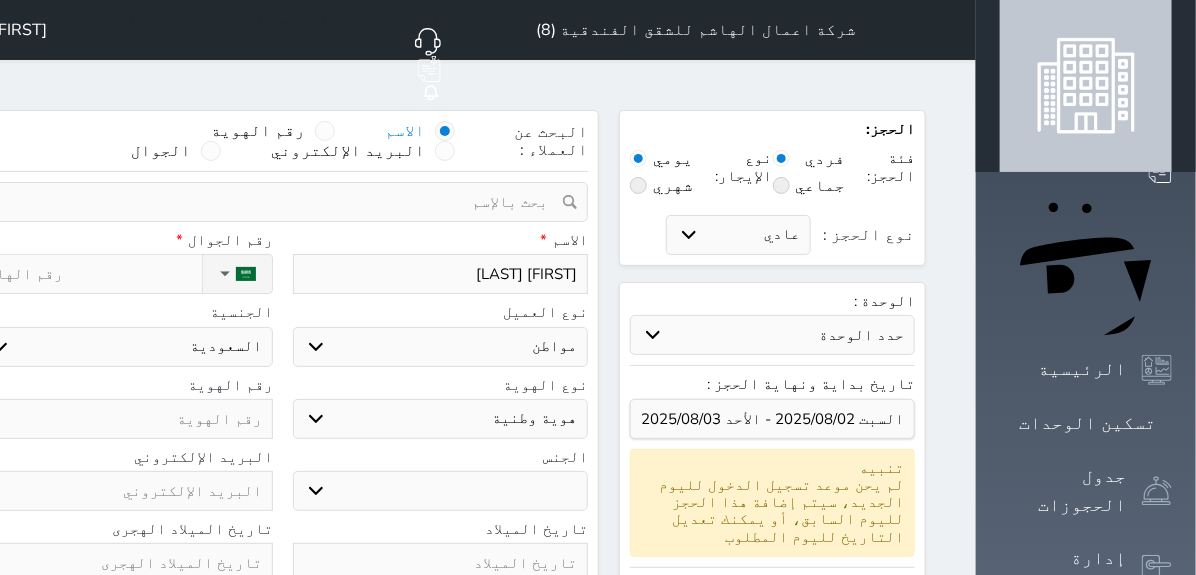 select 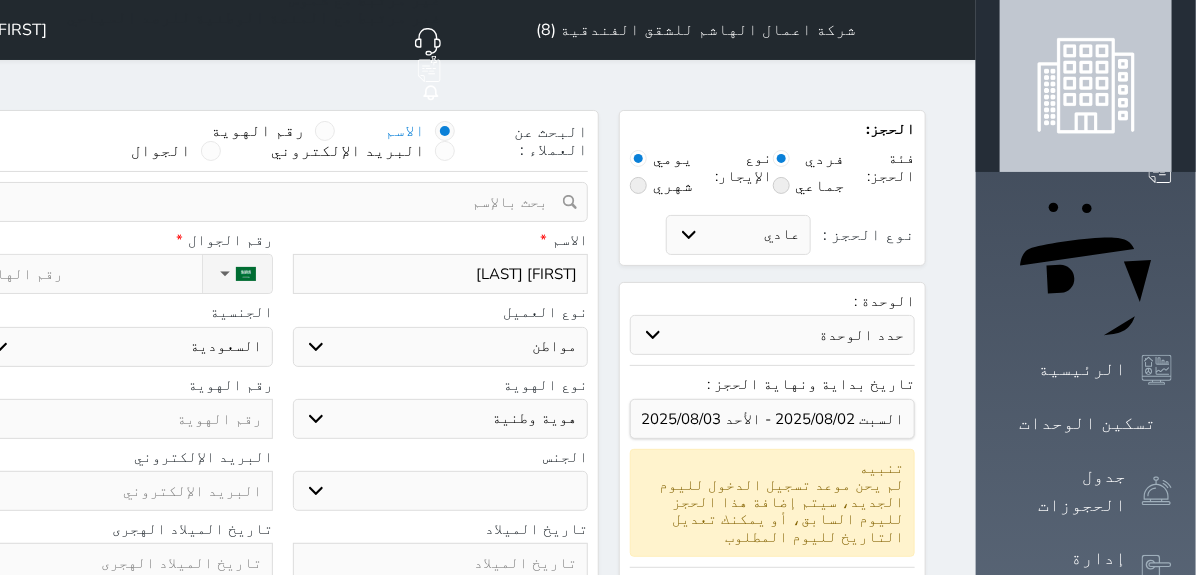type on "[FIRST] [LAST]" 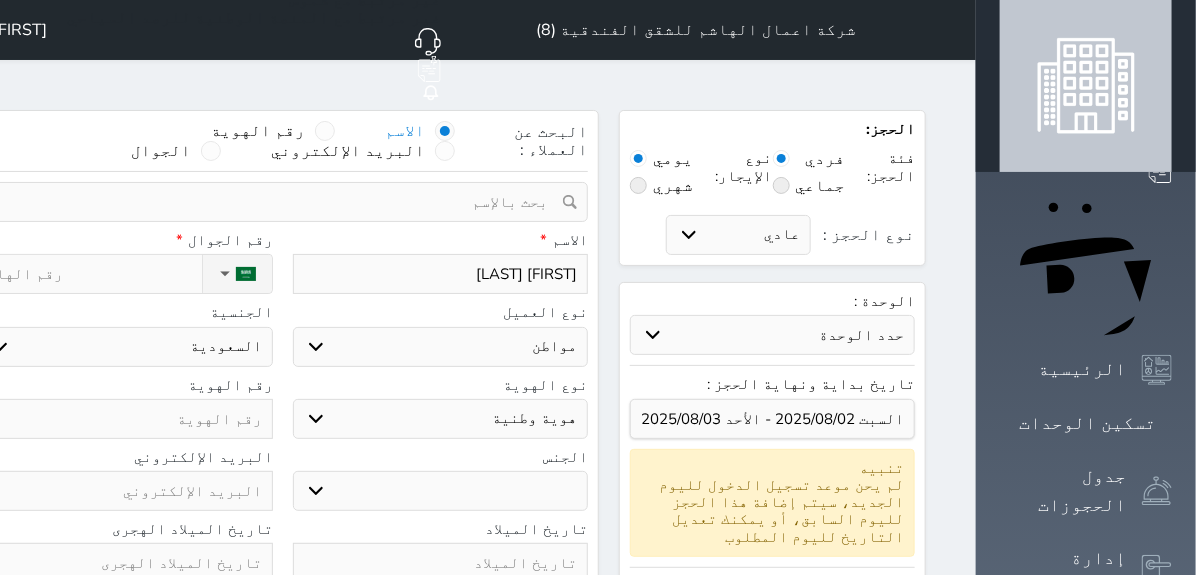 select 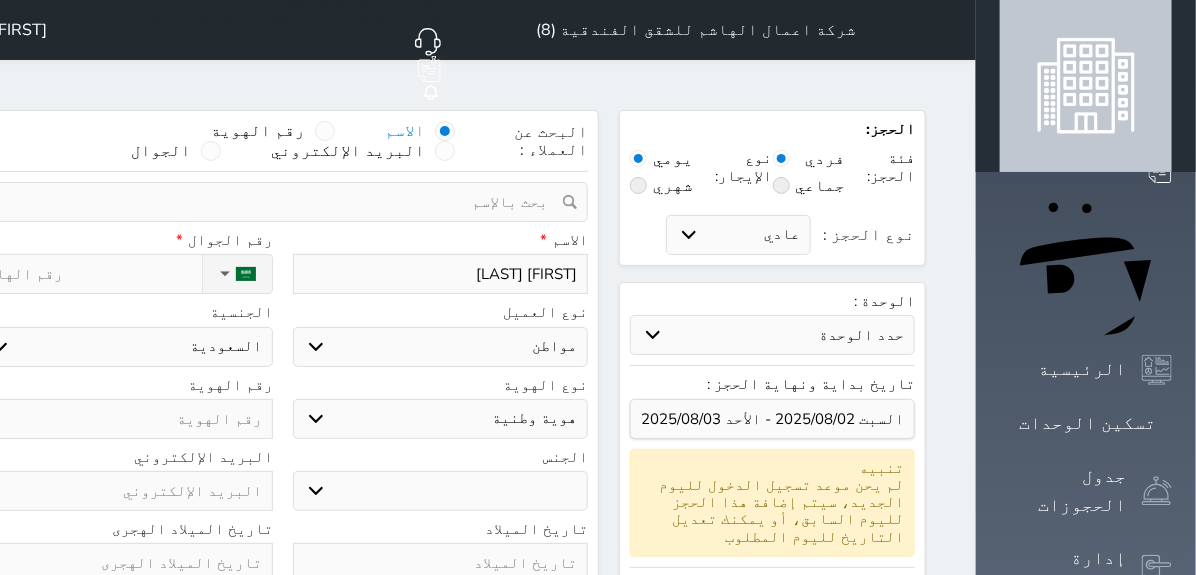 type on "[FIRST] [LAST]" 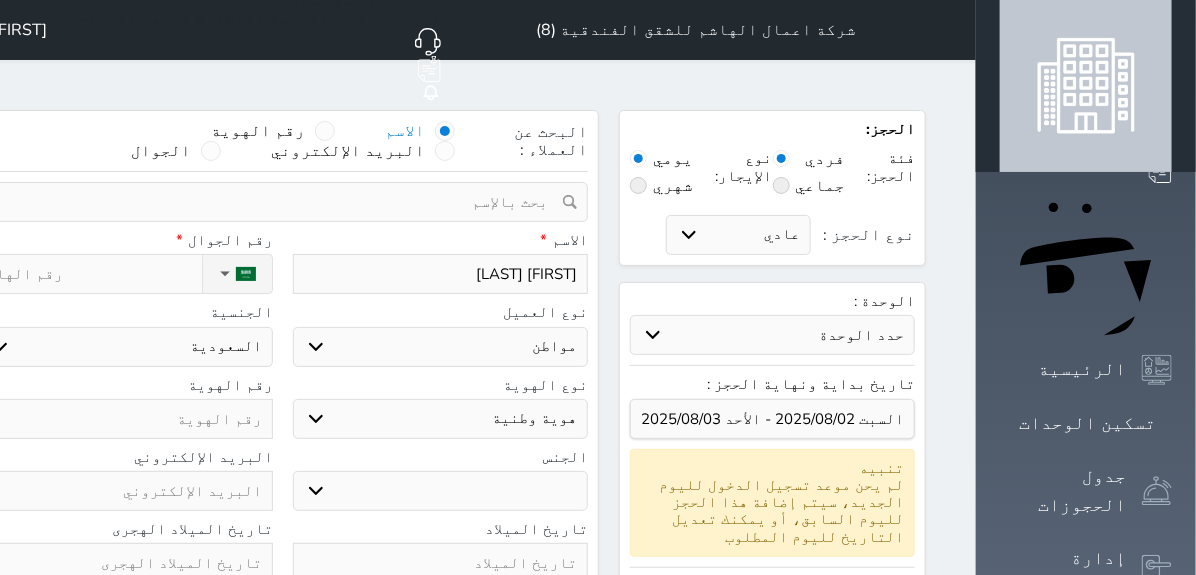 type on "0" 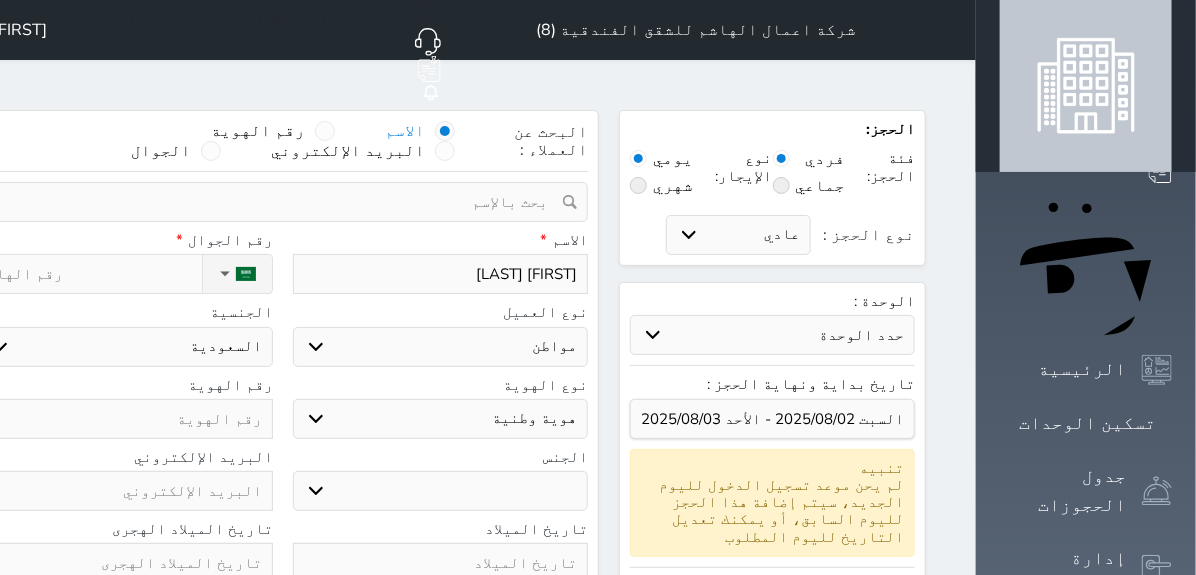 select 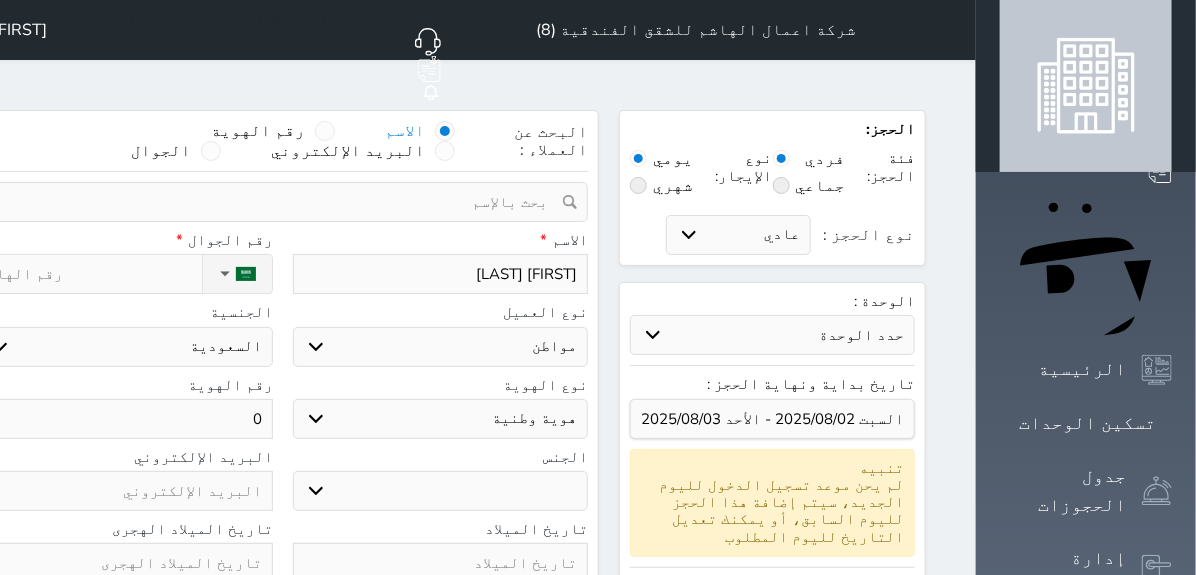 type on "05" 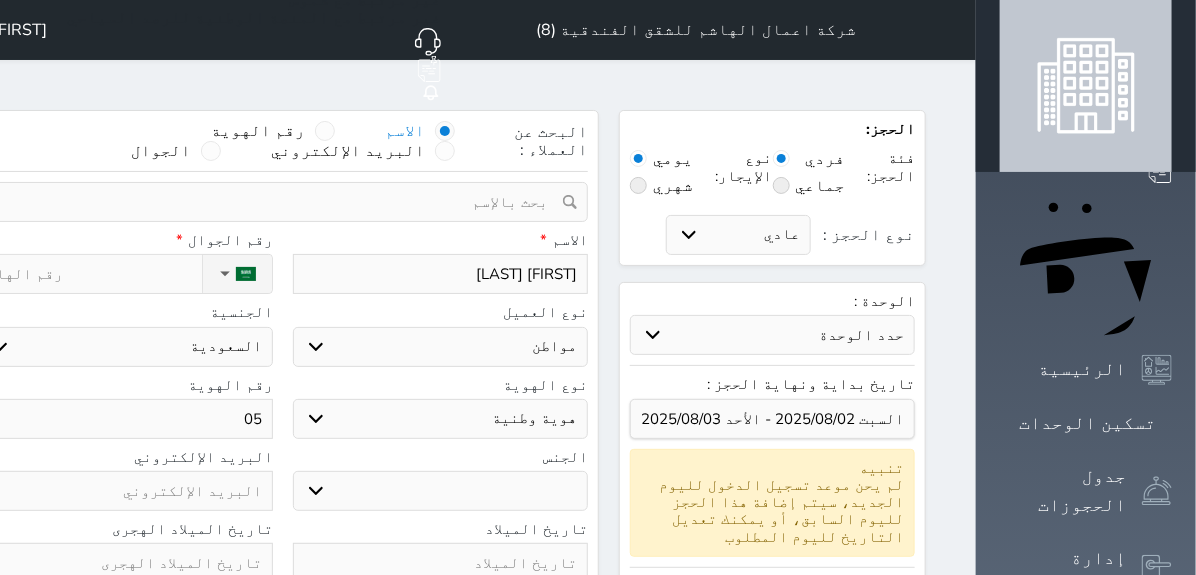 select 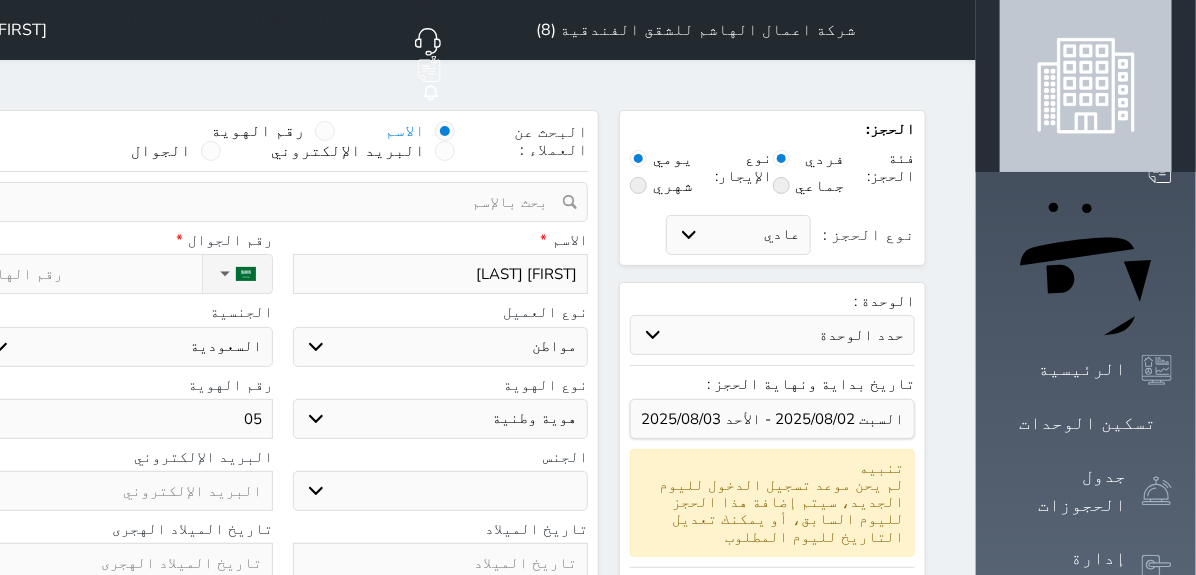 type on "053" 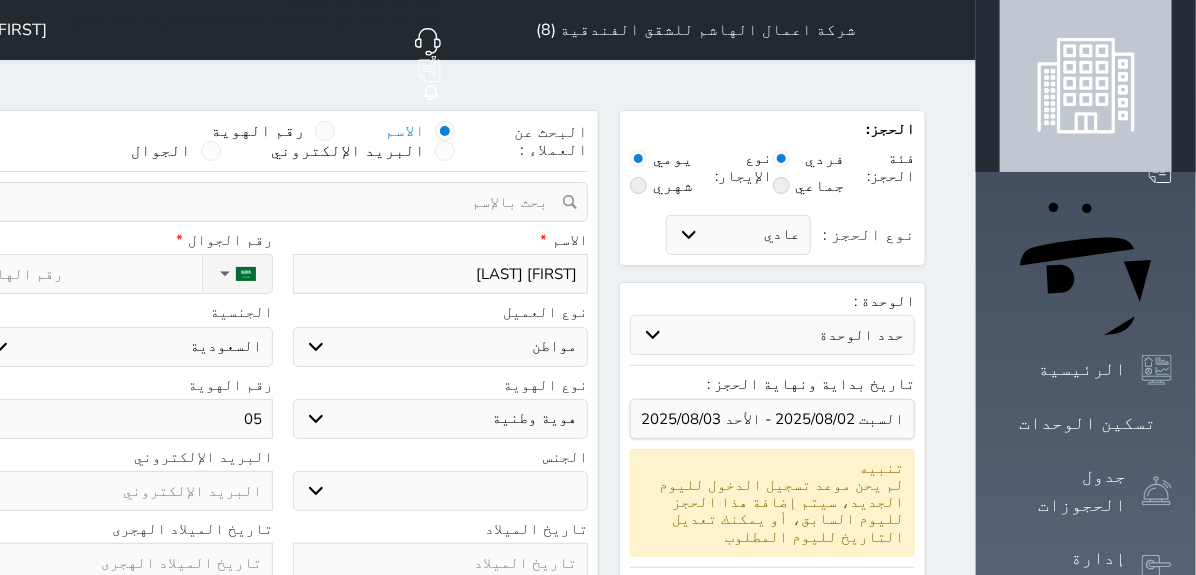 select 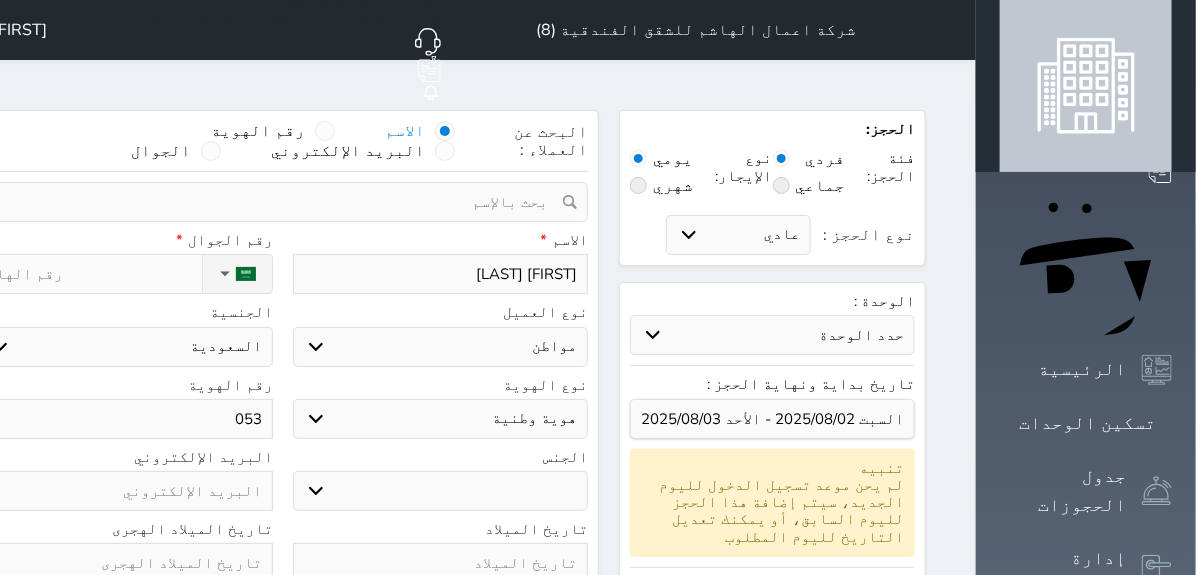 type on "0533" 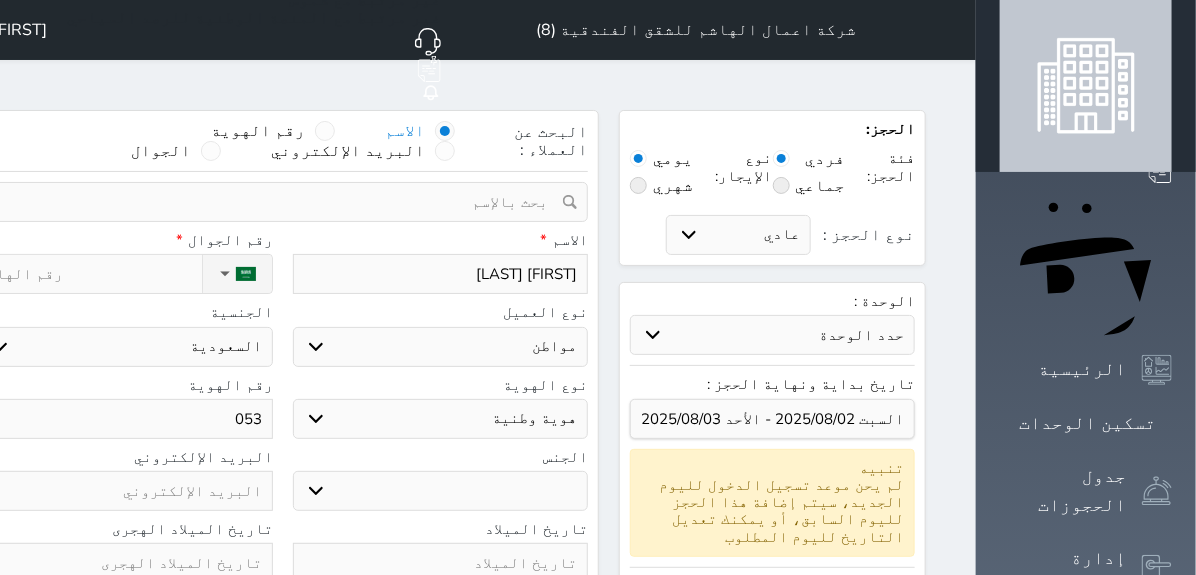 select 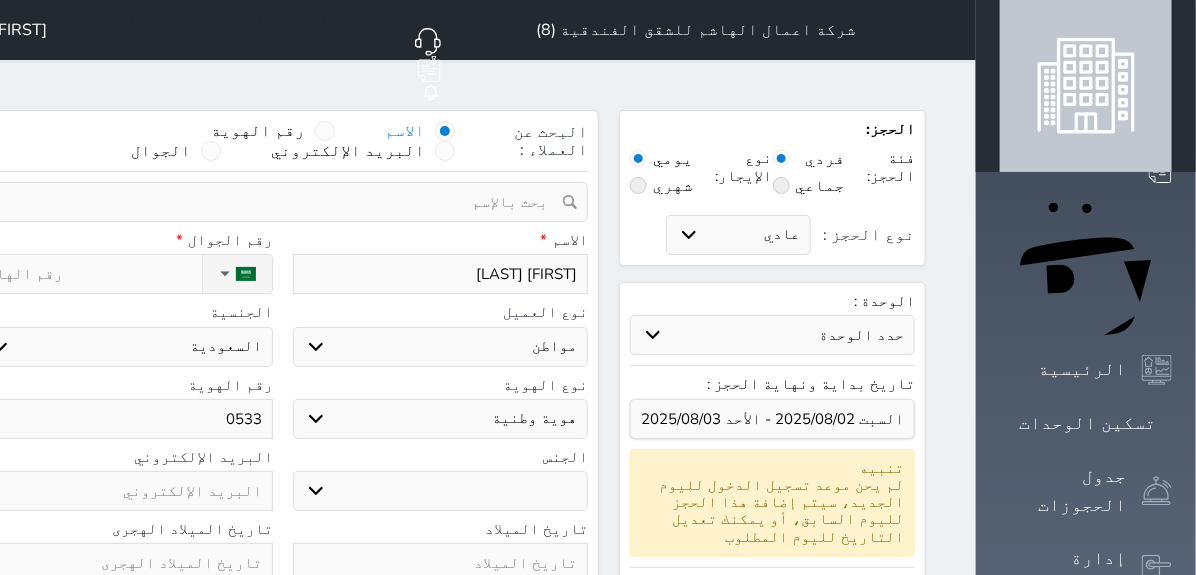 type on "[PHONE]" 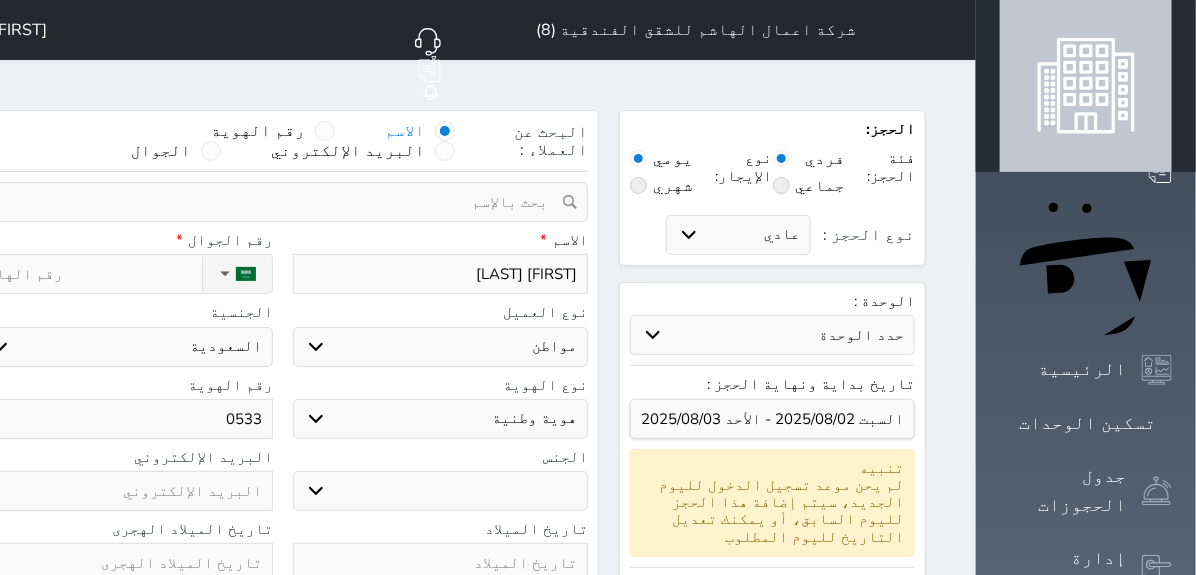 select 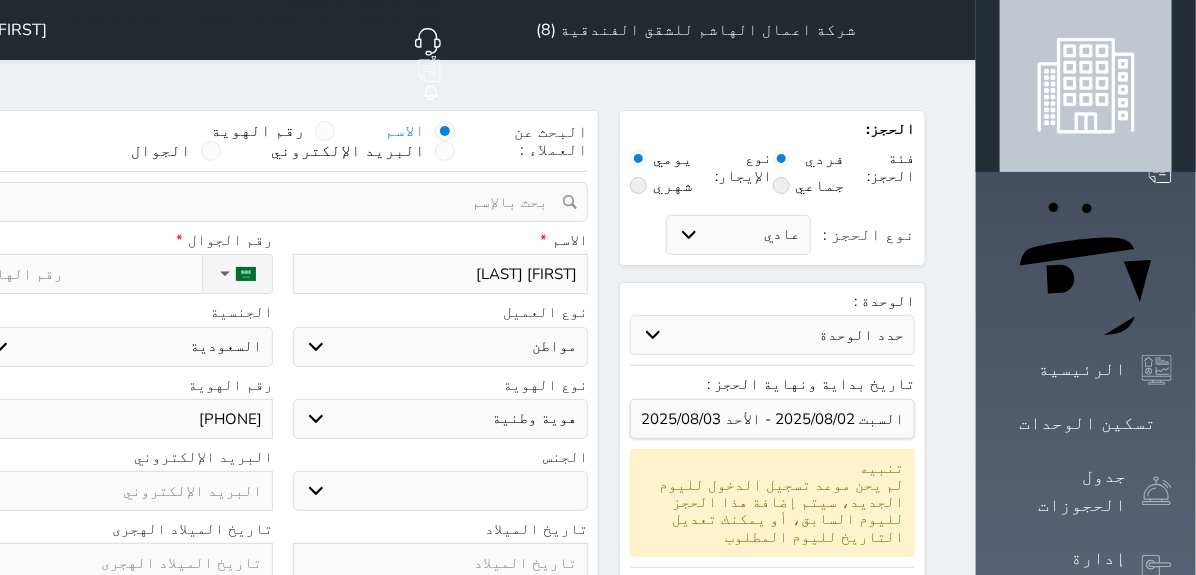 type on "[PHONE]" 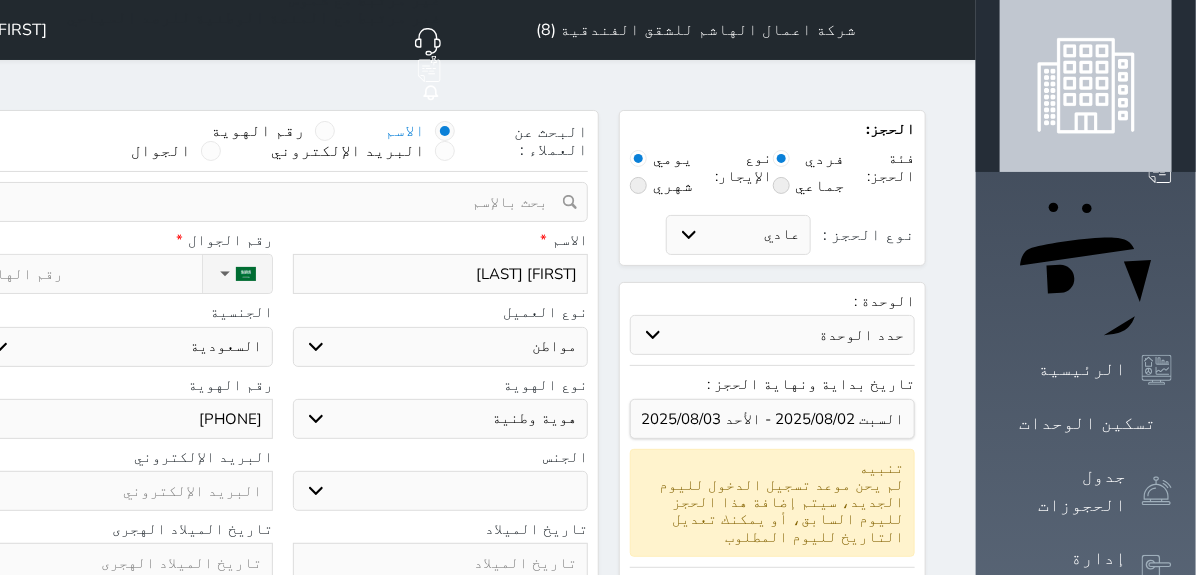 select 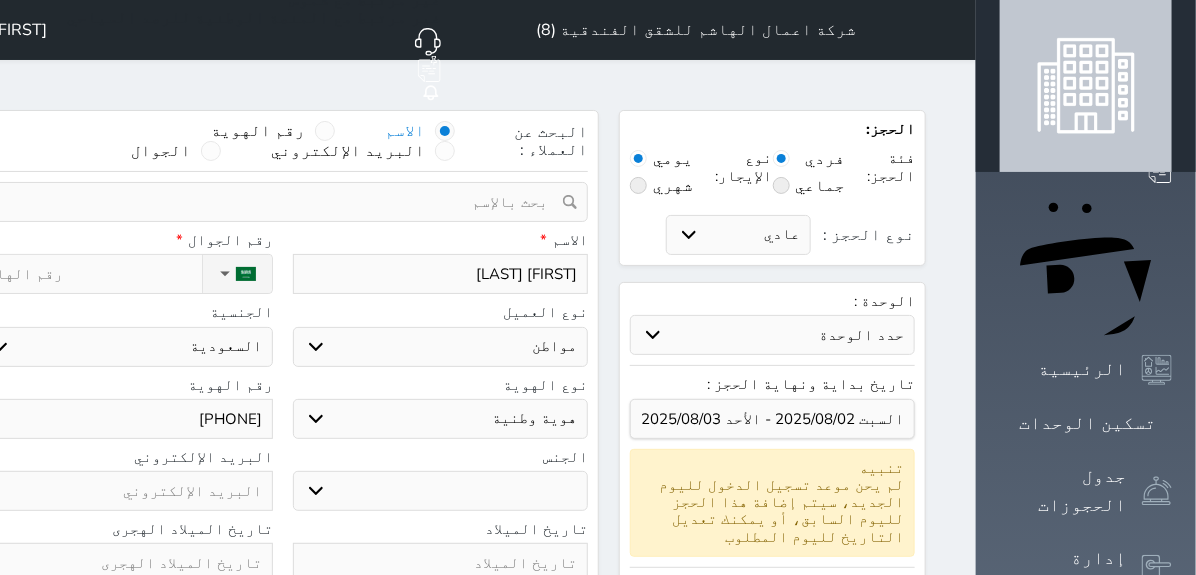 type on "[PHONE]" 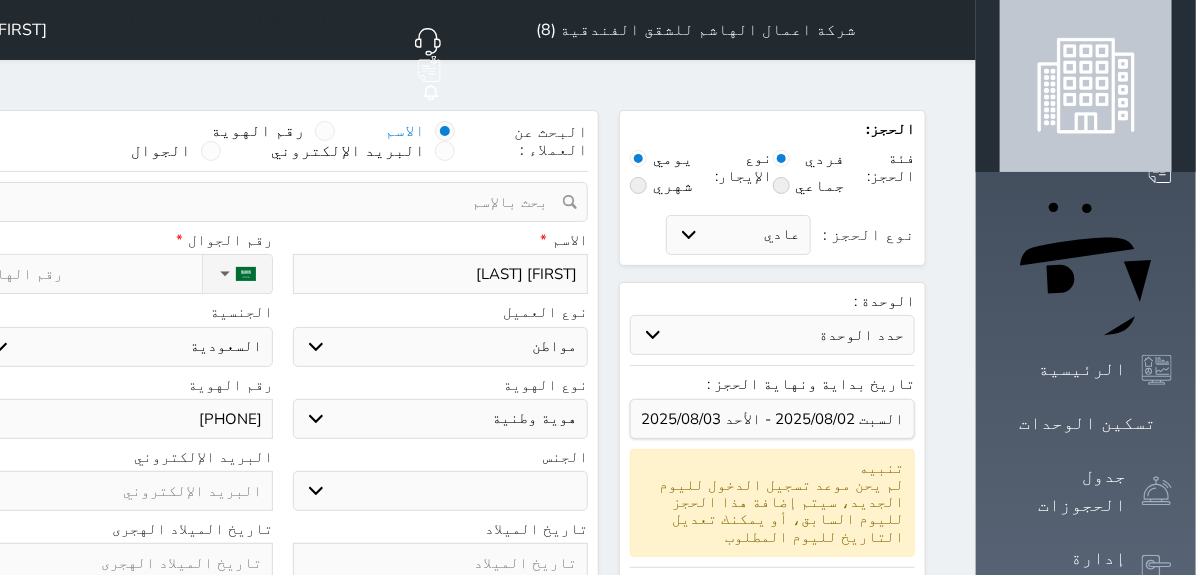 select 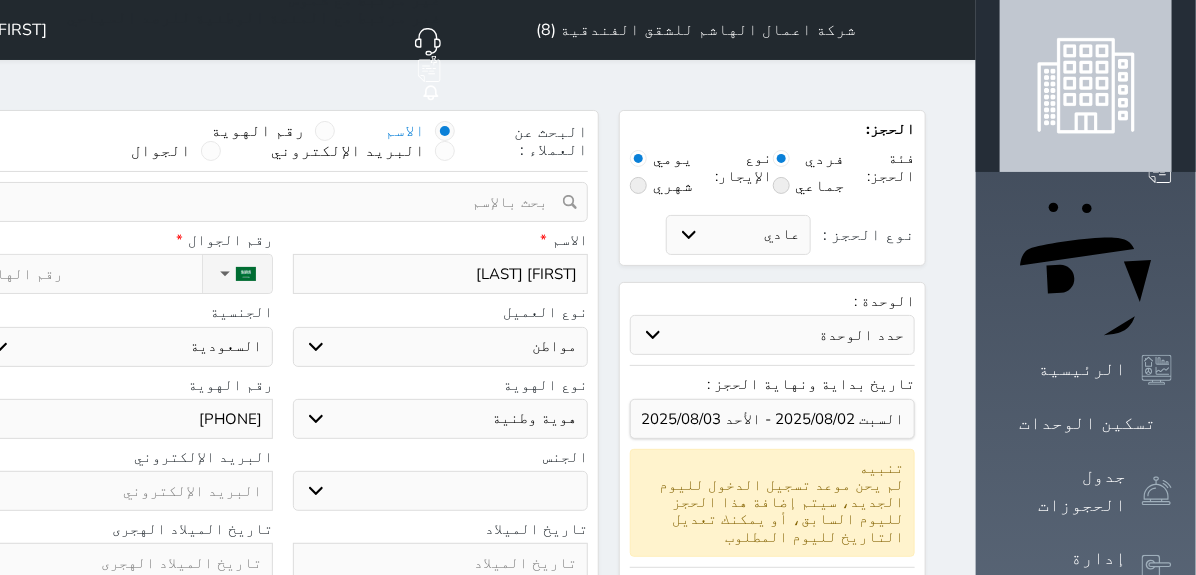 type on "[PHONE]" 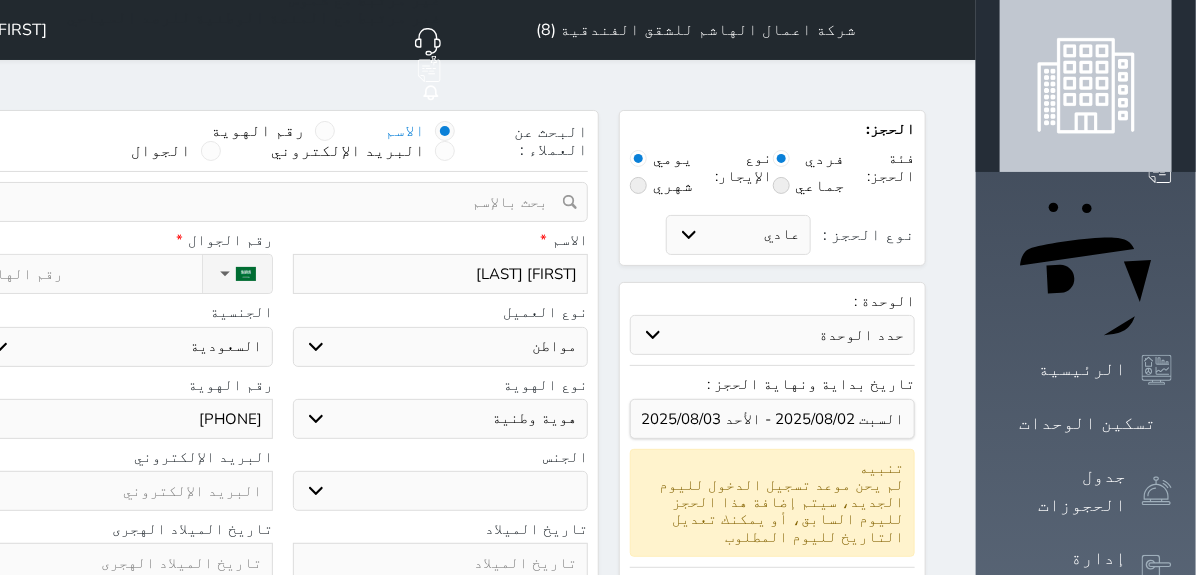 select 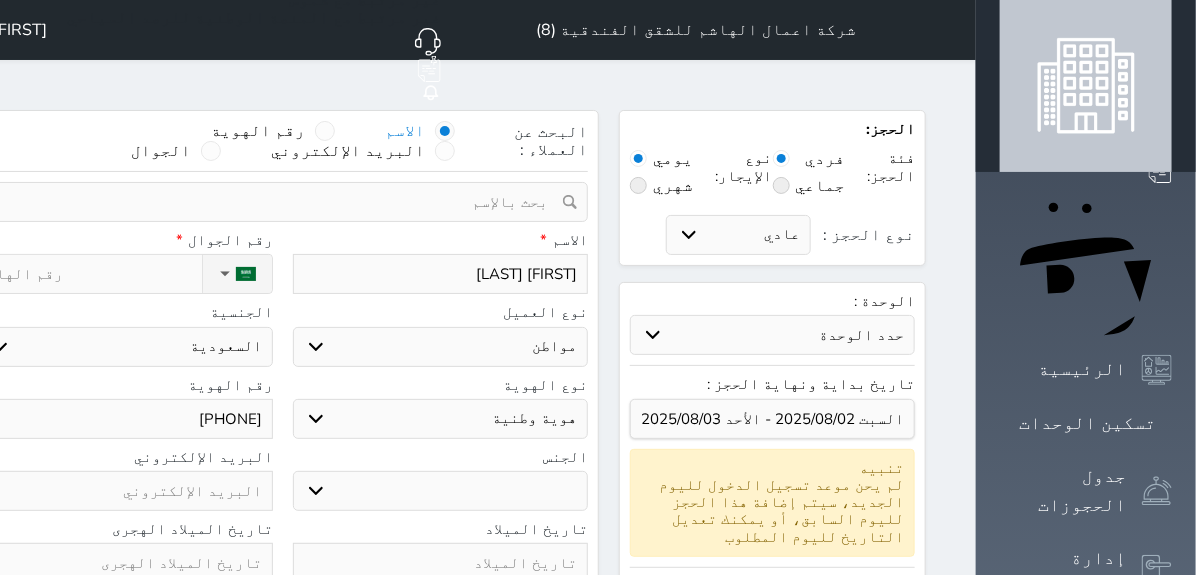 type on "[PHONE]" 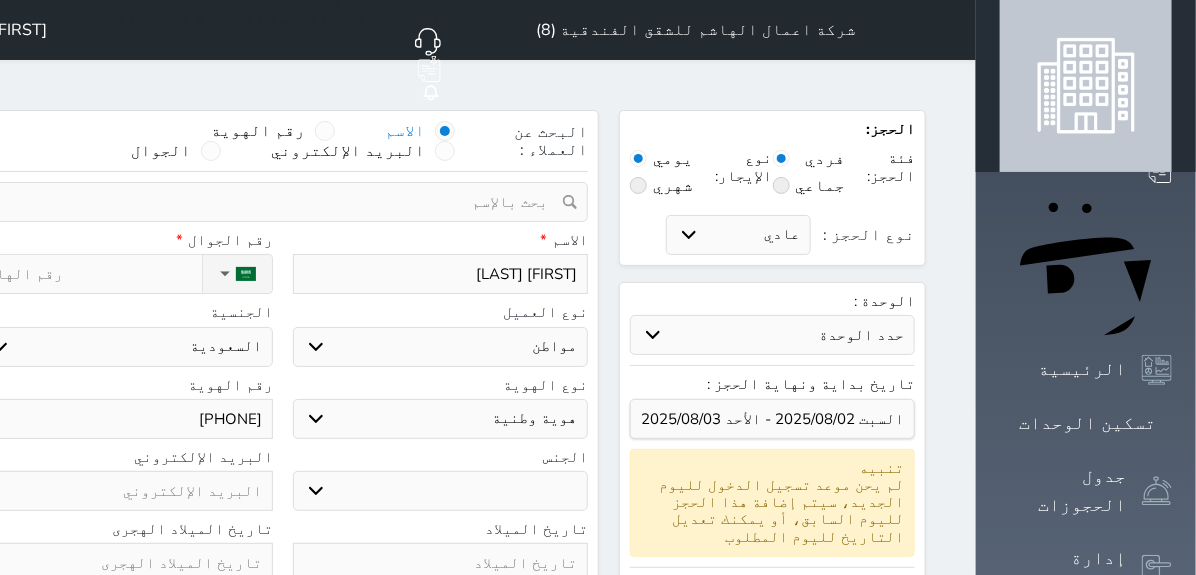 select 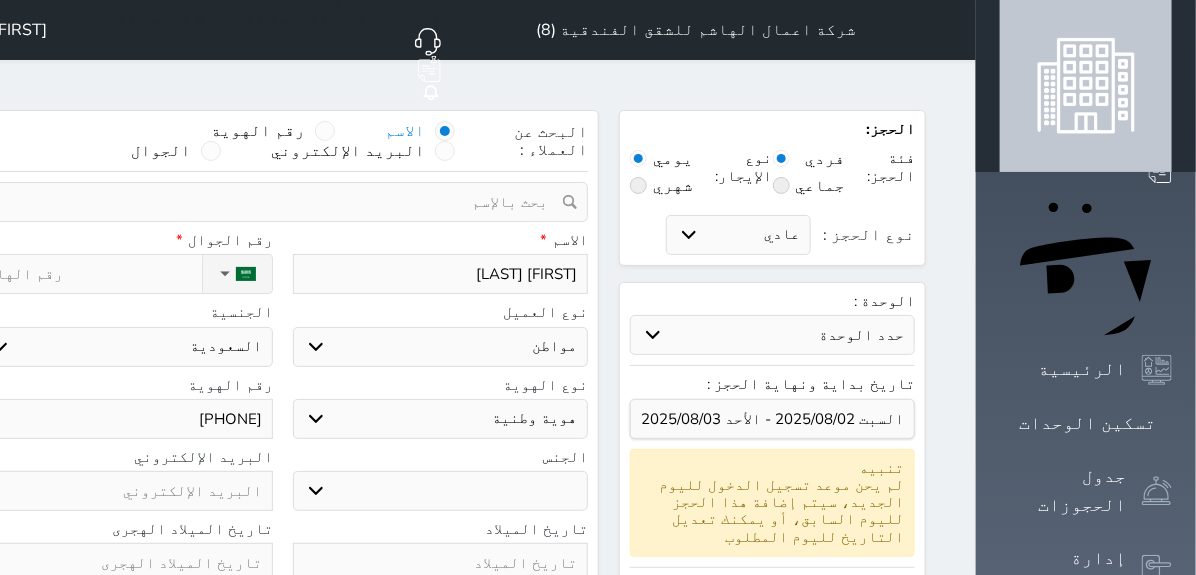 type on "[PHONE]" 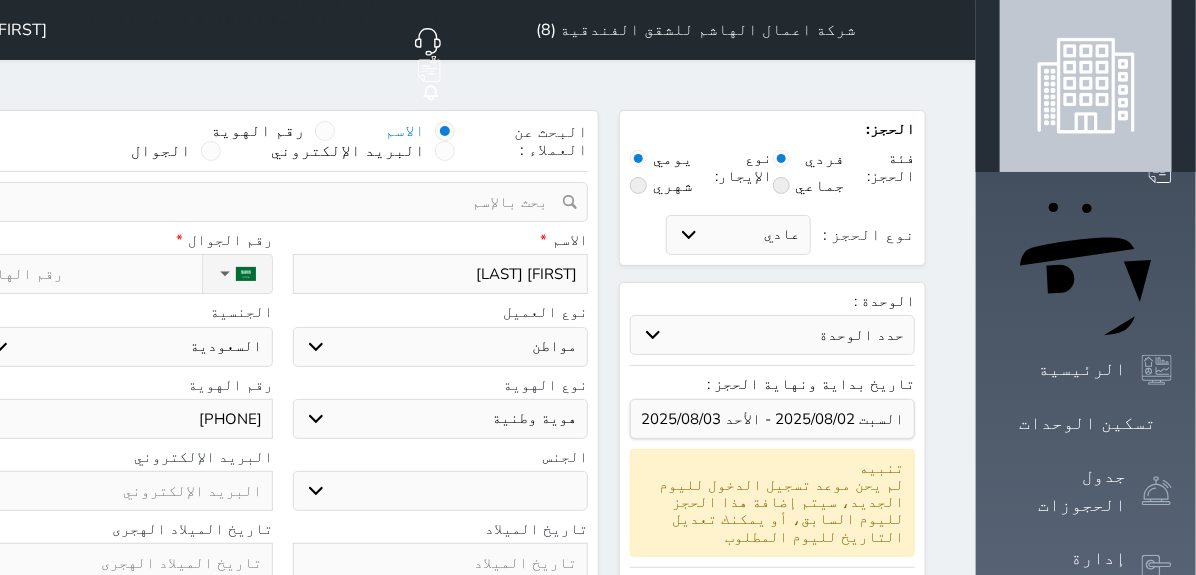 select 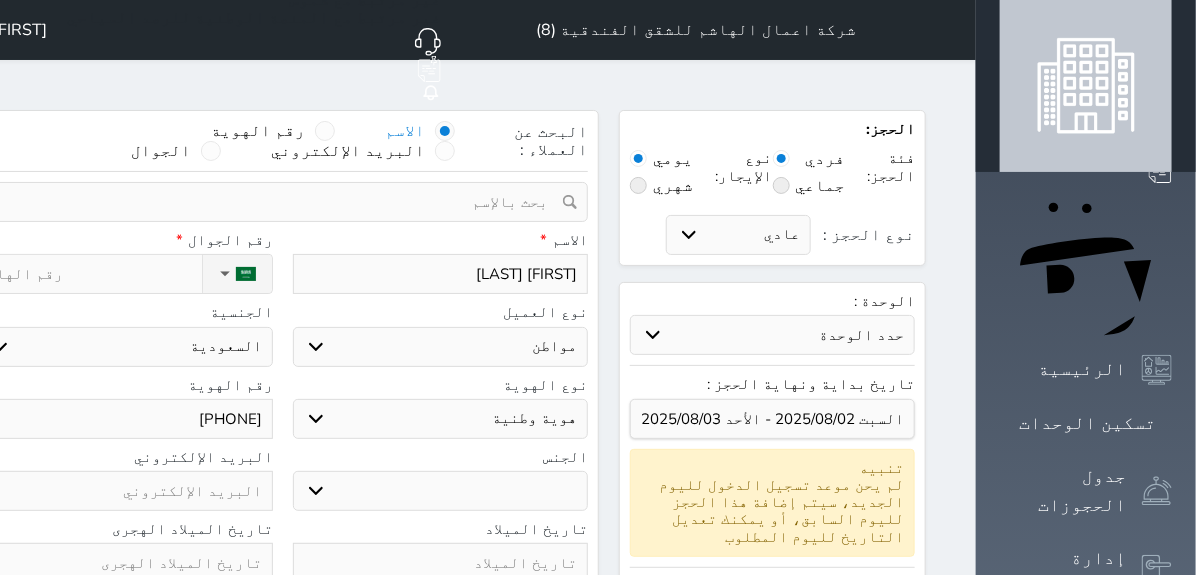 type on "[PHONE]" 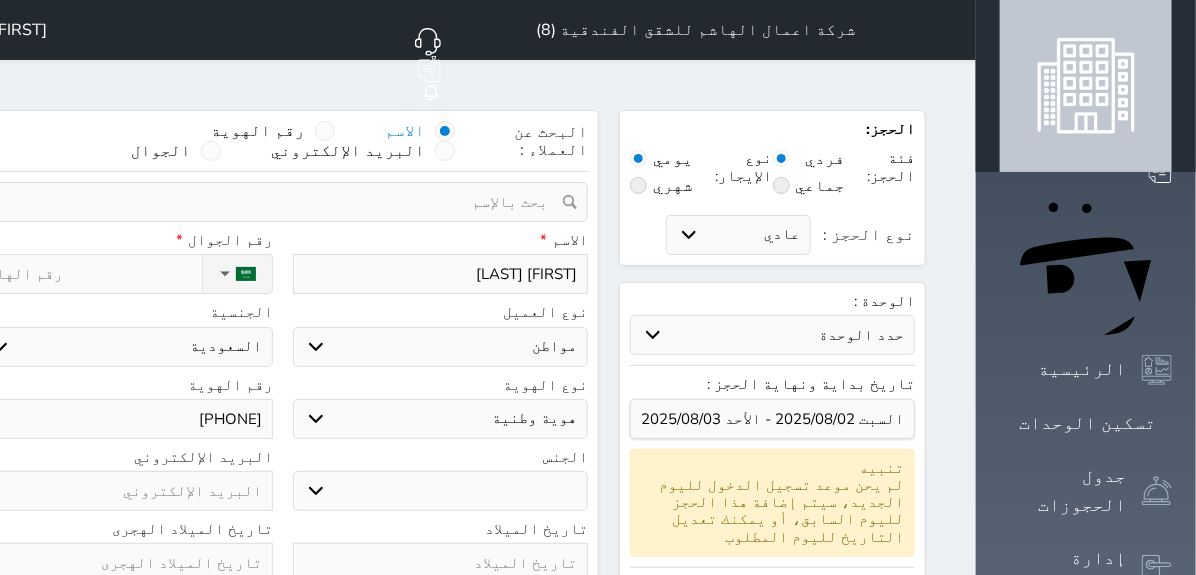 type on "0" 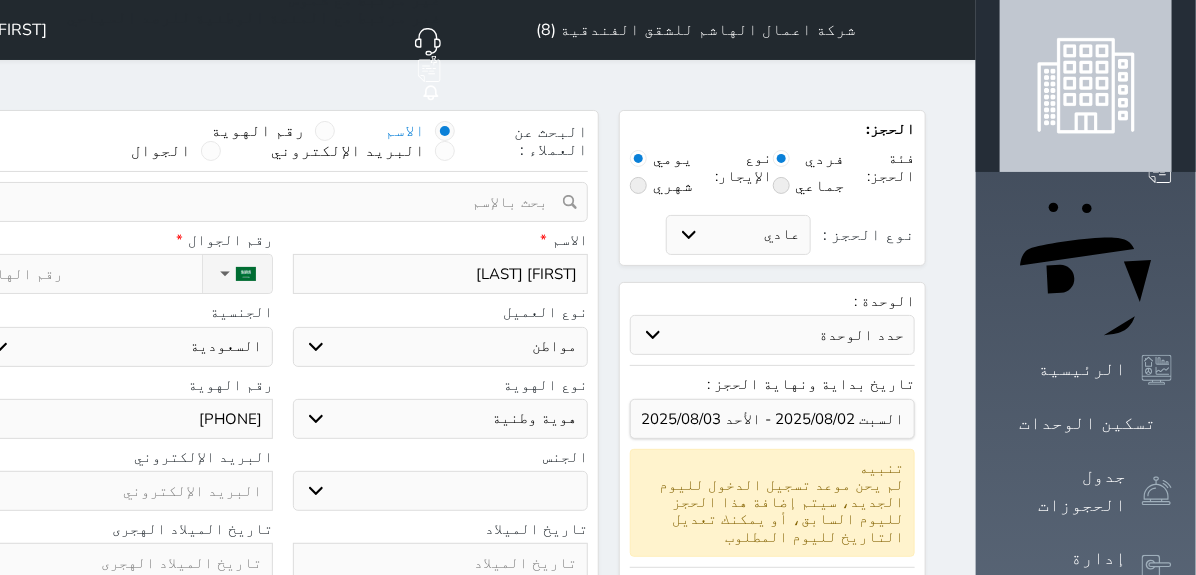 select 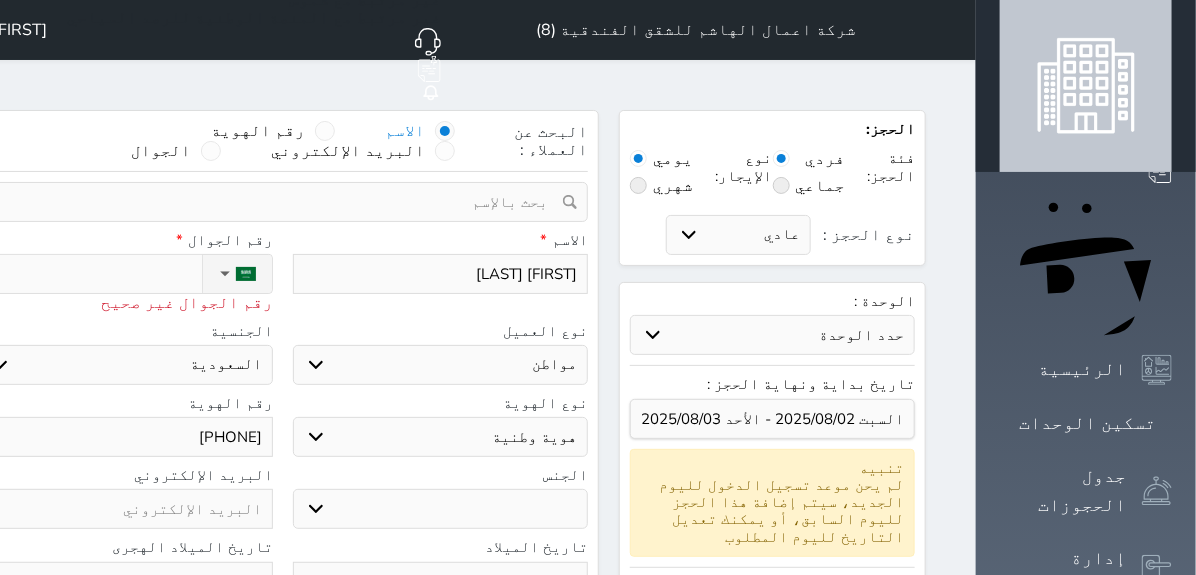 type on "05" 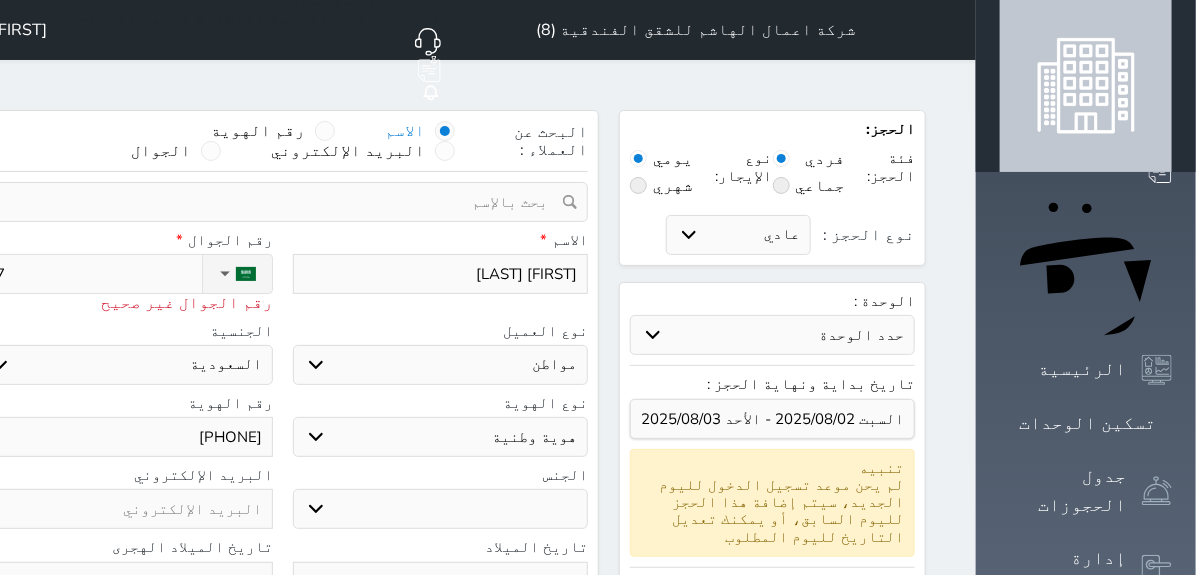 type on "[PHONE]" 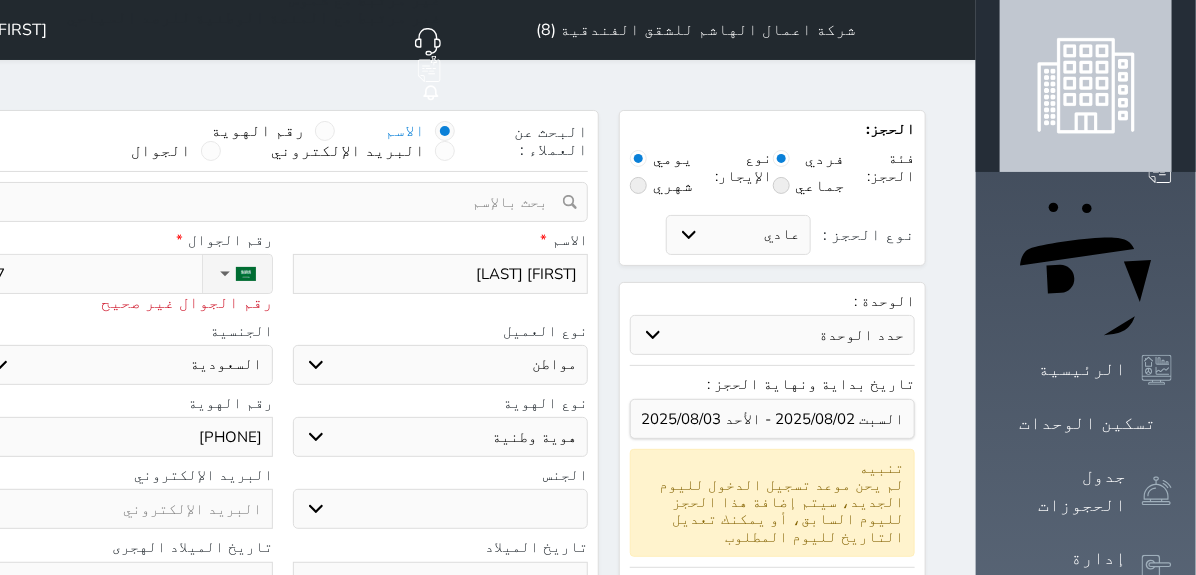 select 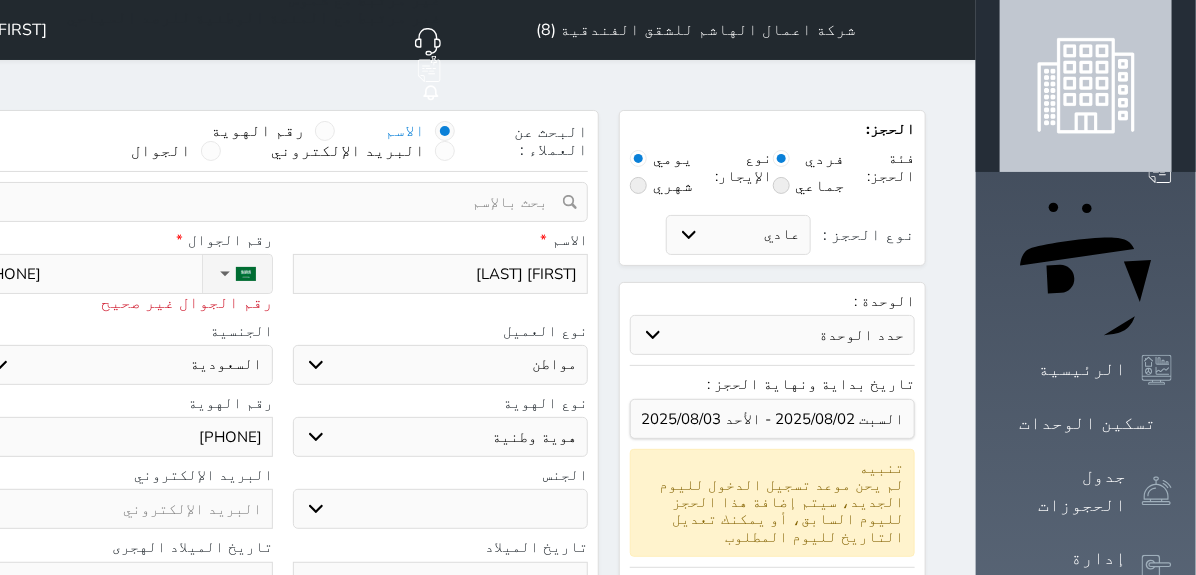 type on "[PHONE]" 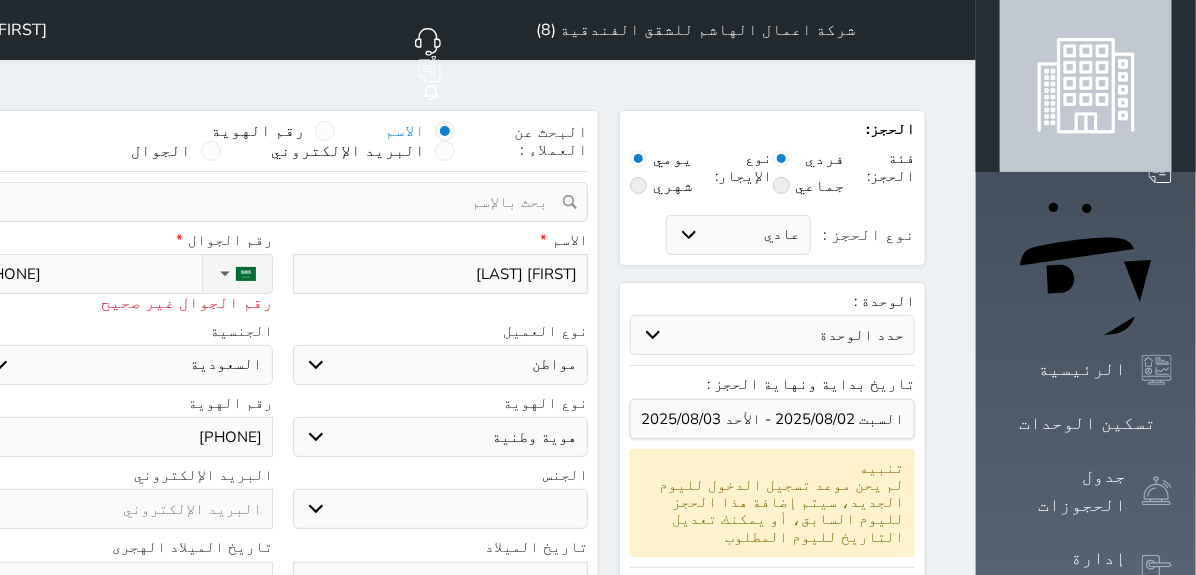type on "[PHONE]" 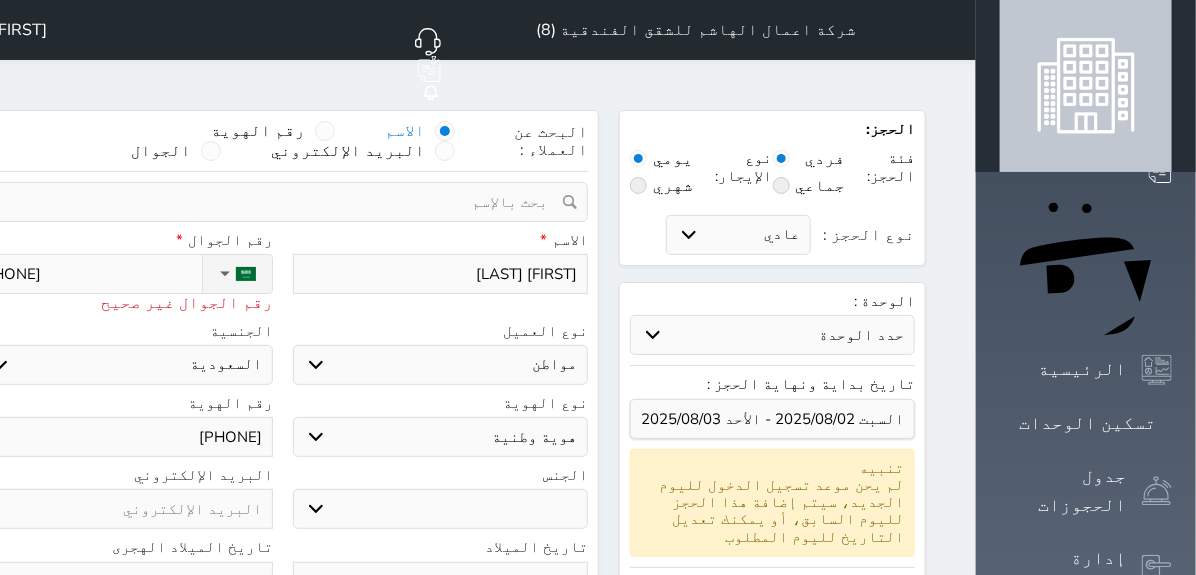 select 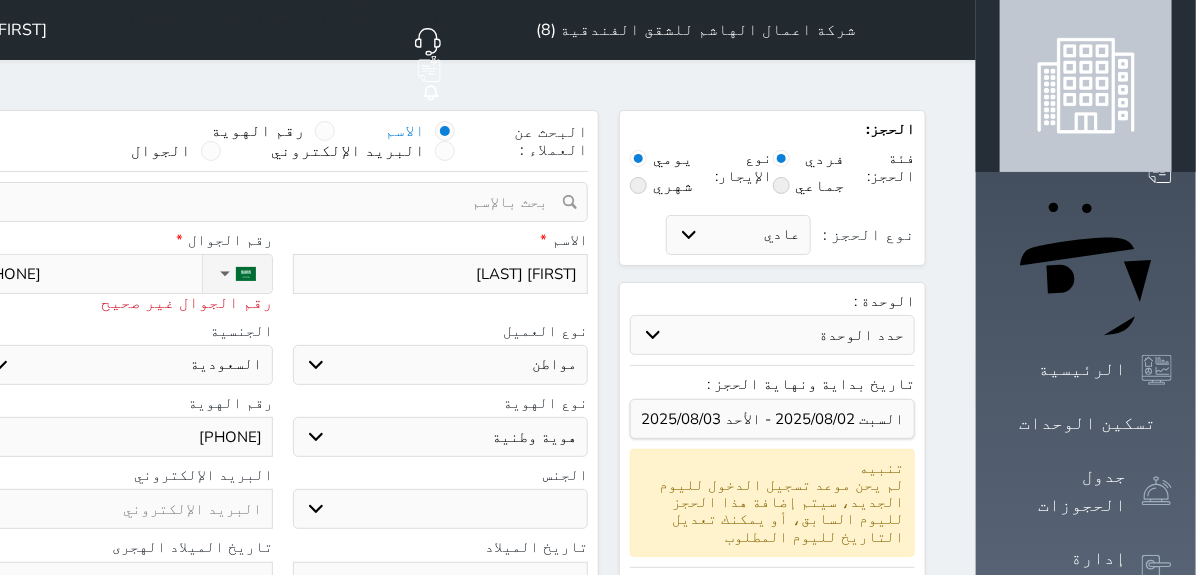 type on "[PHONE]" 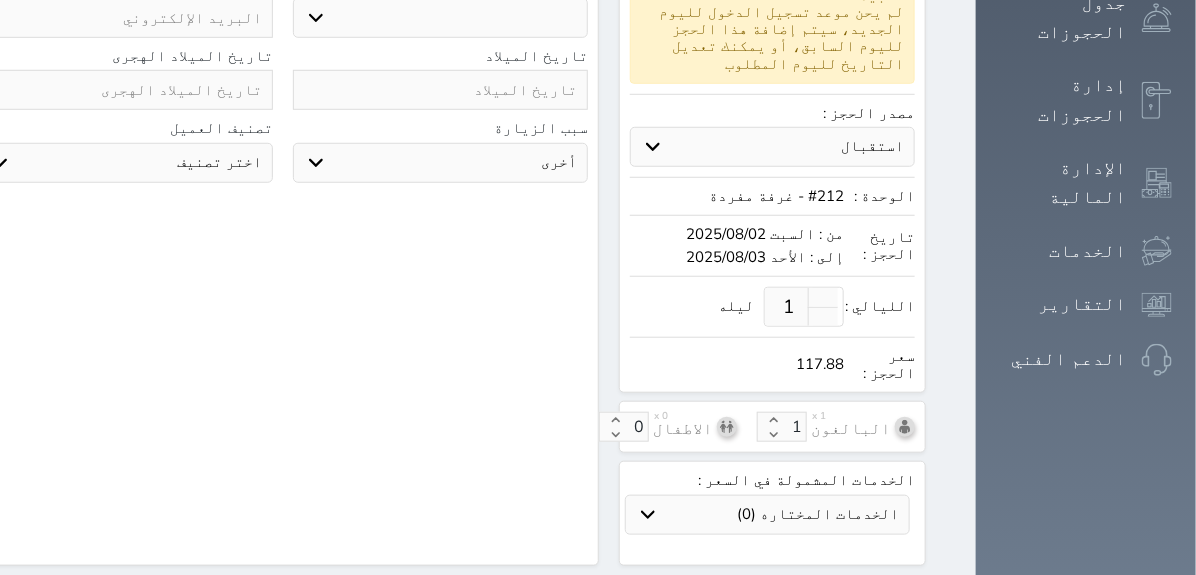 scroll, scrollTop: 755, scrollLeft: 0, axis: vertical 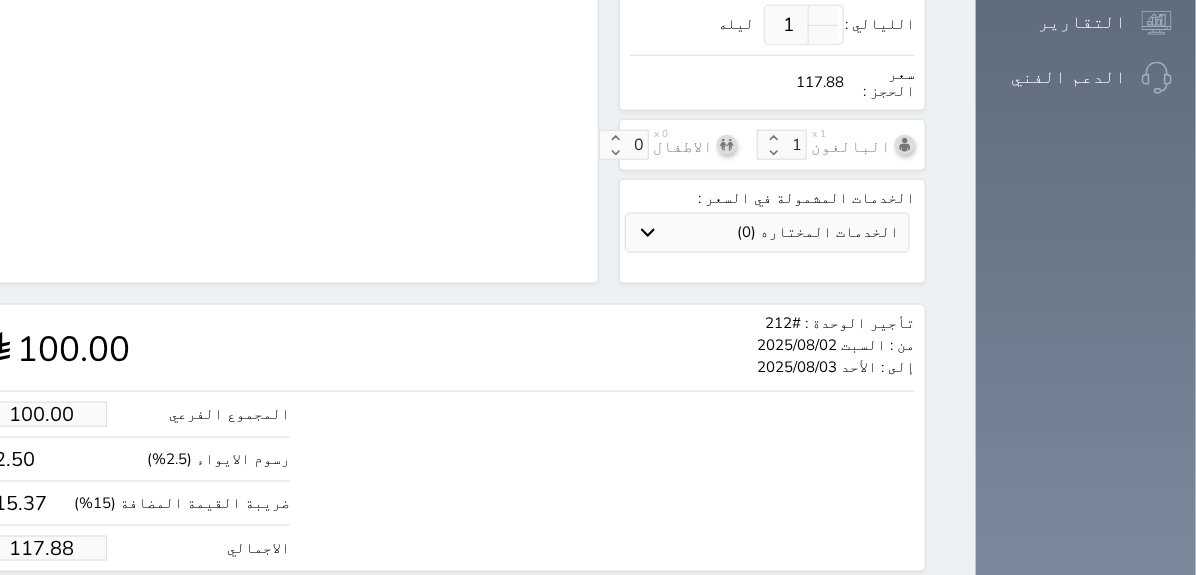 type on "+[PHONE]" 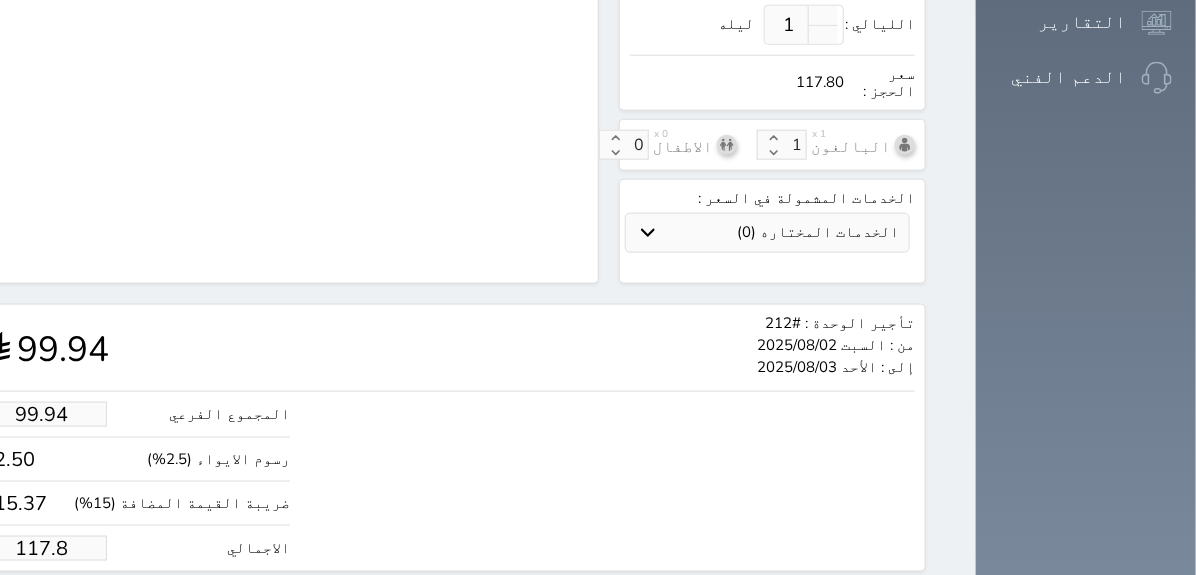 type on "117" 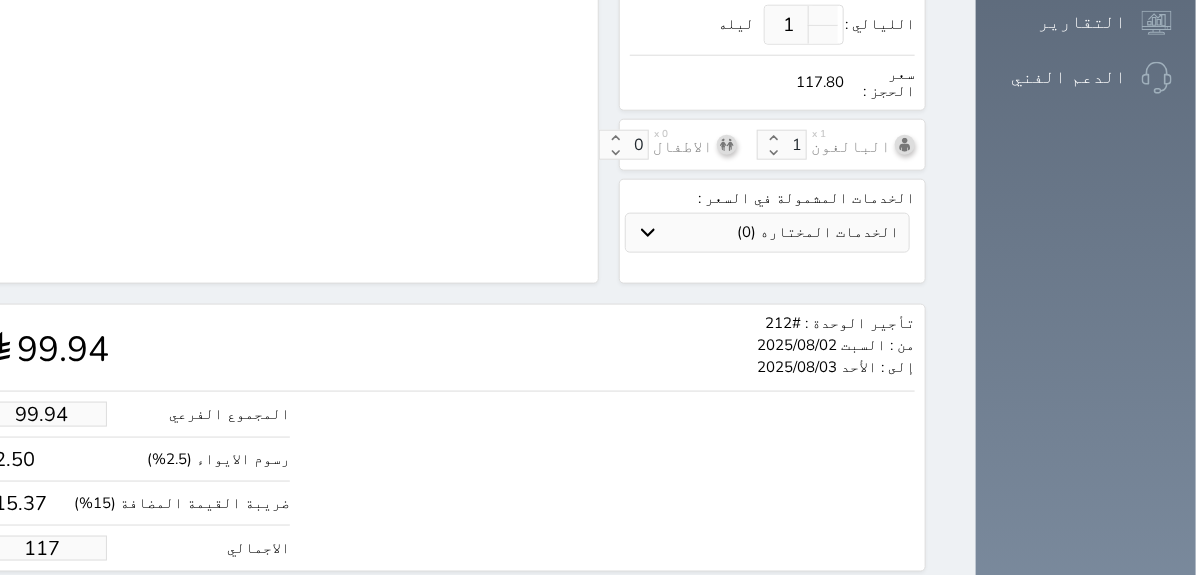 type on "9.33" 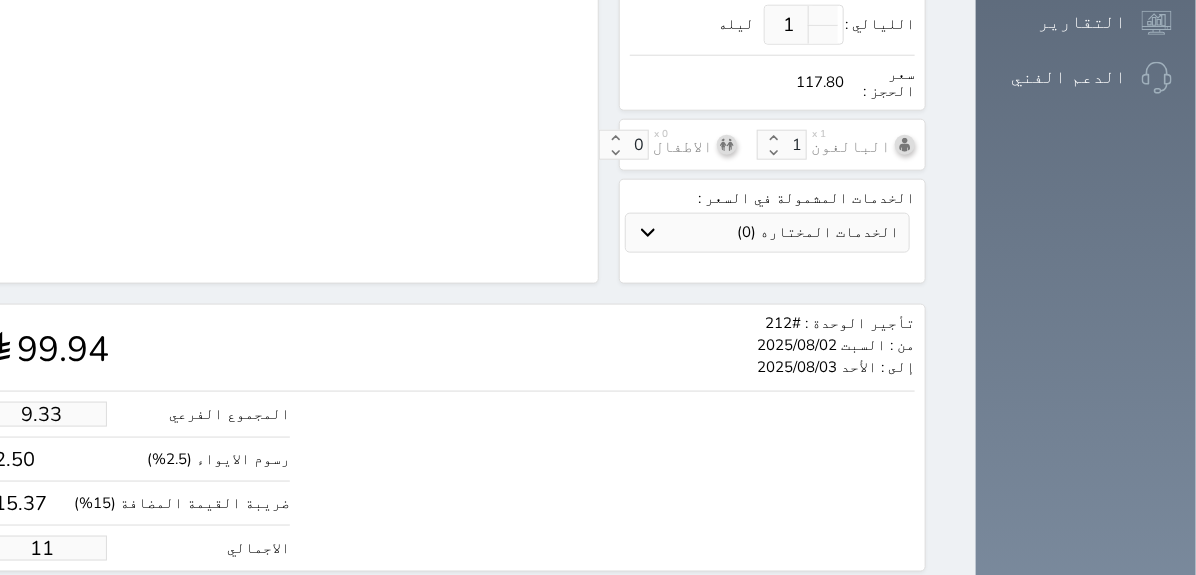 select 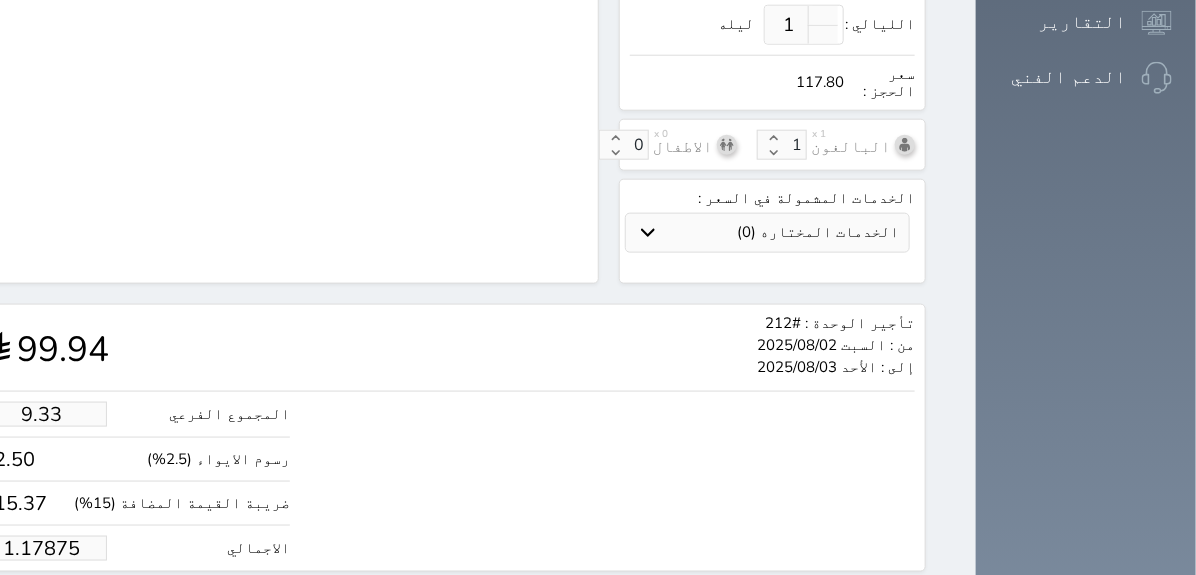 type on "1.00" 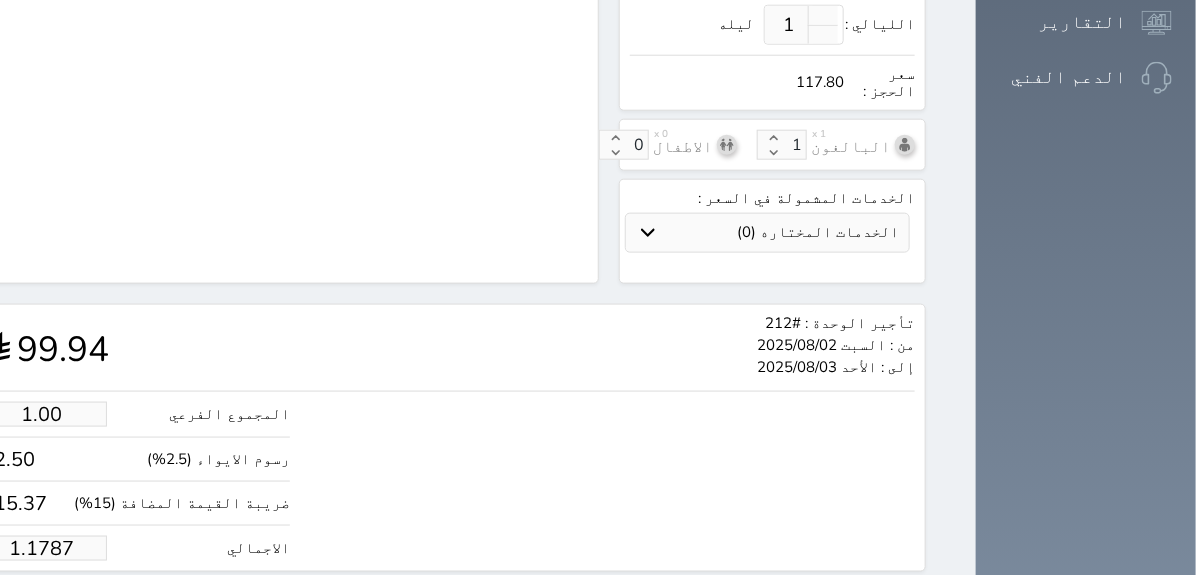 type on "1.178" 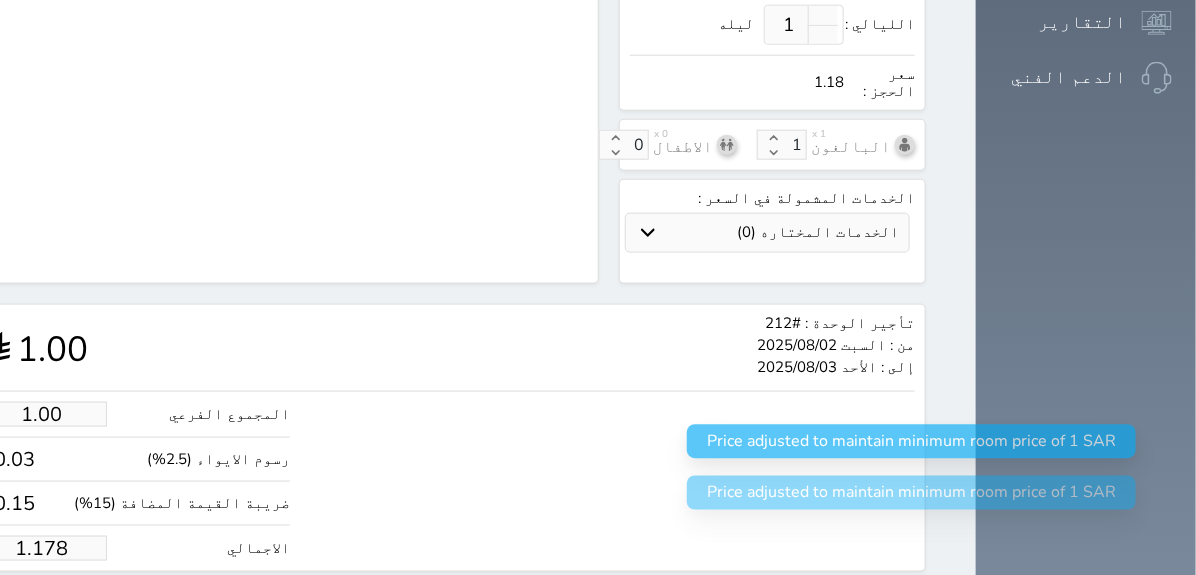 type on "1.17" 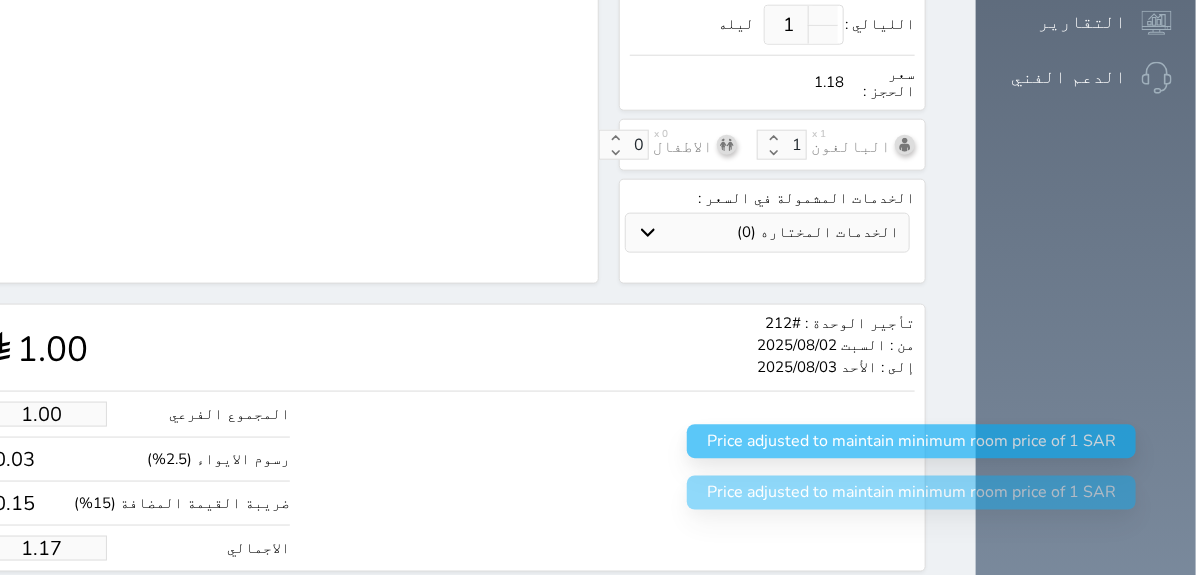 type on "1.1" 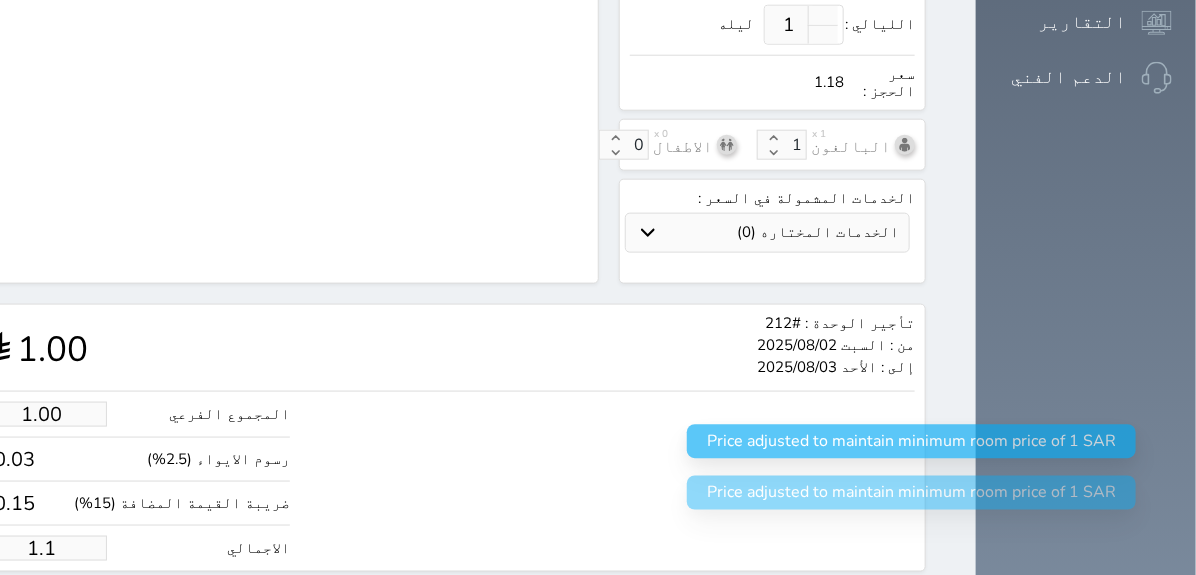 type on "1." 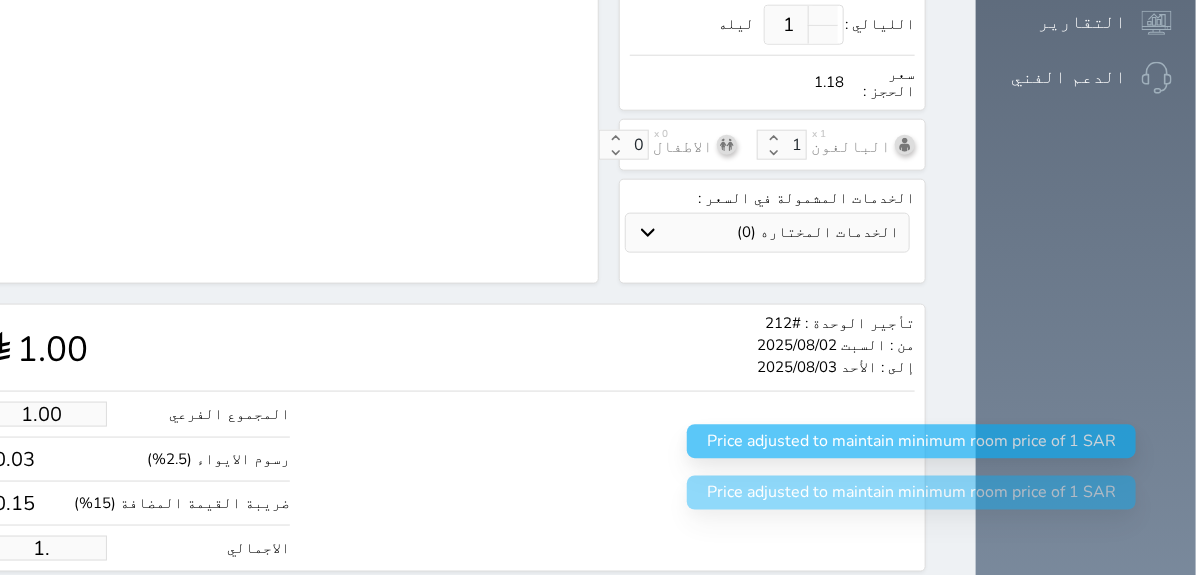 type on "1" 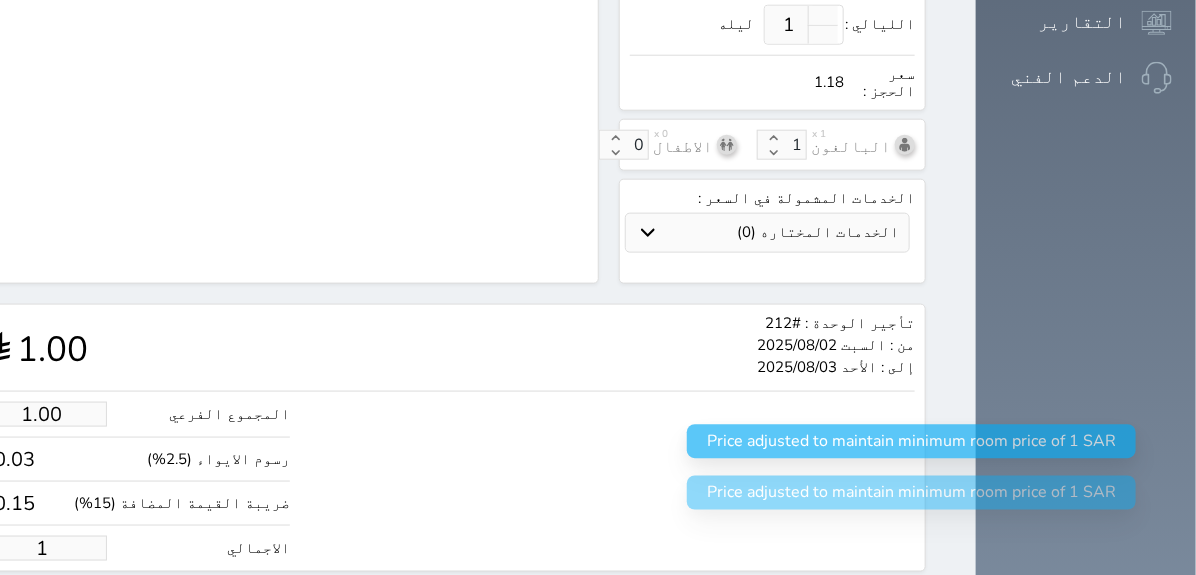 type 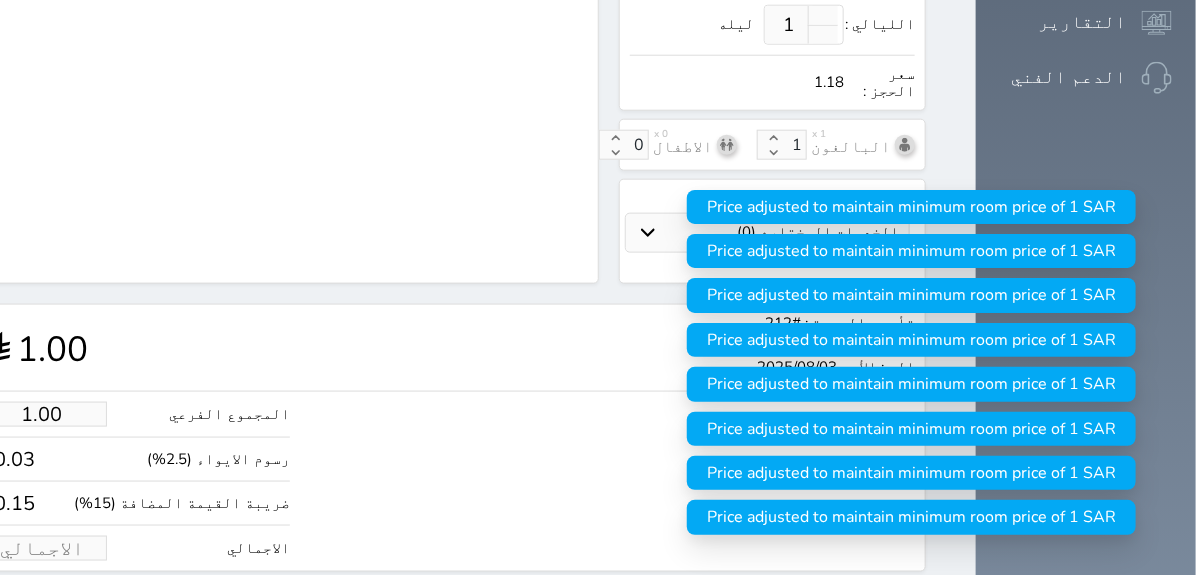 type on "1" 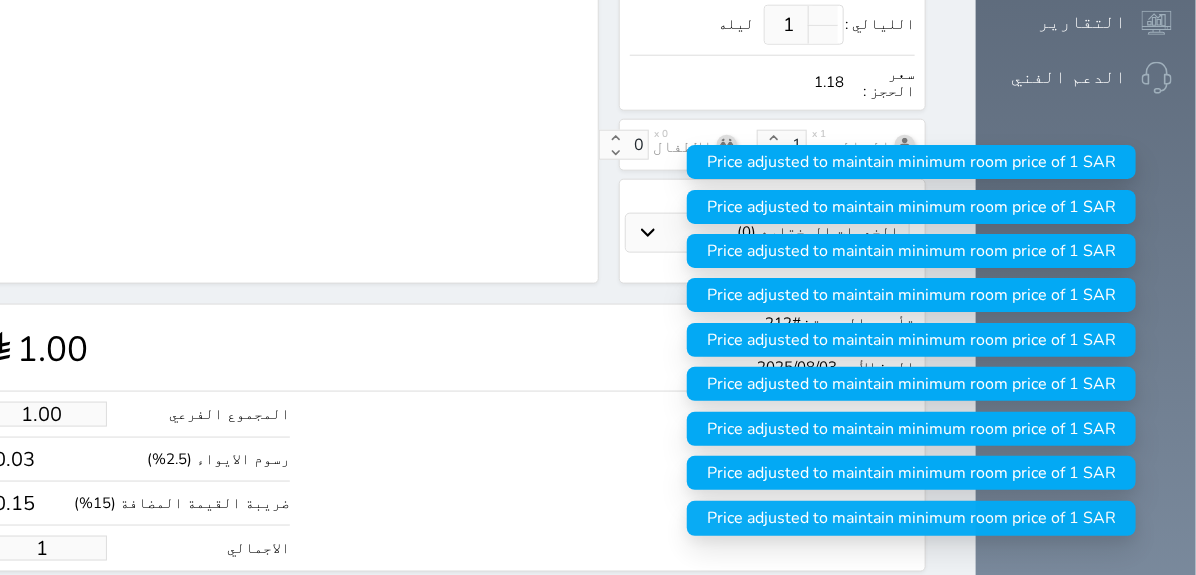 type on "8.48" 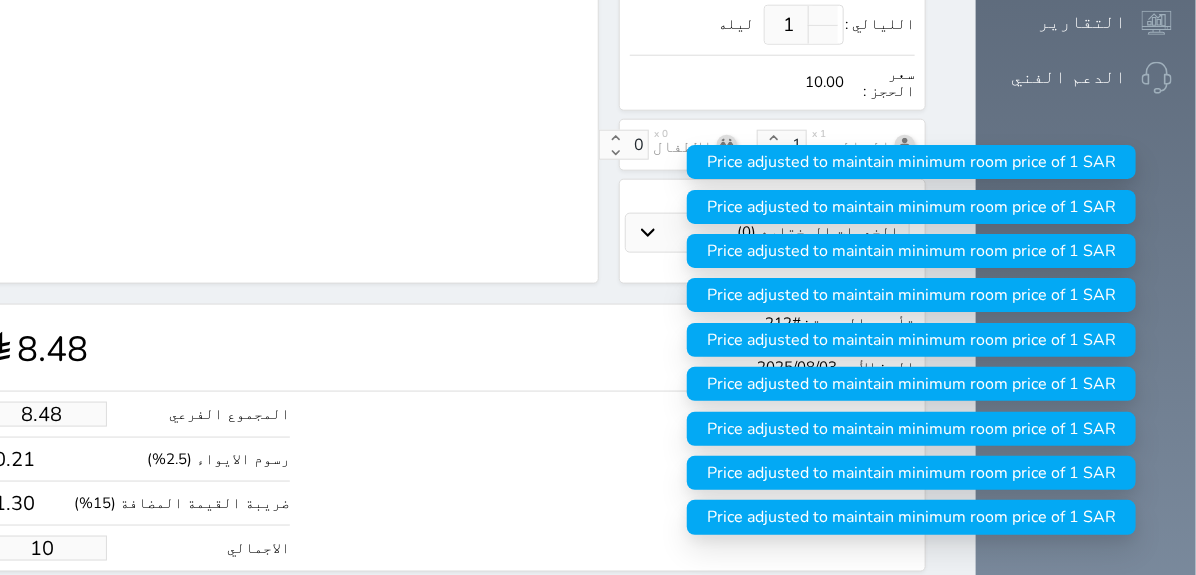 type on "84.84" 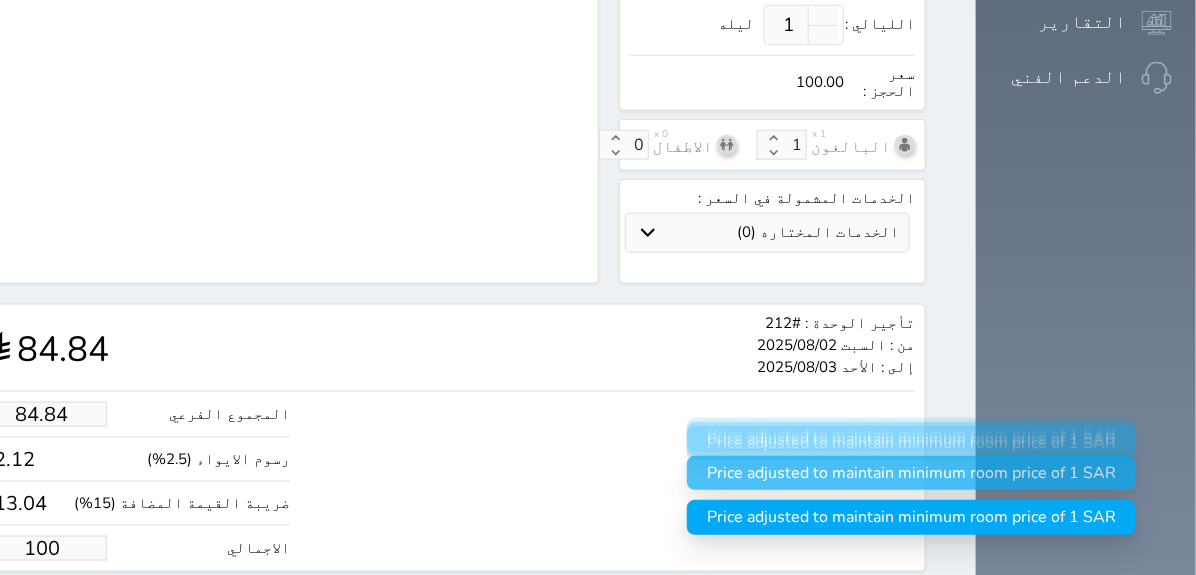 type on "100.00" 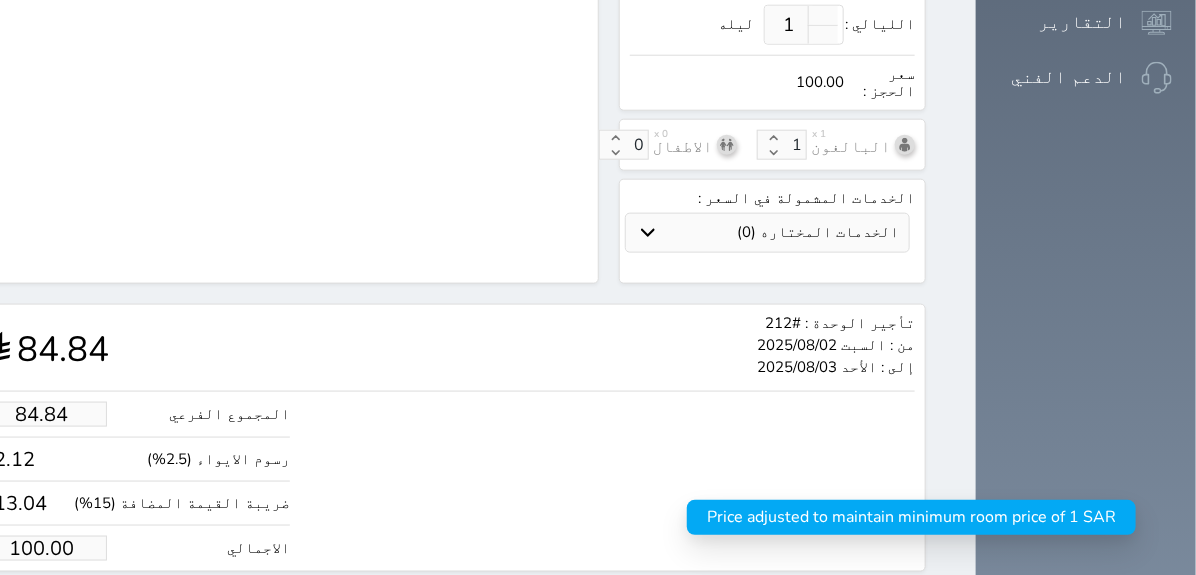 click on "حجز" at bounding box center (59, 609) 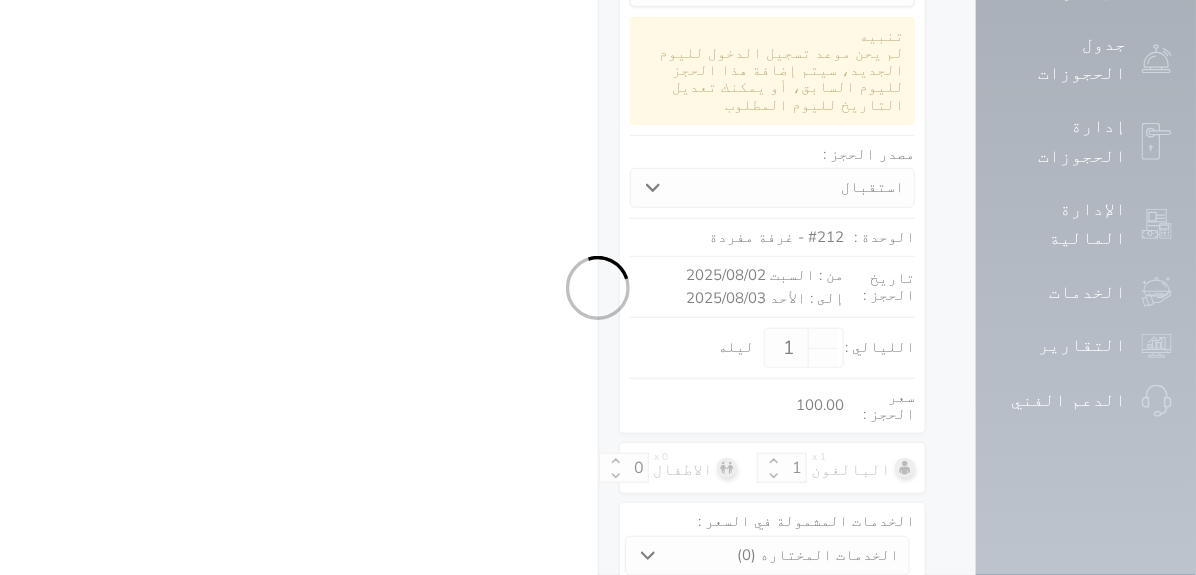 scroll, scrollTop: 708, scrollLeft: 0, axis: vertical 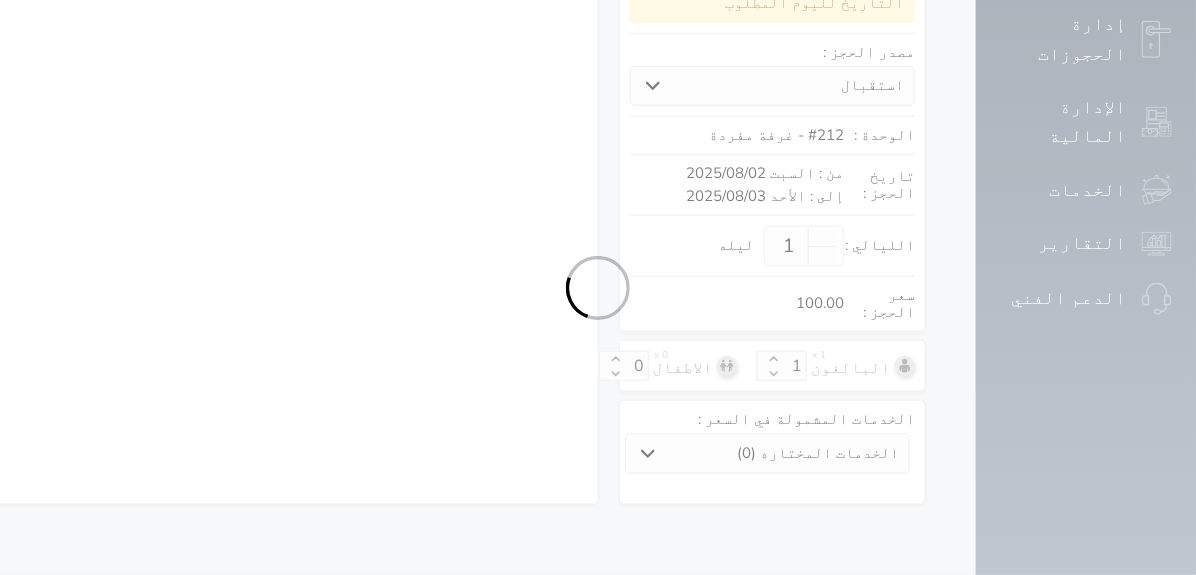 select on "1" 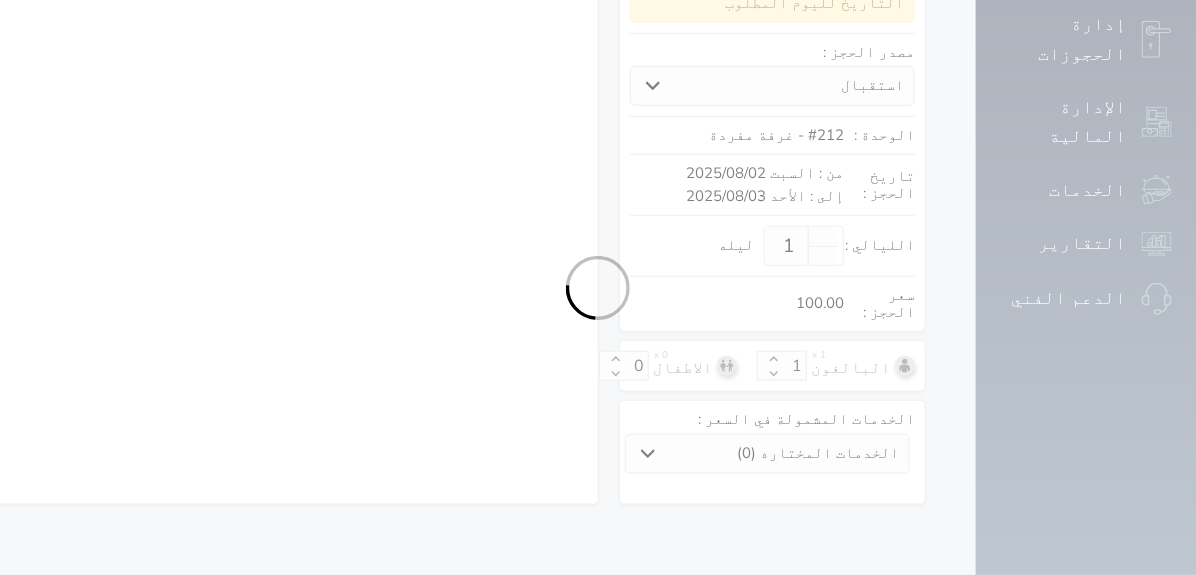 select on "113" 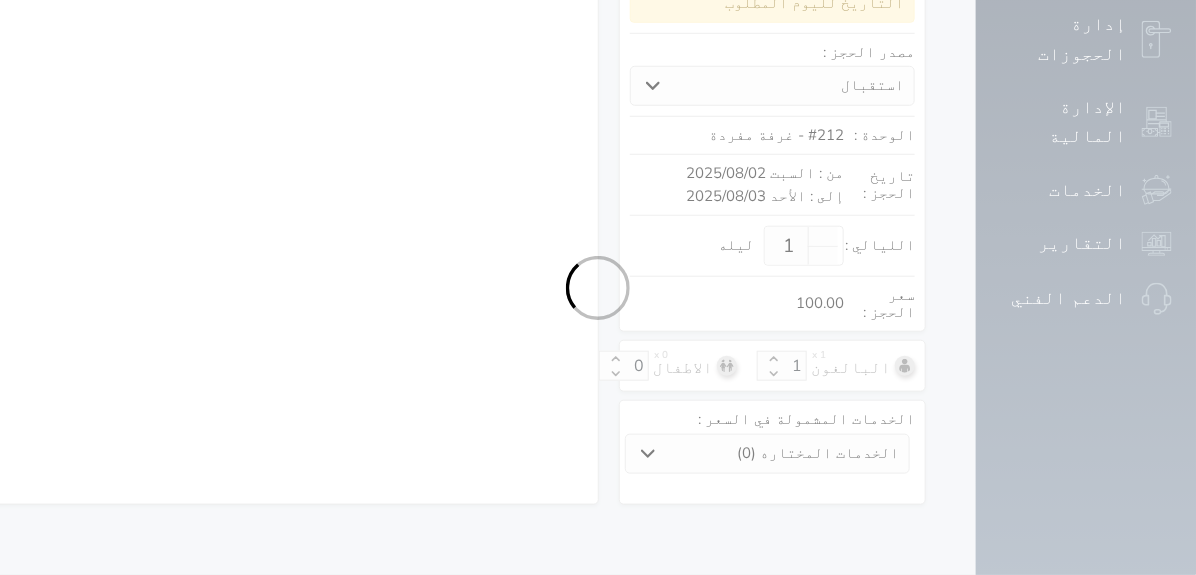select on "1" 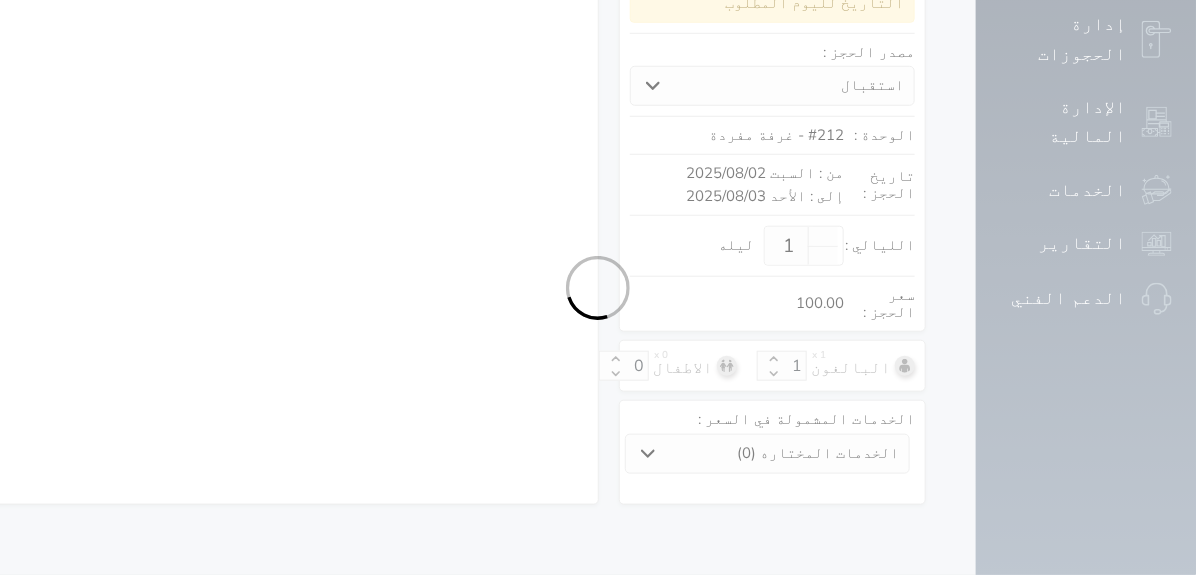 select 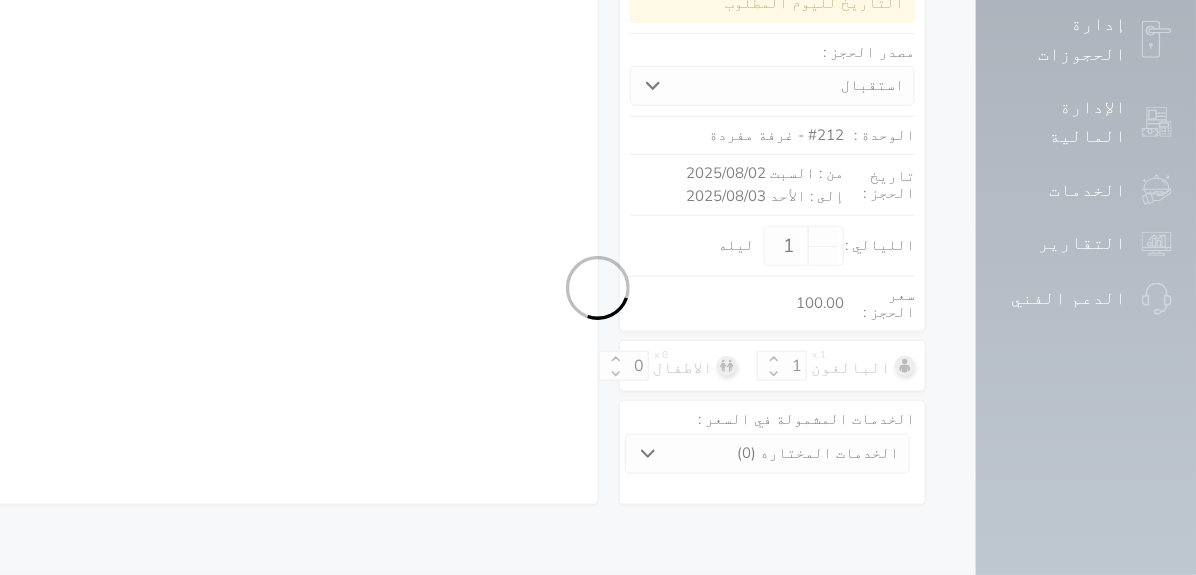 select on "7" 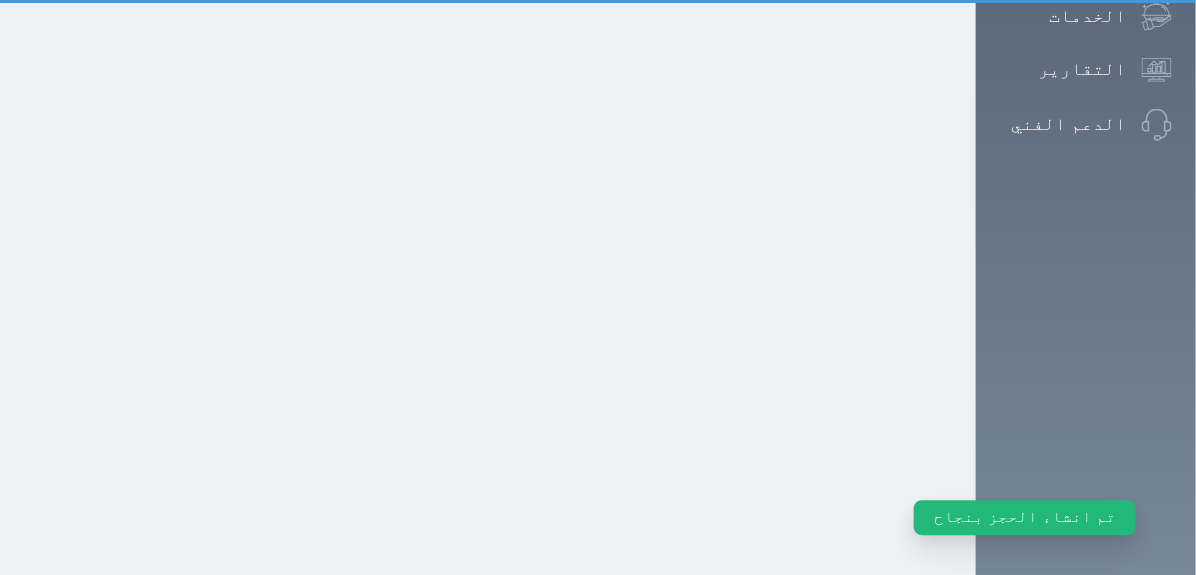 scroll, scrollTop: 0, scrollLeft: 0, axis: both 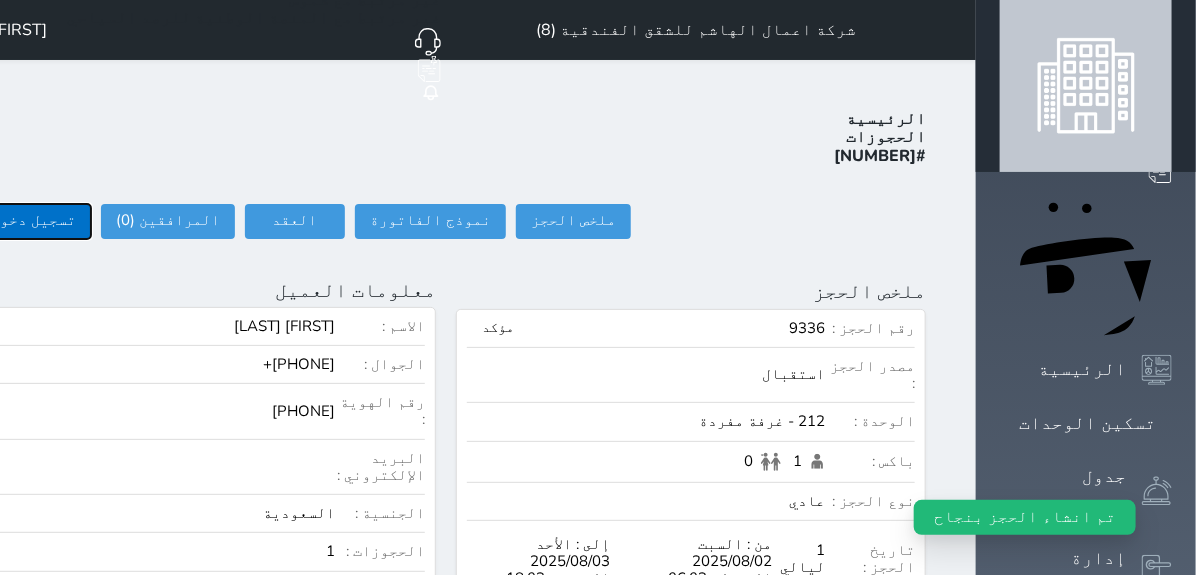 click on "تسجيل دخول" at bounding box center (33, 221) 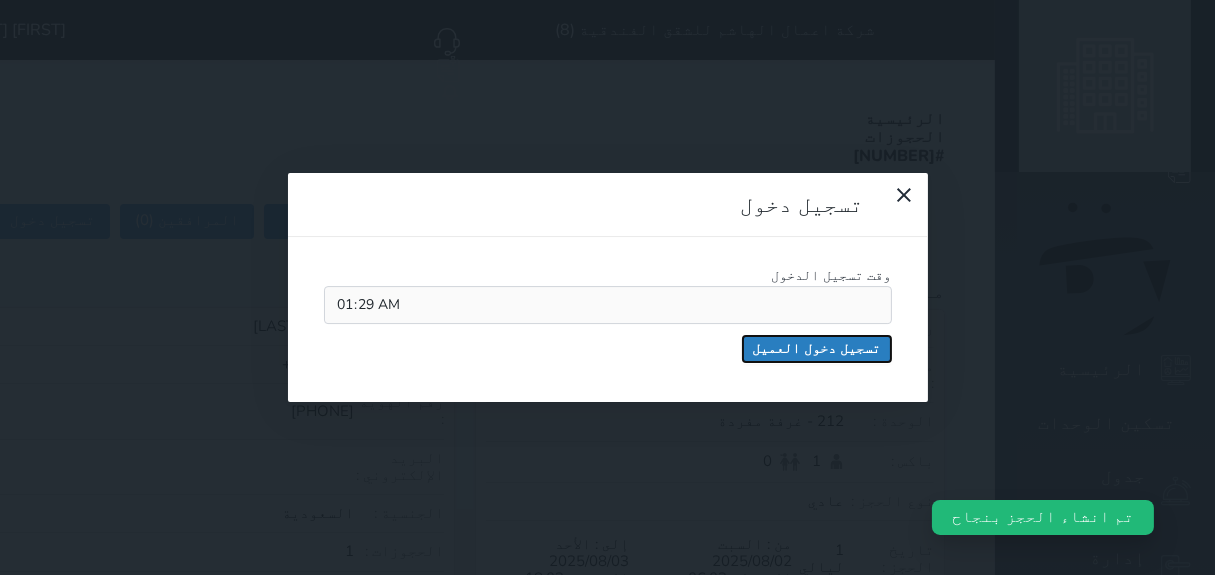 click on "تسجيل دخول العميل" at bounding box center [817, 349] 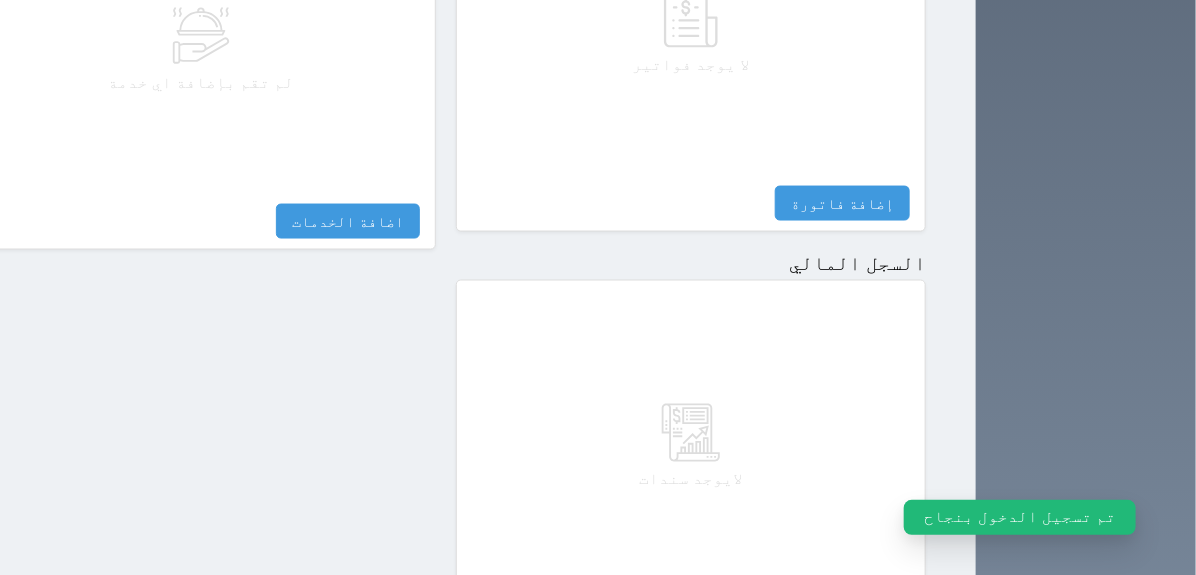 scroll, scrollTop: 1148, scrollLeft: 0, axis: vertical 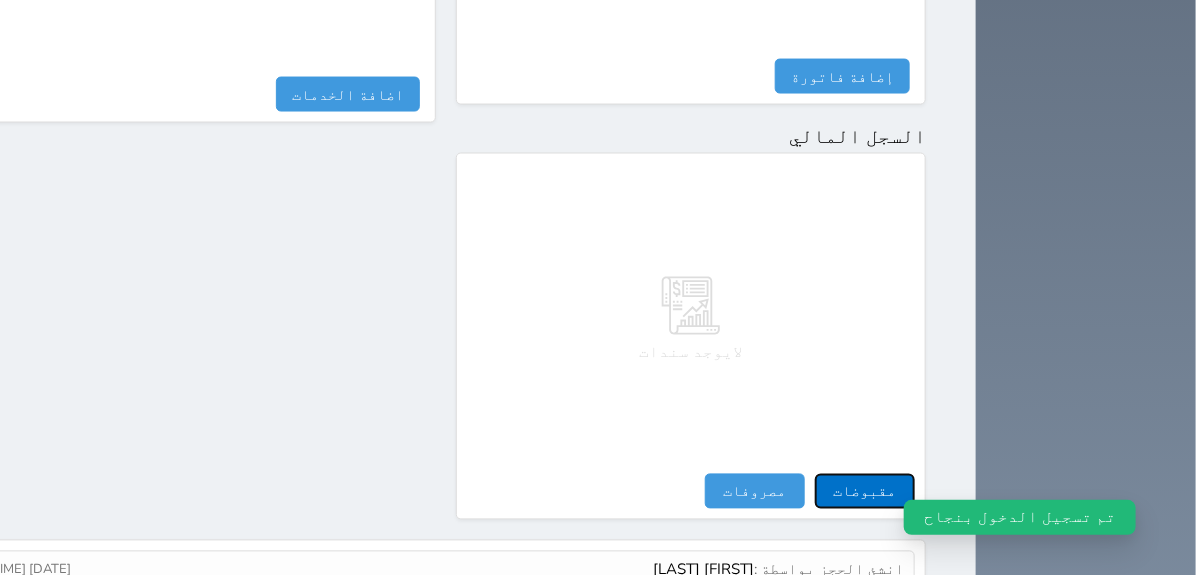 click on "مقبوضات" at bounding box center [865, 491] 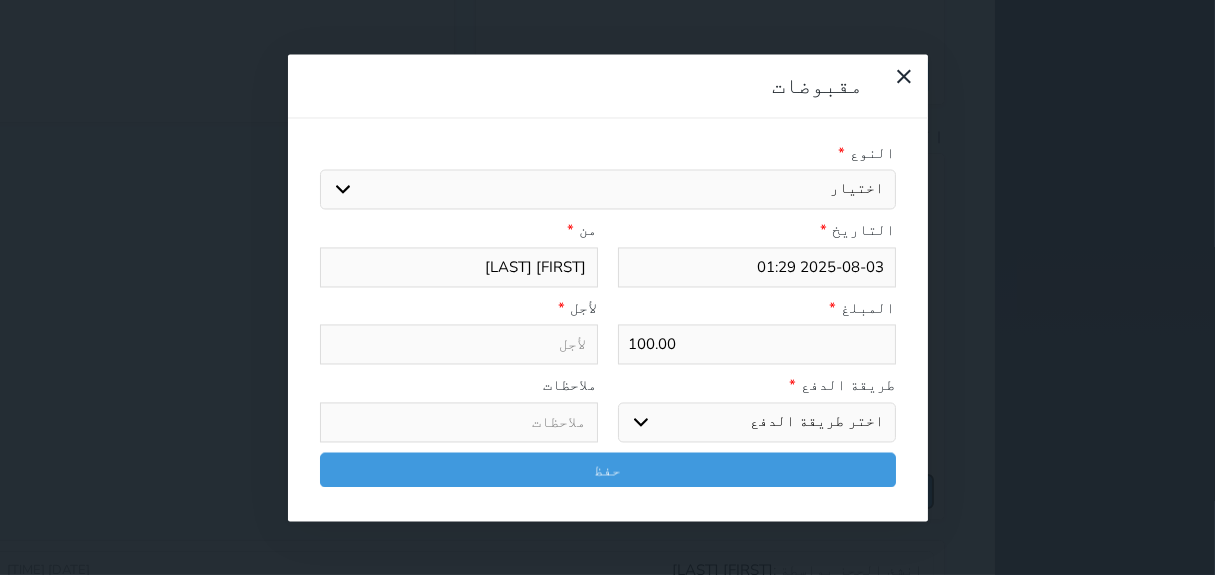 select 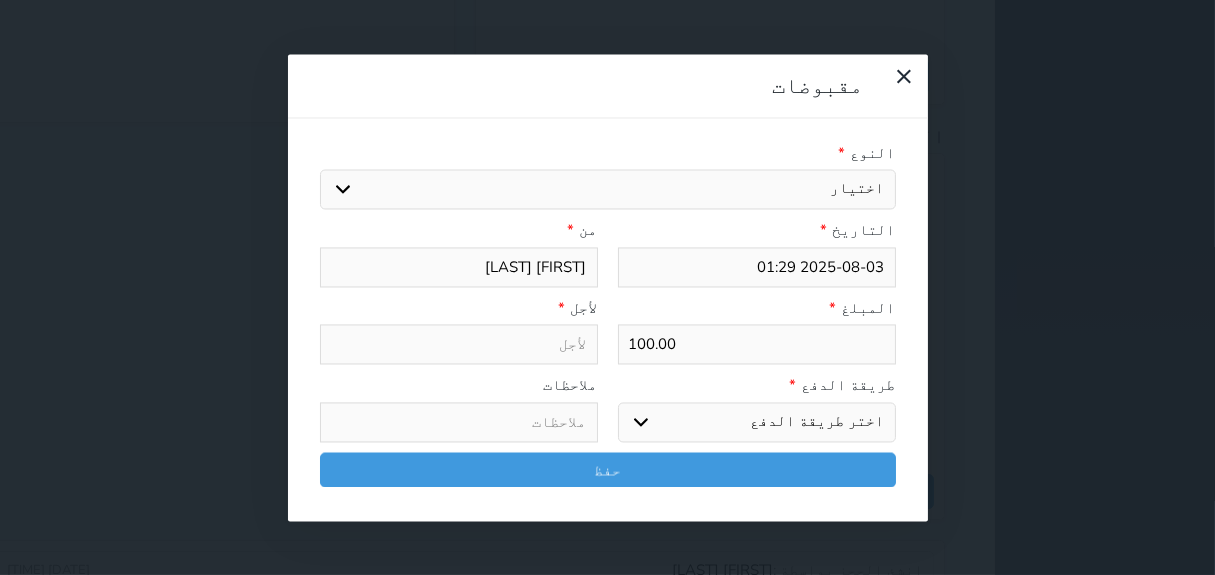 click on "اختيار   مقبوضات عامة قيمة إيجار فواتير تامين عربون لا ينطبق آخر مغسلة واي فاي - الإنترنت مواقف السيارات طعام الأغذية والمشروبات مشروبات المشروبات الباردة المشروبات الساخنة الإفطار غداء عشاء مخبز و كعك حمام سباحة الصالة الرياضية سبا و خدمات الجمال اختيار وإسقاط (خدمات النقل) ميني بار كابل - تلفزيون سرير إضافي تصفيف الشعر التسوق خدمات الجولات السياحية المنظمة خدمات الدليل السياحي" at bounding box center (608, 190) 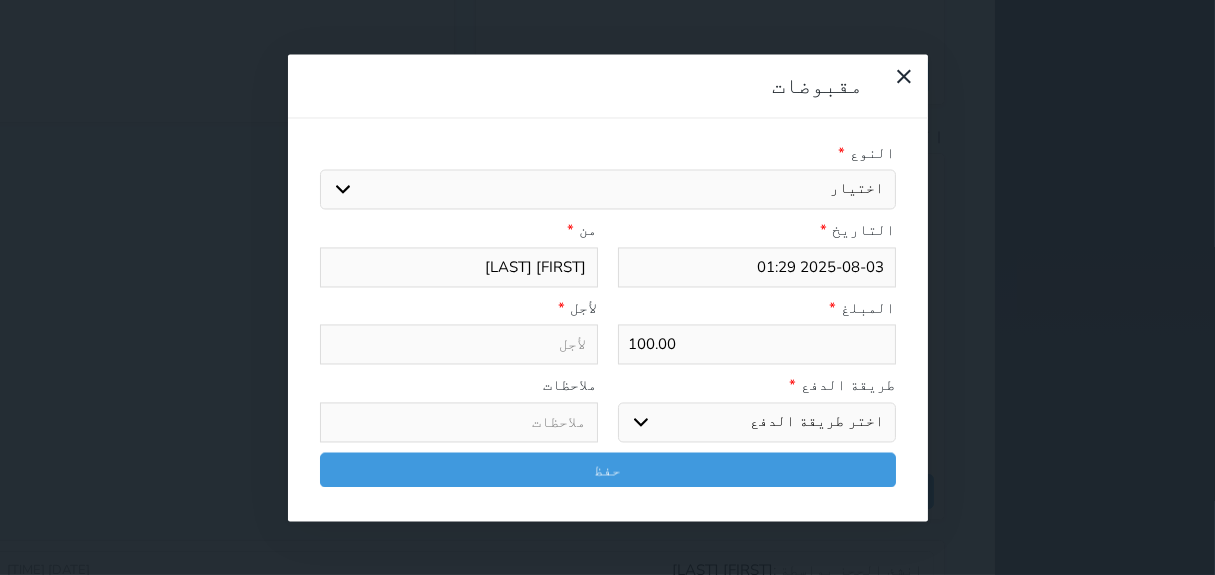 click on "اختيار   مقبوضات عامة قيمة إيجار فواتير تامين عربون لا ينطبق آخر مغسلة واي فاي - الإنترنت مواقف السيارات طعام الأغذية والمشروبات مشروبات المشروبات الباردة المشروبات الساخنة الإفطار غداء عشاء مخبز و كعك حمام سباحة الصالة الرياضية سبا و خدمات الجمال اختيار وإسقاط (خدمات النقل) ميني بار كابل - تلفزيون سرير إضافي تصفيف الشعر التسوق خدمات الجولات السياحية المنظمة خدمات الدليل السياحي" at bounding box center (608, 190) 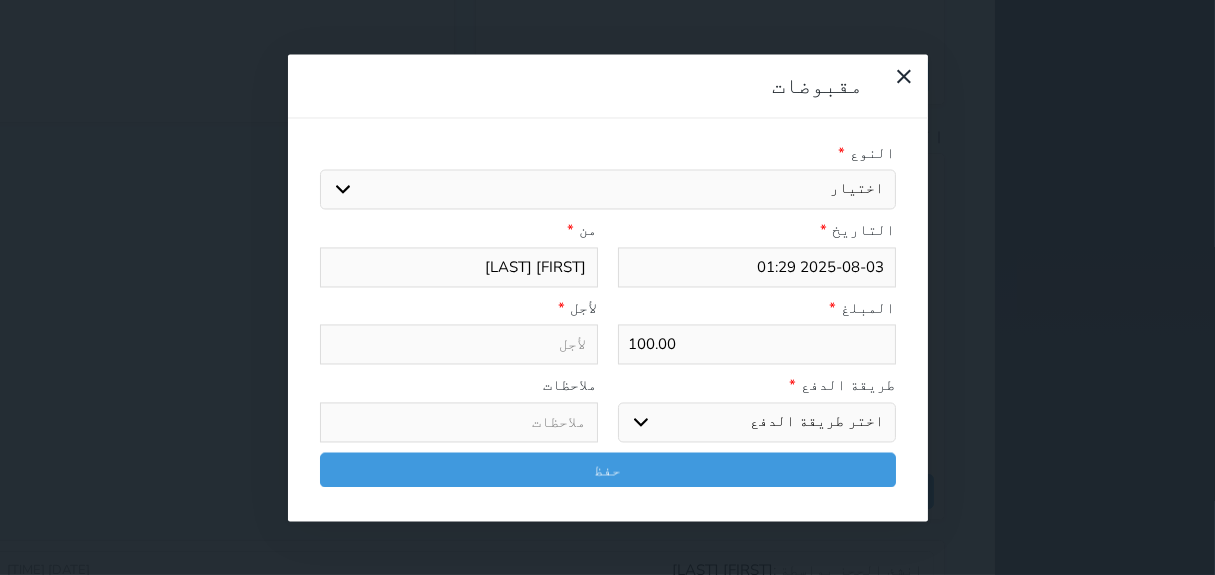 select 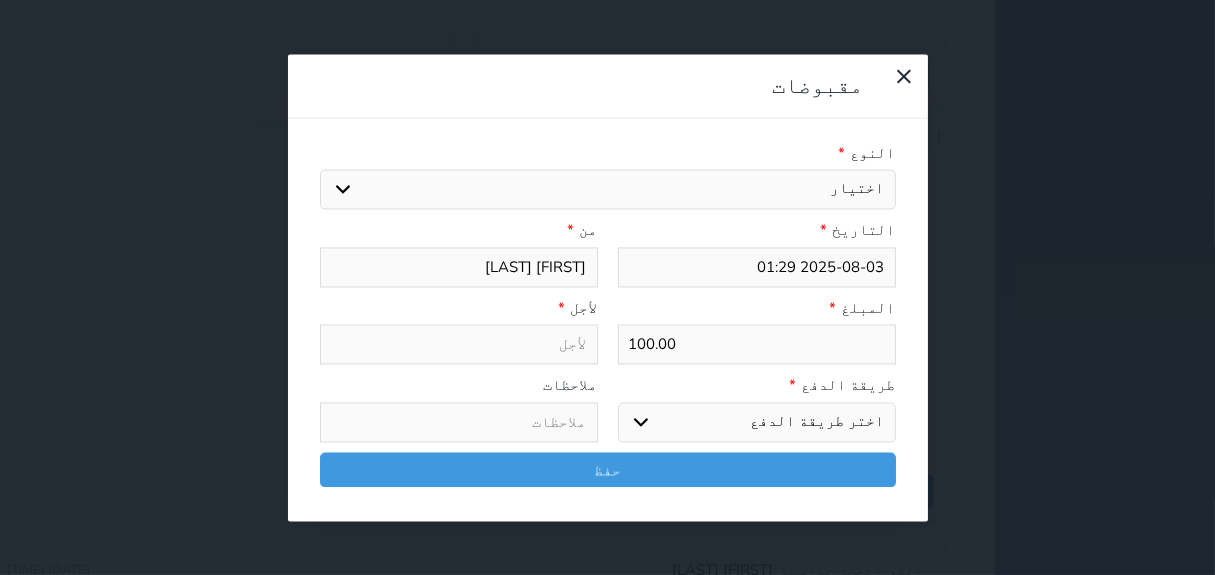 type on "قيمة إيجار - الوحدة - 212" 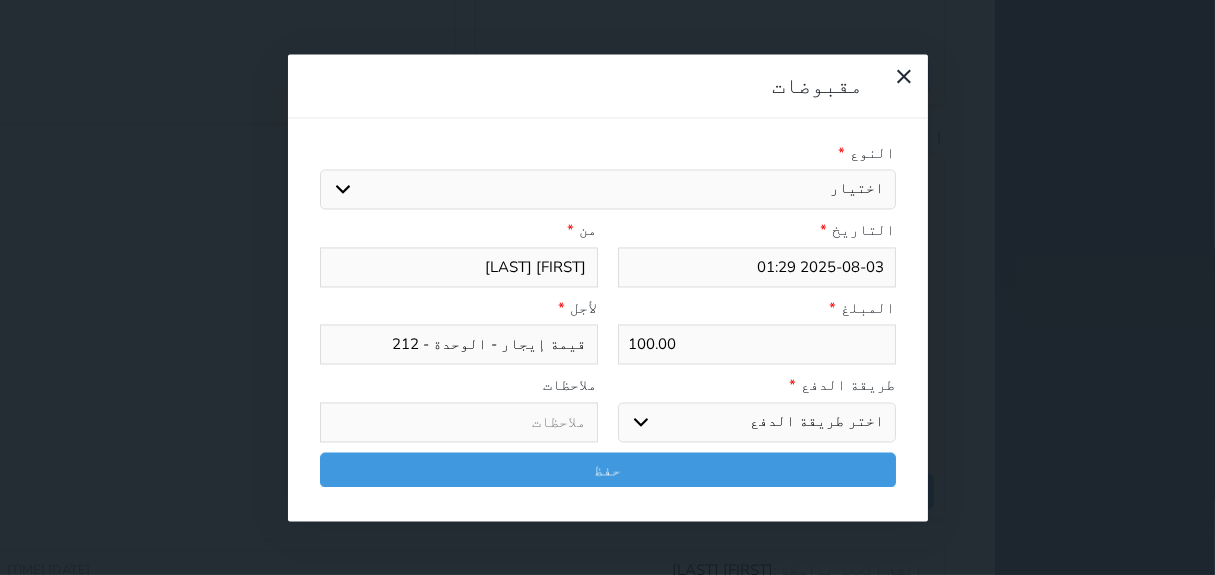 drag, startPoint x: 873, startPoint y: 355, endPoint x: 871, endPoint y: 383, distance: 28.071337 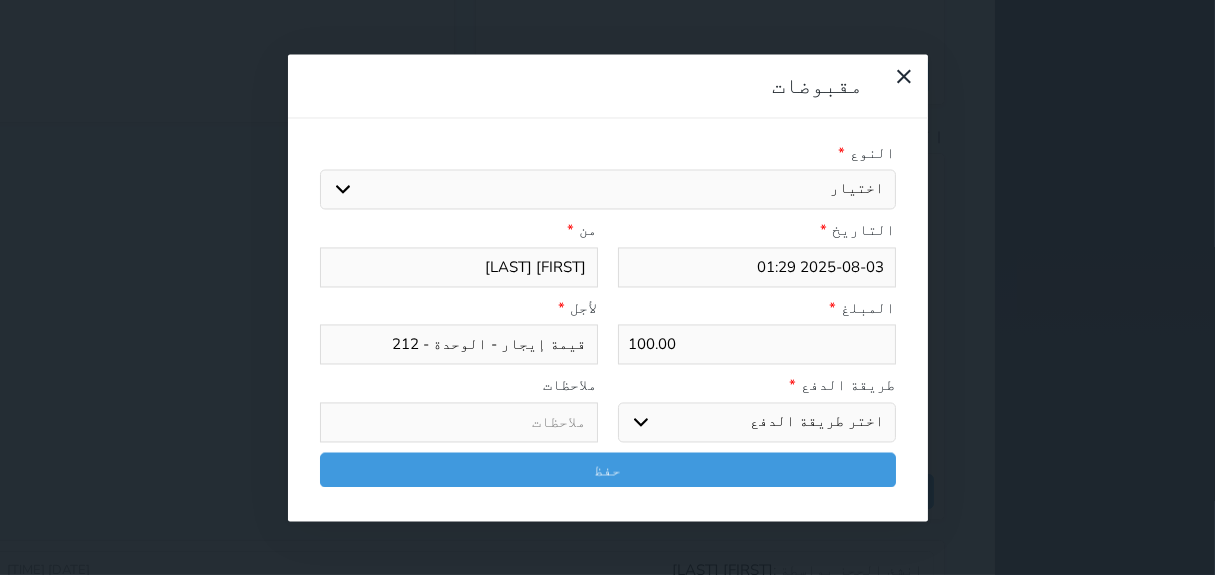 click on "اختر طريقة الدفع   دفع نقدى   تحويل بنكى   مدى   بطاقة ائتمان   آجل" at bounding box center (757, 422) 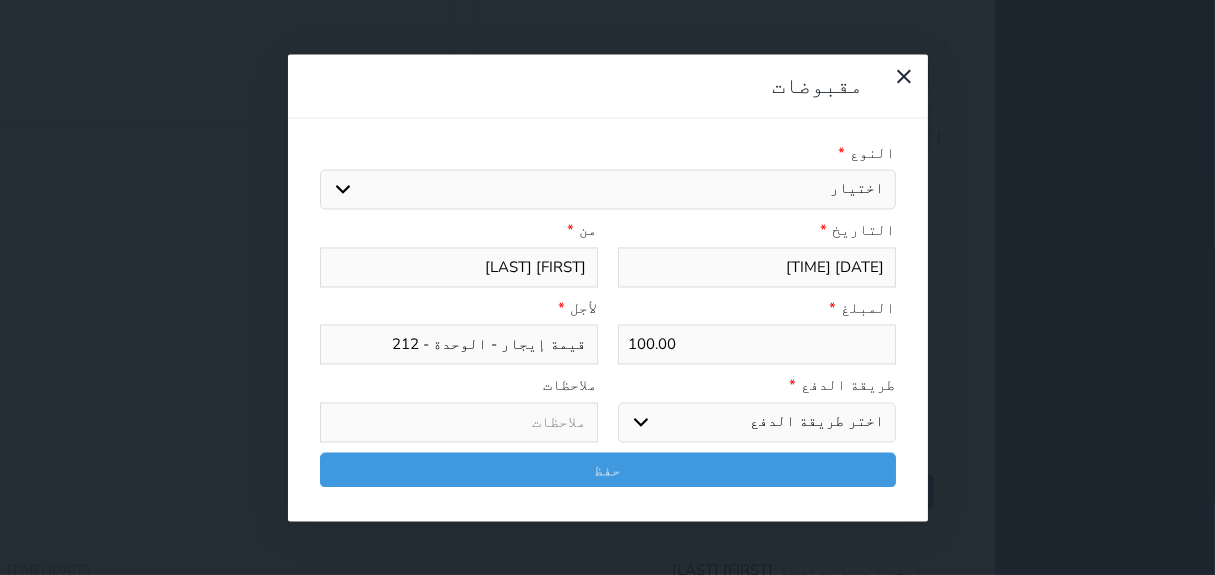 select on "mada" 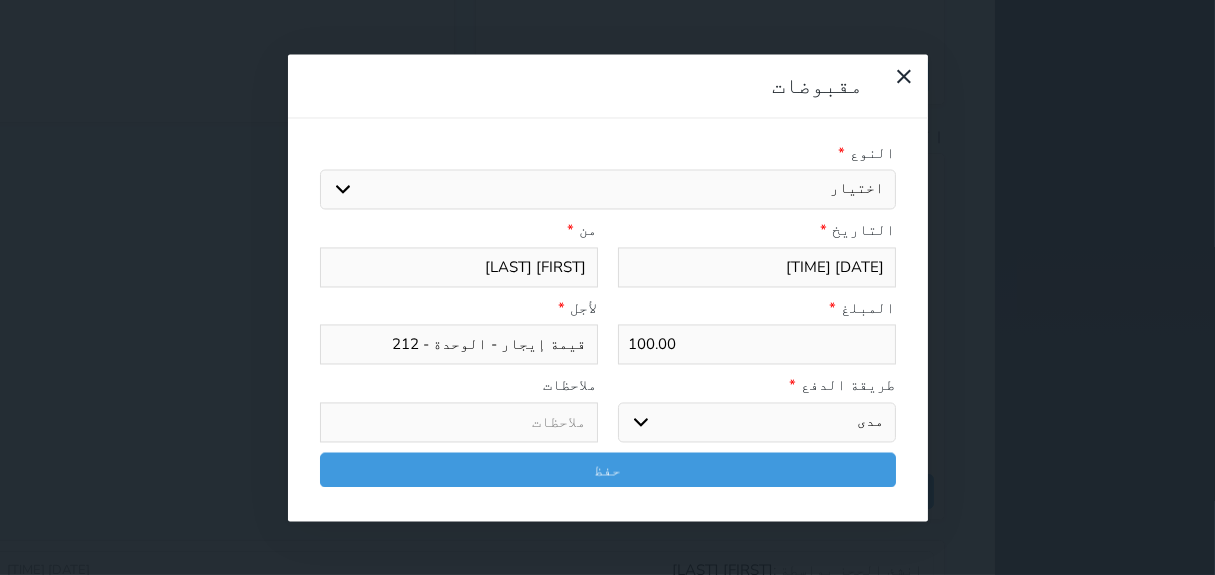 click on "اختر طريقة الدفع   دفع نقدى   تحويل بنكى   مدى   بطاقة ائتمان   آجل" at bounding box center (757, 422) 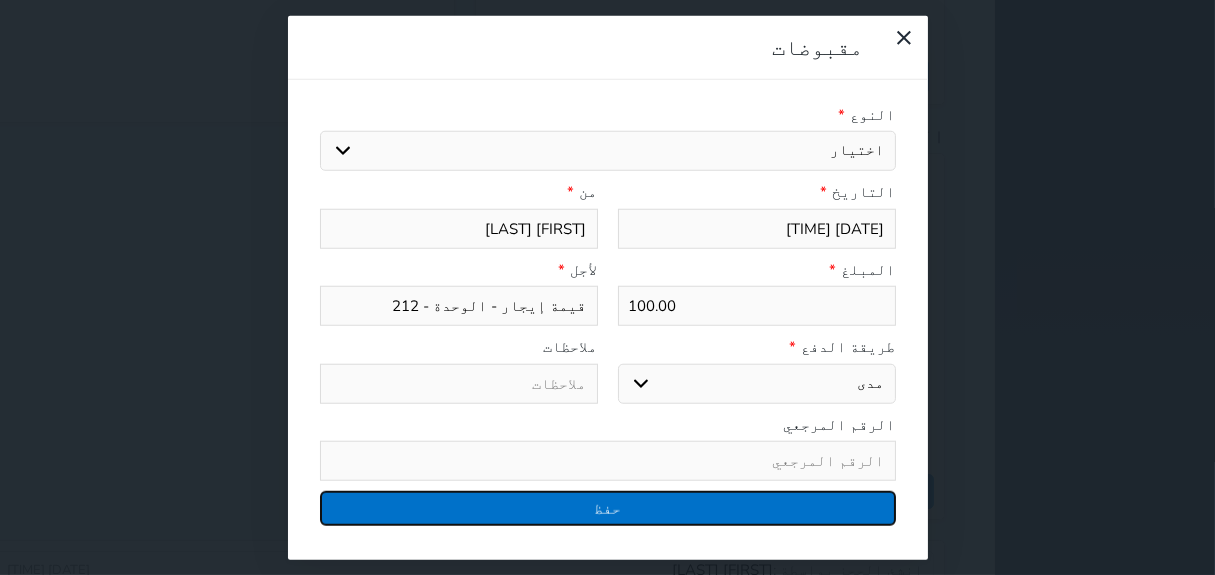 click on "حفظ" at bounding box center (608, 508) 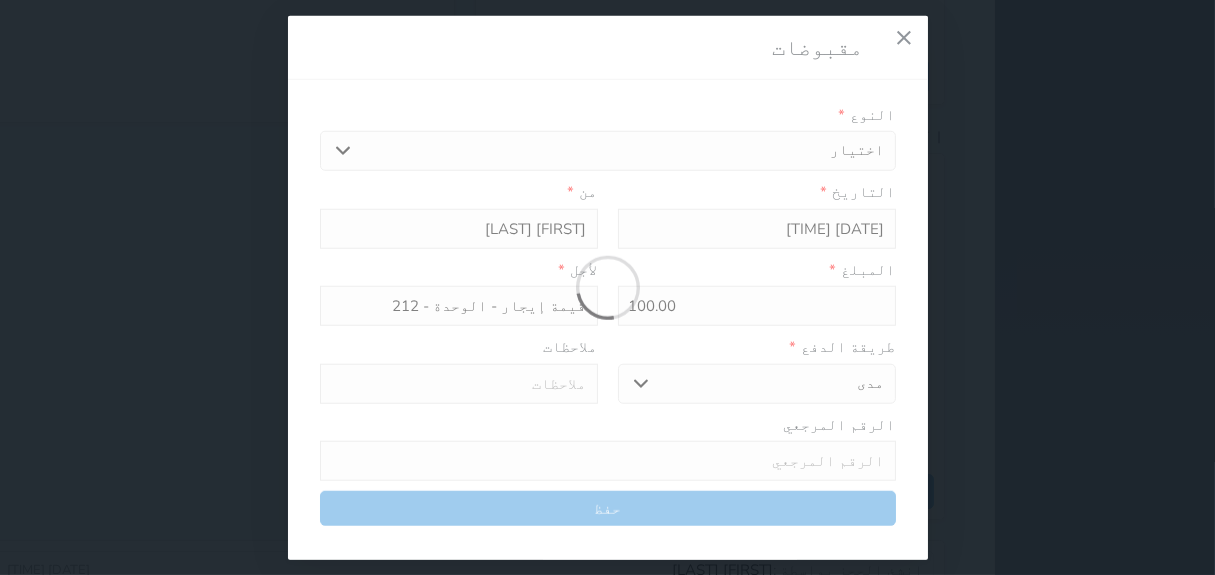 select 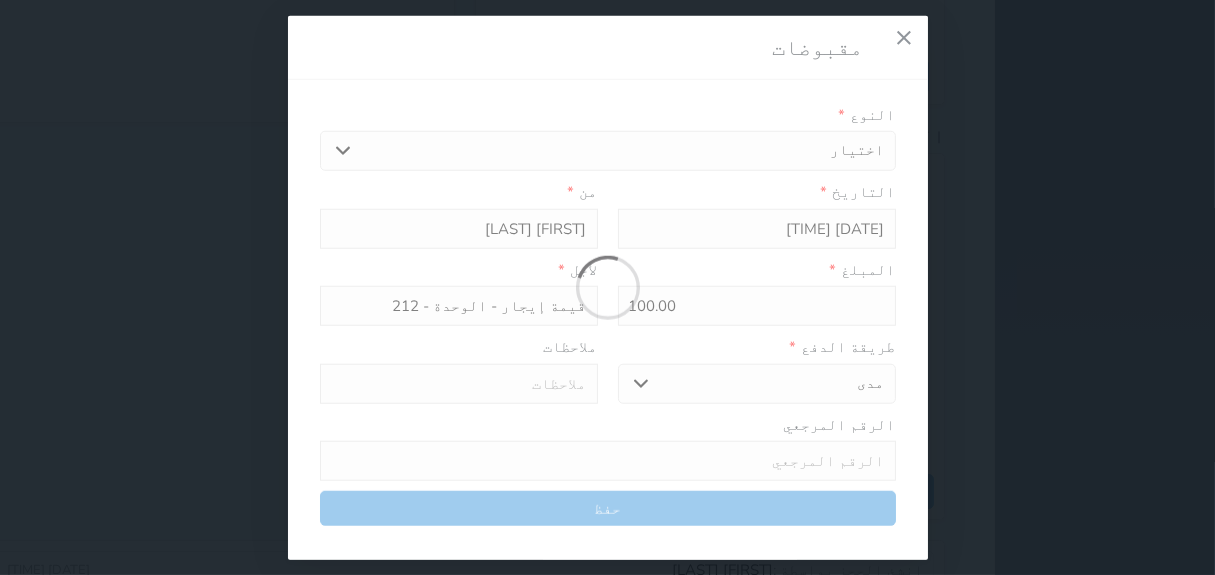 type 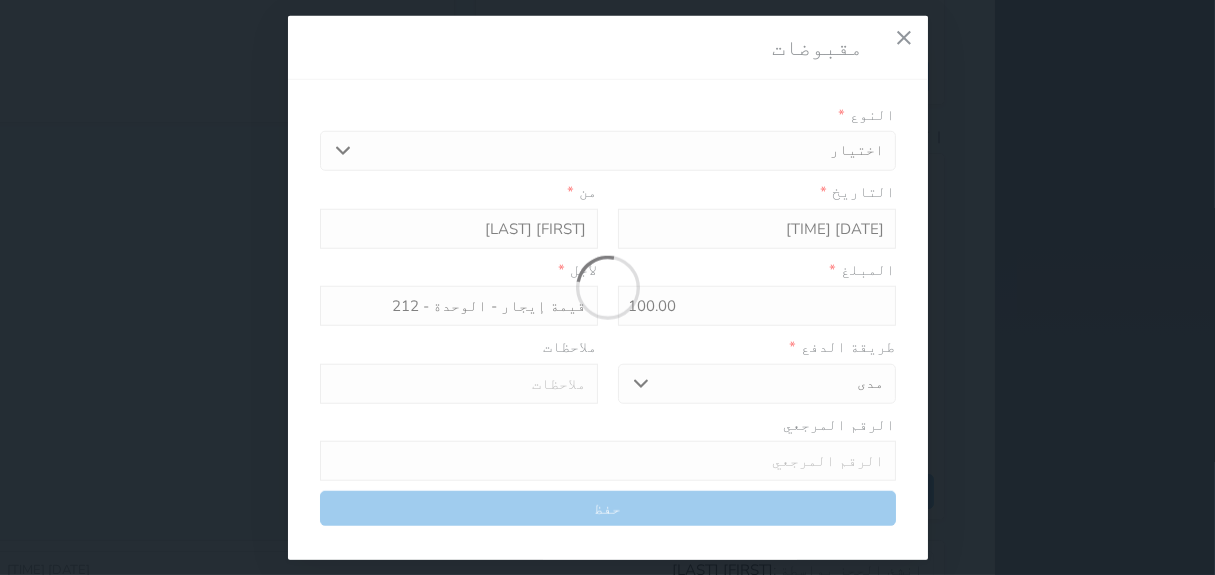 type on "0" 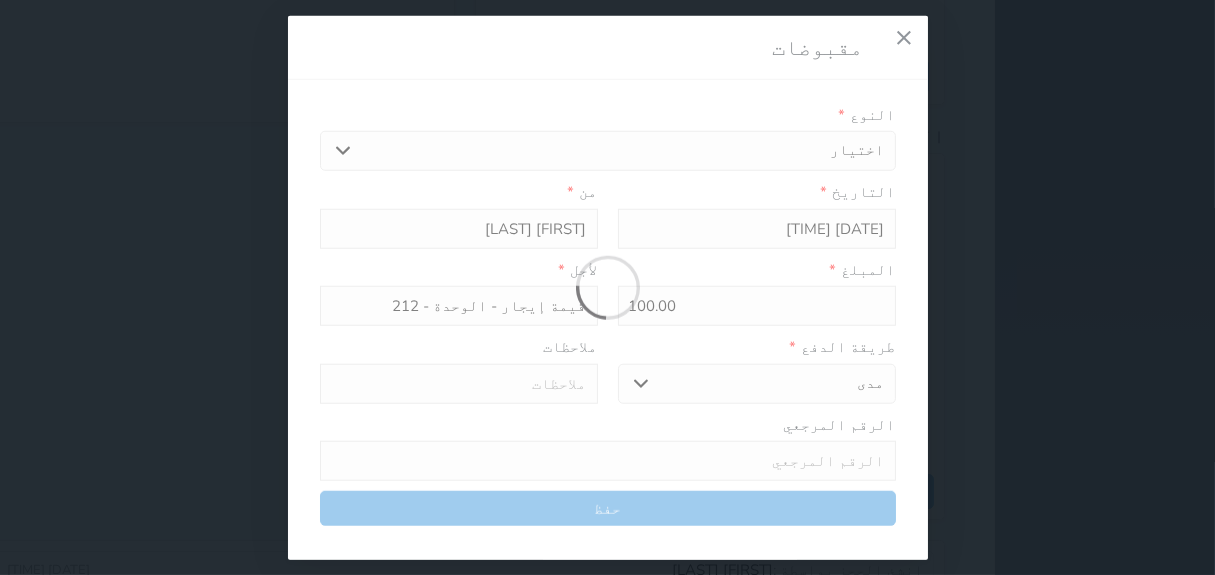 select 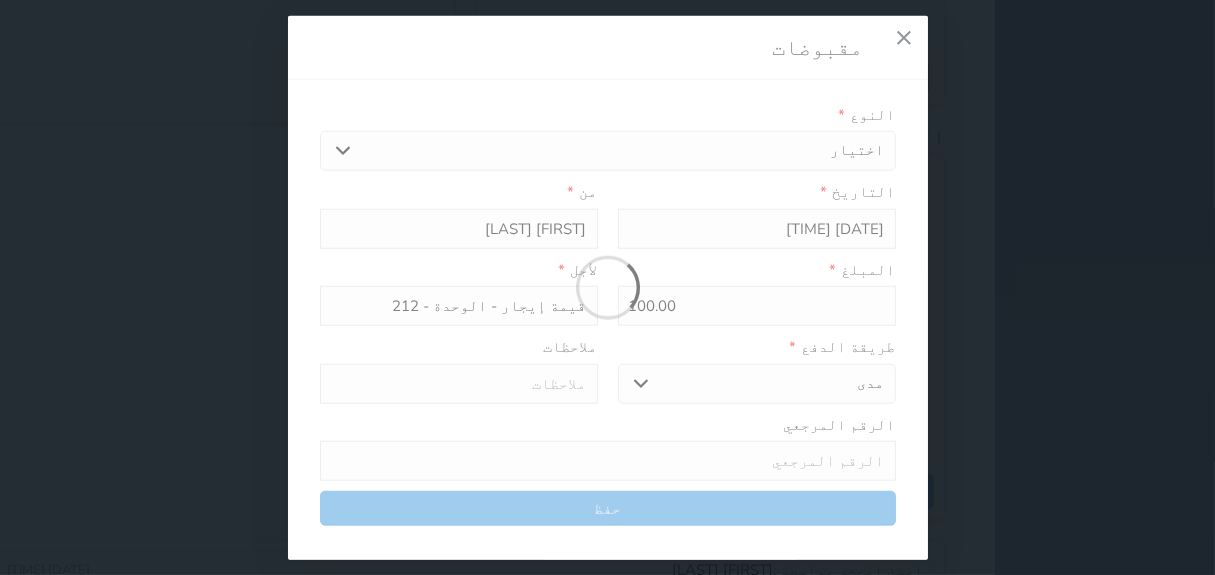 type on "0" 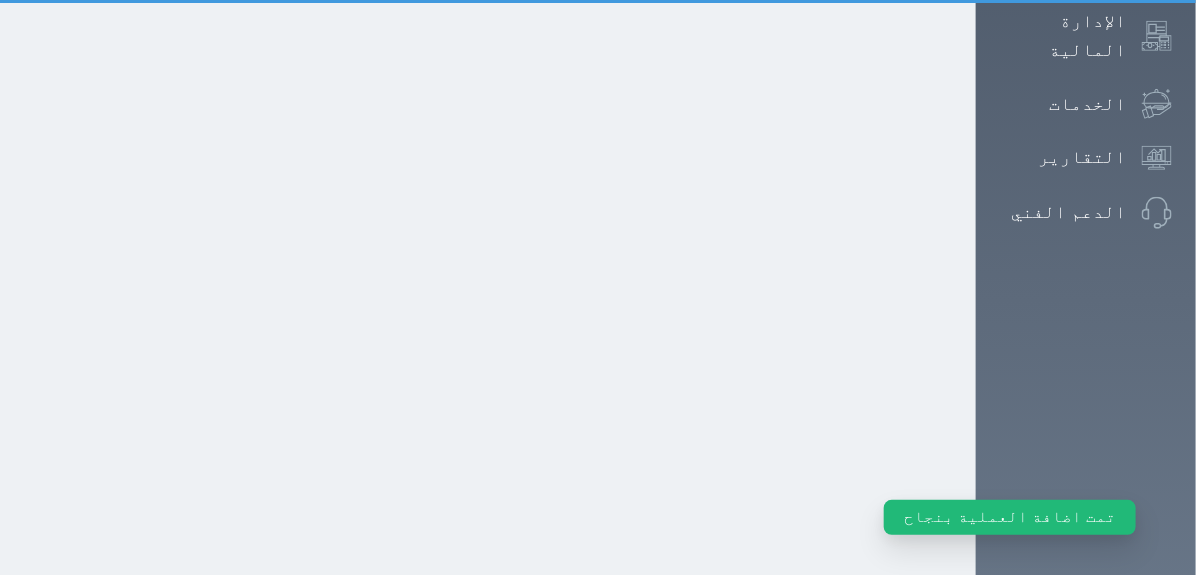 select on "1" 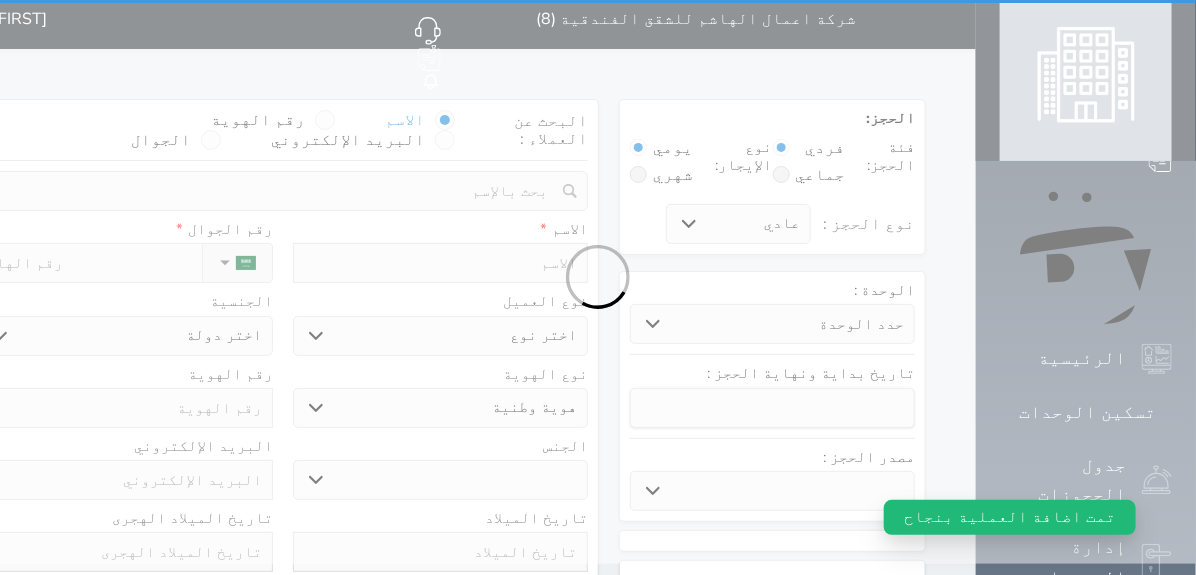 scroll, scrollTop: 0, scrollLeft: 0, axis: both 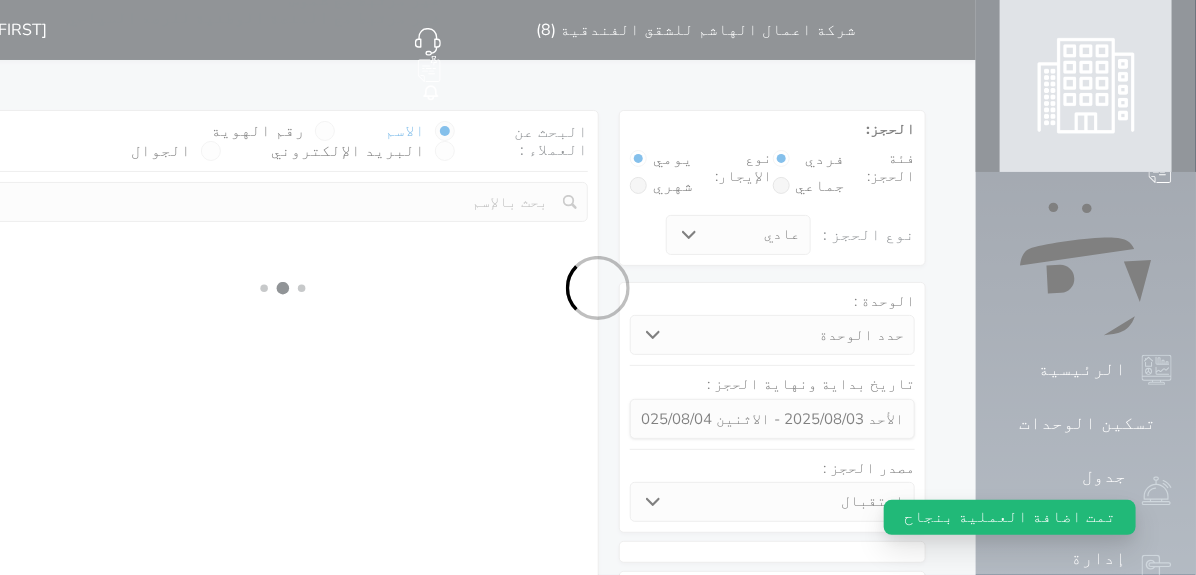 select 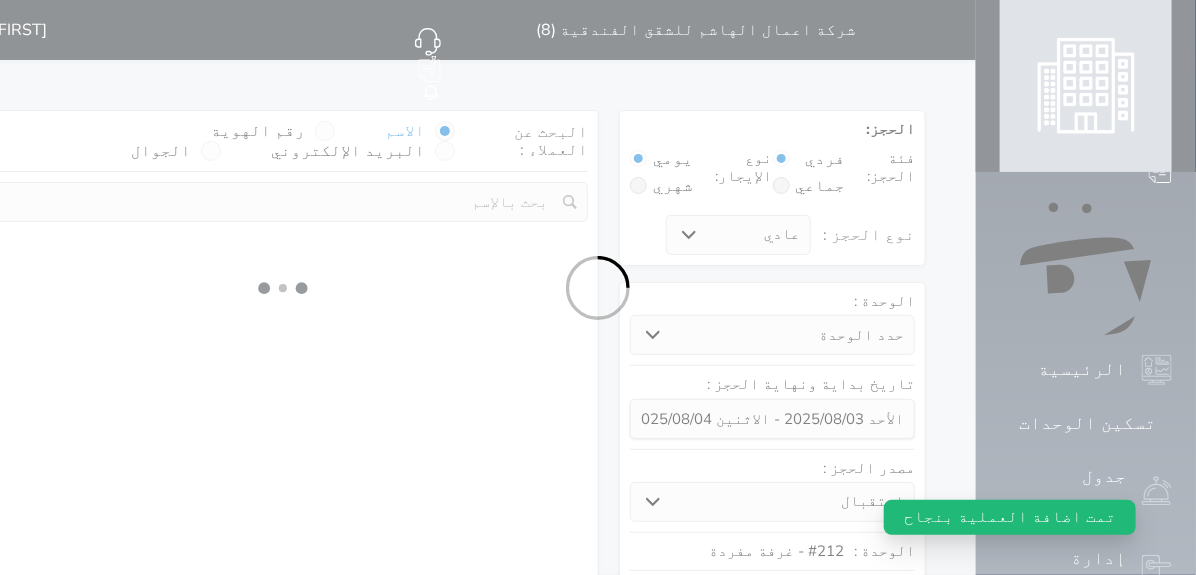 select on "1" 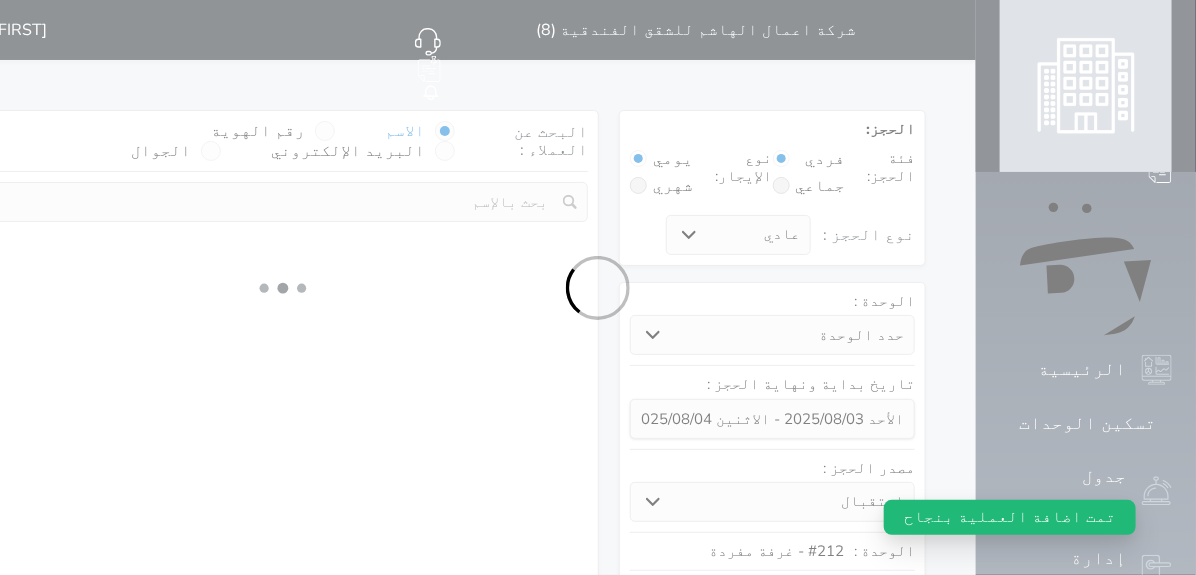 select on "113" 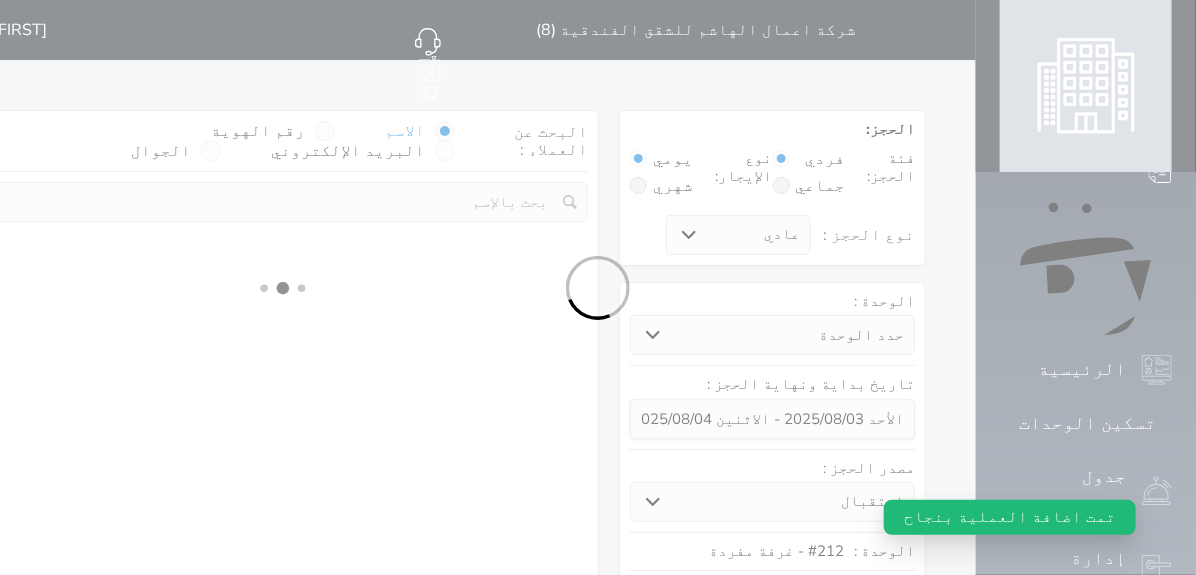 select on "1" 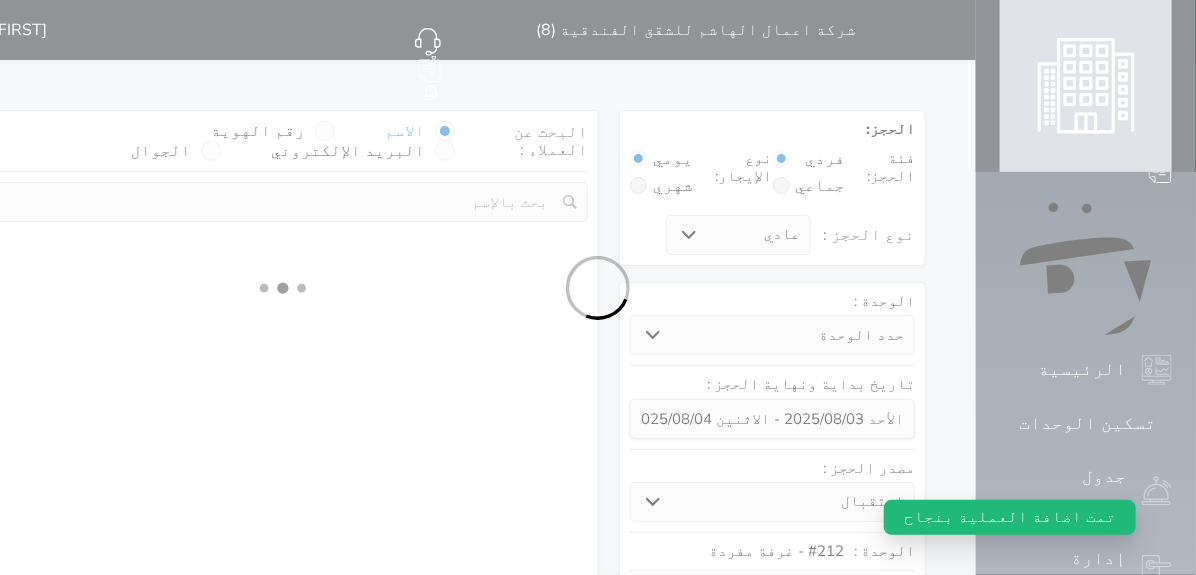 select 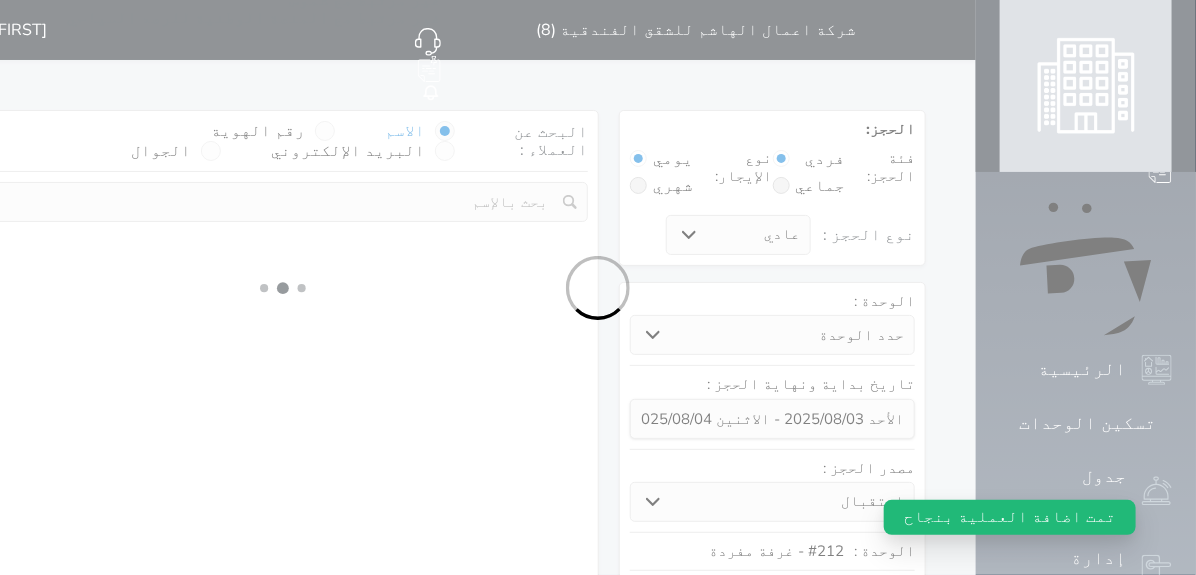 select on "7" 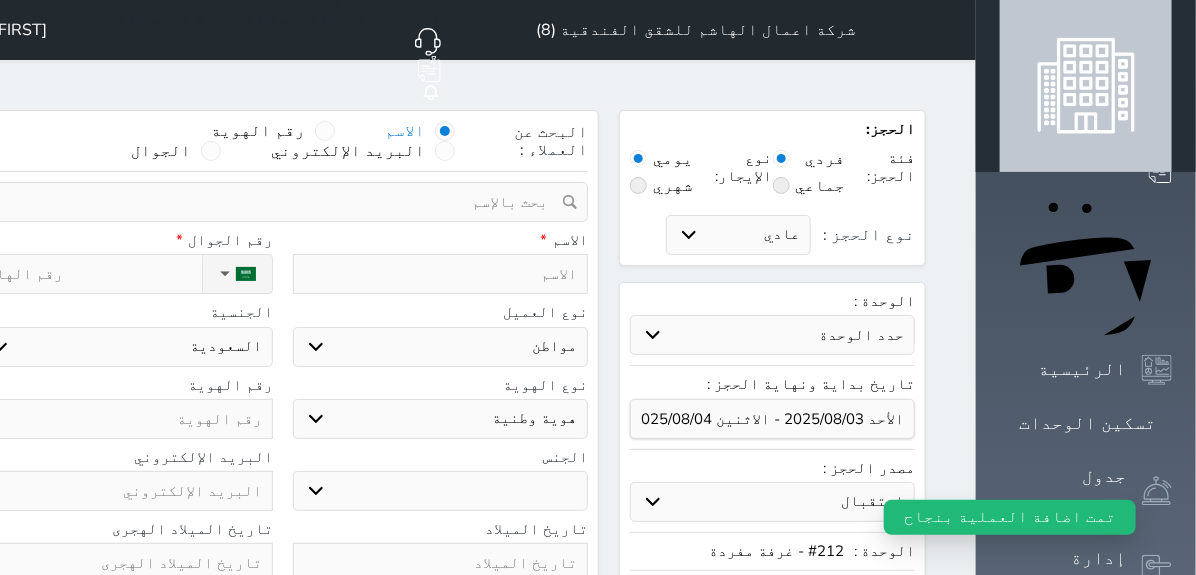 select 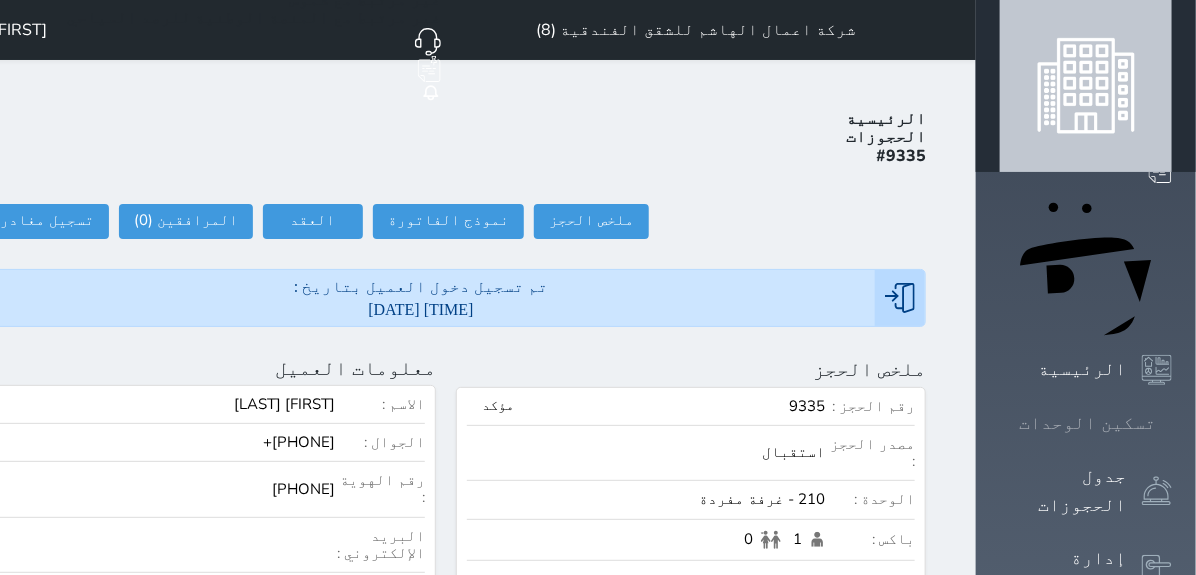 click on "تسكين الوحدات" at bounding box center [1086, 423] 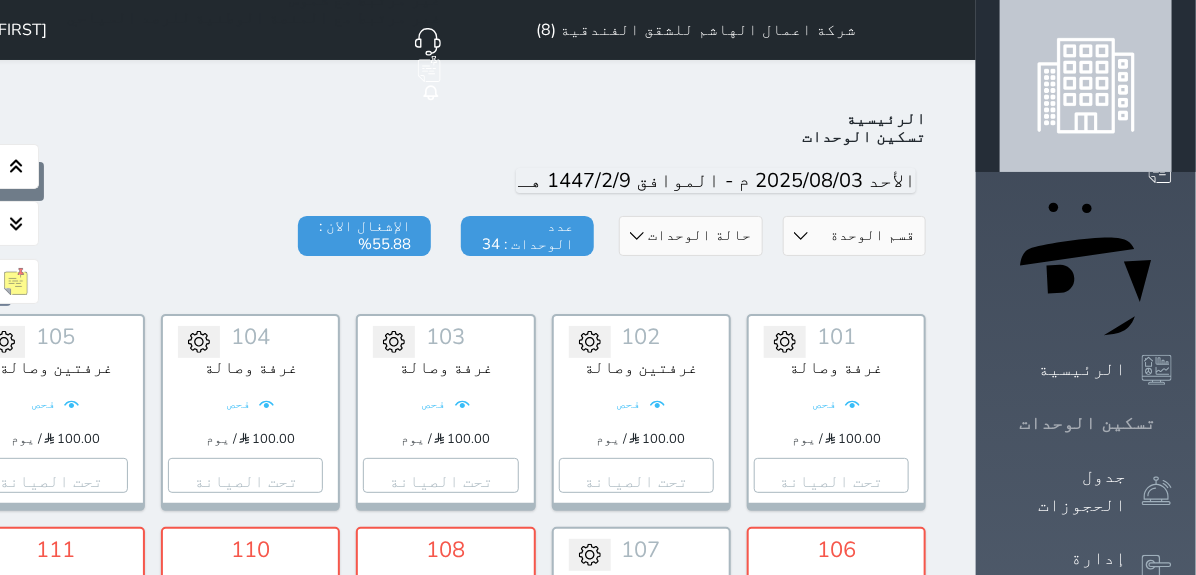 scroll, scrollTop: 77, scrollLeft: 0, axis: vertical 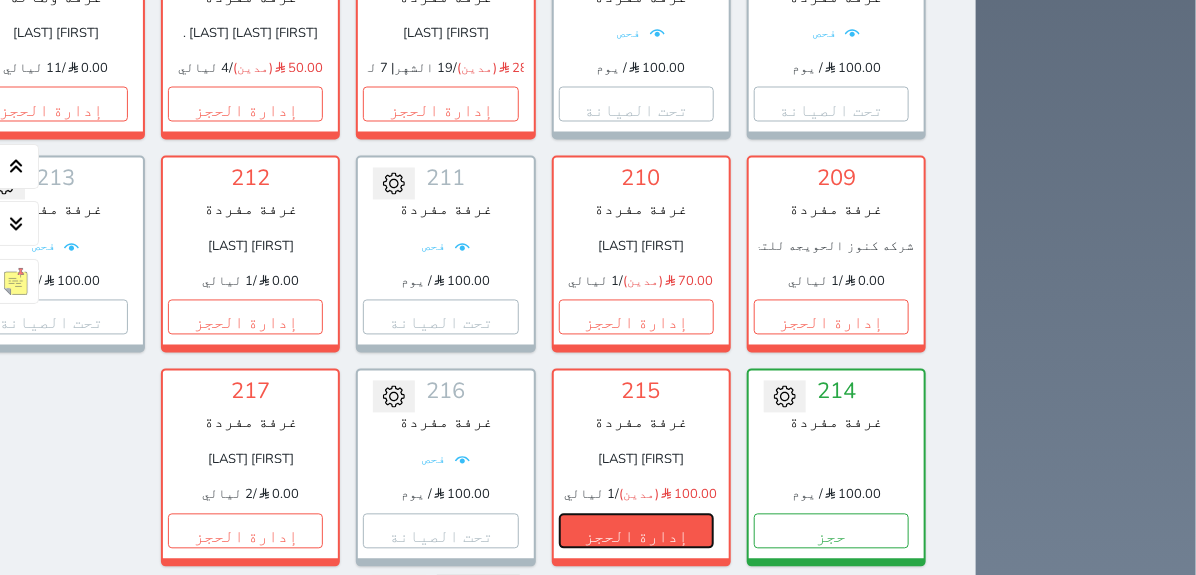click on "إدارة الحجز" at bounding box center [636, 531] 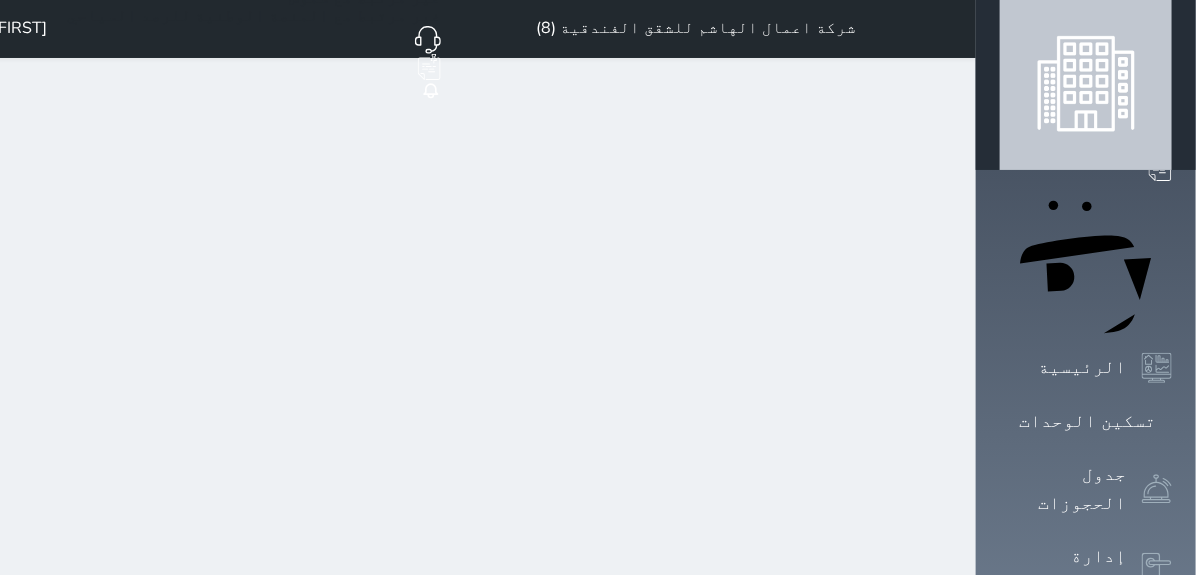 scroll, scrollTop: 0, scrollLeft: 0, axis: both 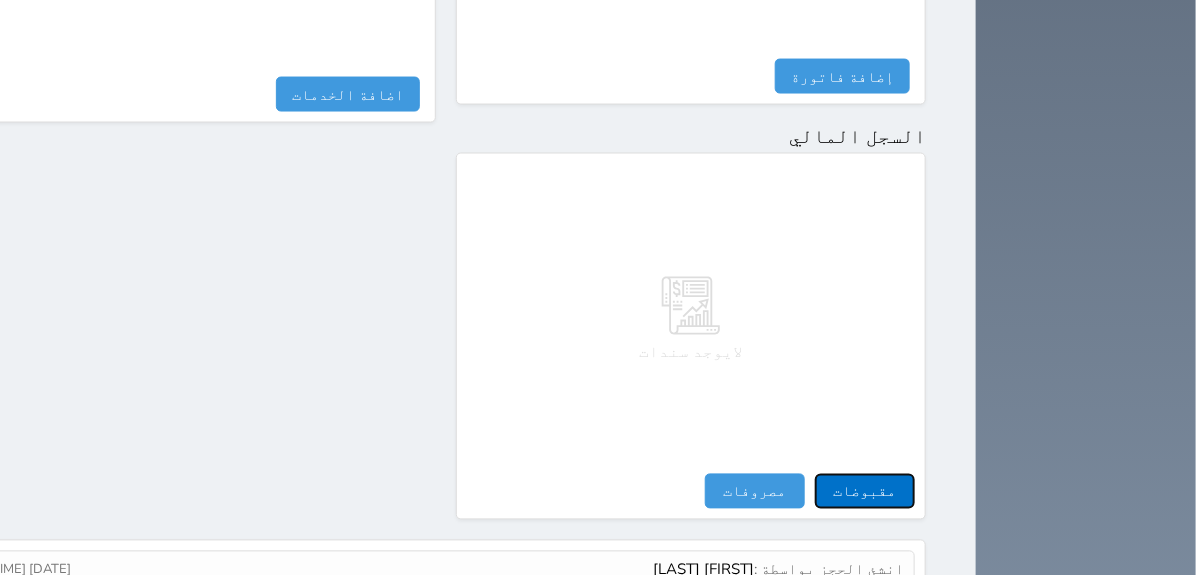 click on "مقبوضات" at bounding box center (865, 491) 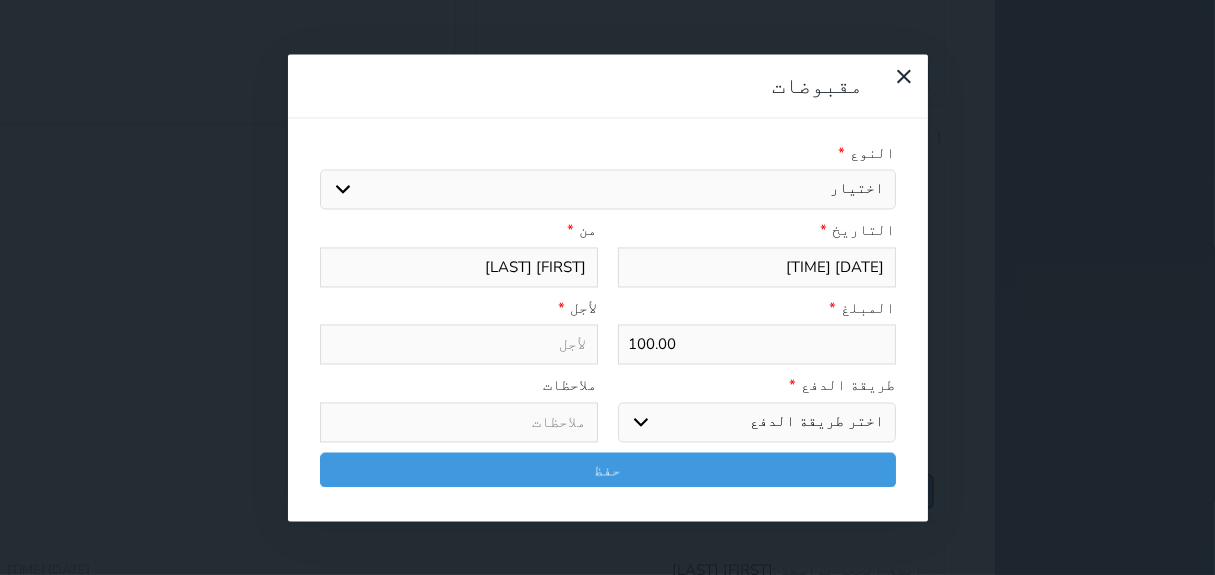 select 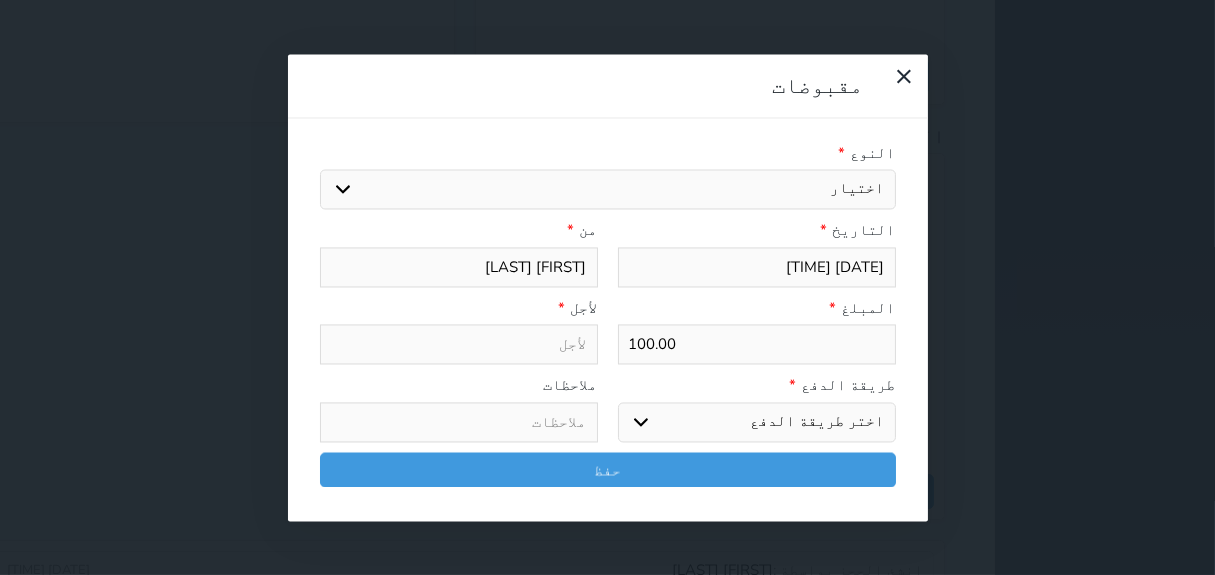 click on "اختيار   مقبوضات عامة قيمة إيجار فواتير تامين عربون لا ينطبق آخر مغسلة واي فاي - الإنترنت مواقف السيارات طعام الأغذية والمشروبات مشروبات المشروبات الباردة المشروبات الساخنة الإفطار غداء عشاء مخبز و كعك حمام سباحة الصالة الرياضية سبا و خدمات الجمال اختيار وإسقاط (خدمات النقل) ميني بار كابل - تلفزيون سرير إضافي تصفيف الشعر التسوق خدمات الجولات السياحية المنظمة خدمات الدليل السياحي" at bounding box center [608, 190] 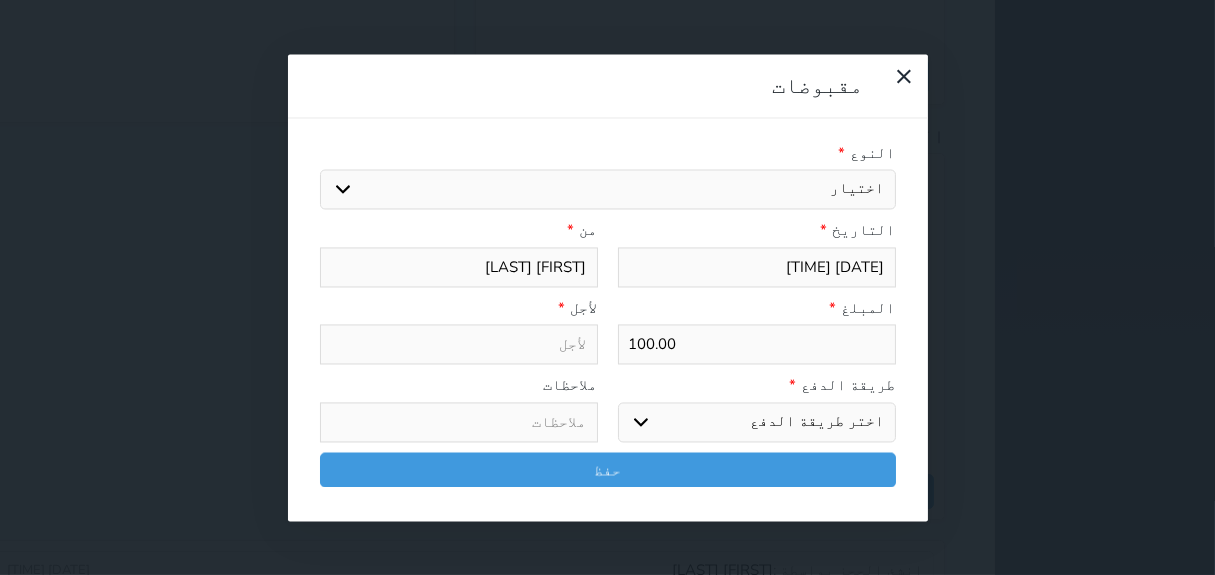 select on "[PHONE]" 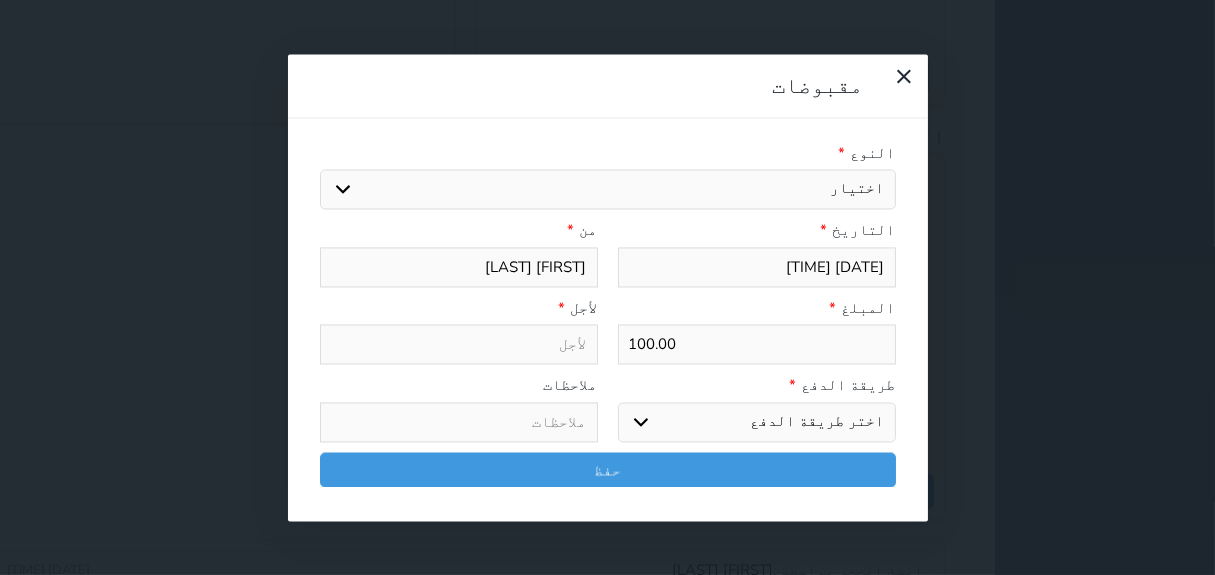 click on "اختيار   مقبوضات عامة قيمة إيجار فواتير تامين عربون لا ينطبق آخر مغسلة واي فاي - الإنترنت مواقف السيارات طعام الأغذية والمشروبات مشروبات المشروبات الباردة المشروبات الساخنة الإفطار غداء عشاء مخبز و كعك حمام سباحة الصالة الرياضية سبا و خدمات الجمال اختيار وإسقاط (خدمات النقل) ميني بار كابل - تلفزيون سرير إضافي تصفيف الشعر التسوق خدمات الجولات السياحية المنظمة خدمات الدليل السياحي" at bounding box center [608, 190] 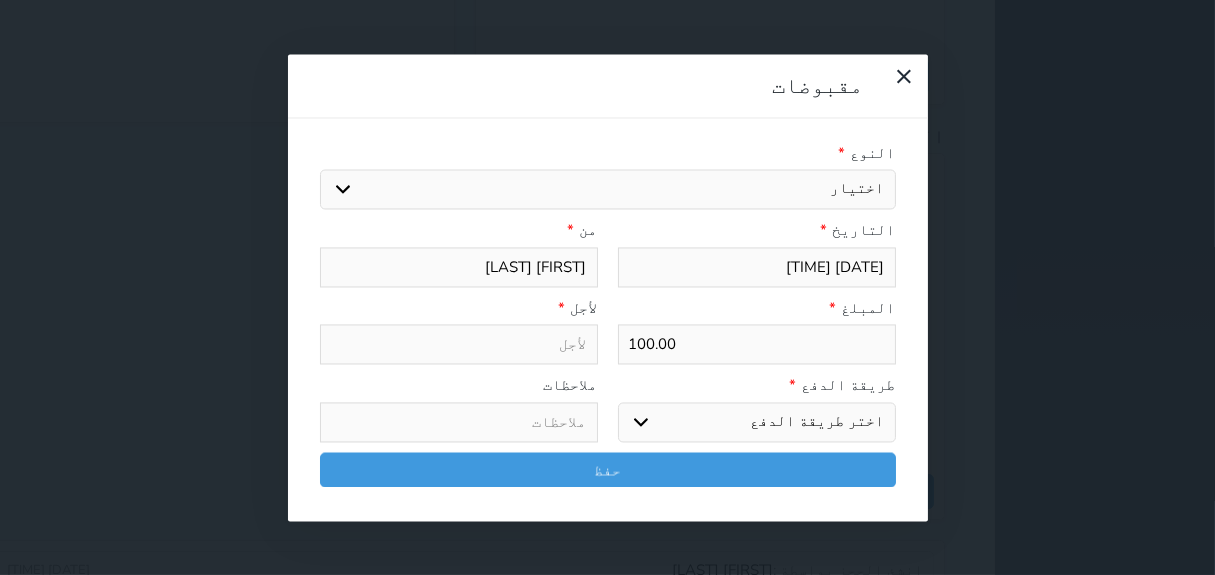 select 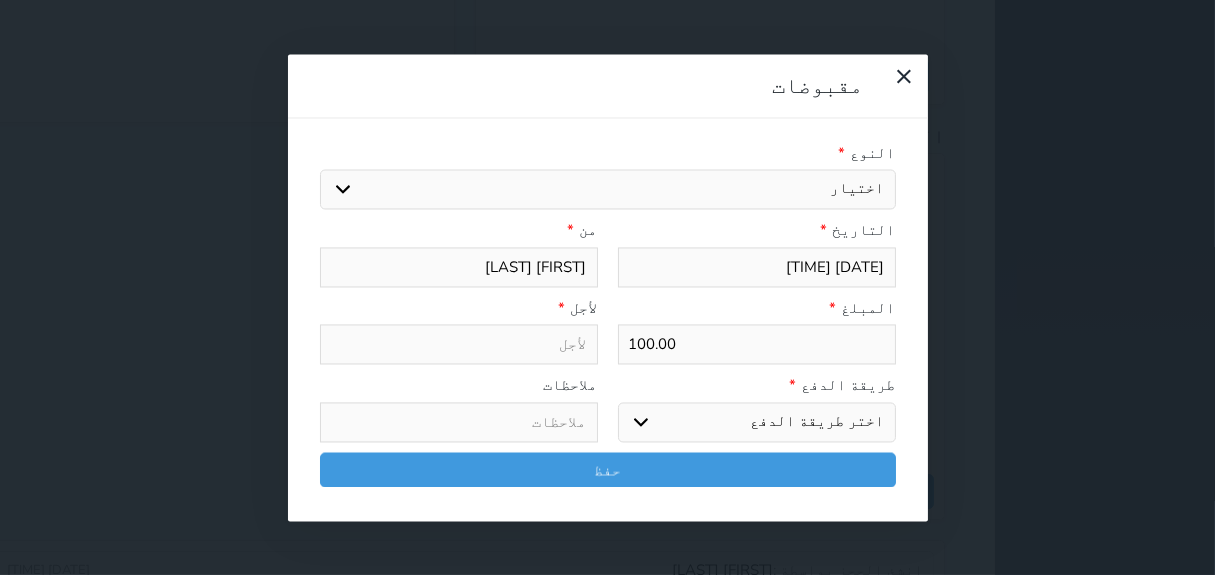 type on "قيمة إيجار - الوحدة - 215" 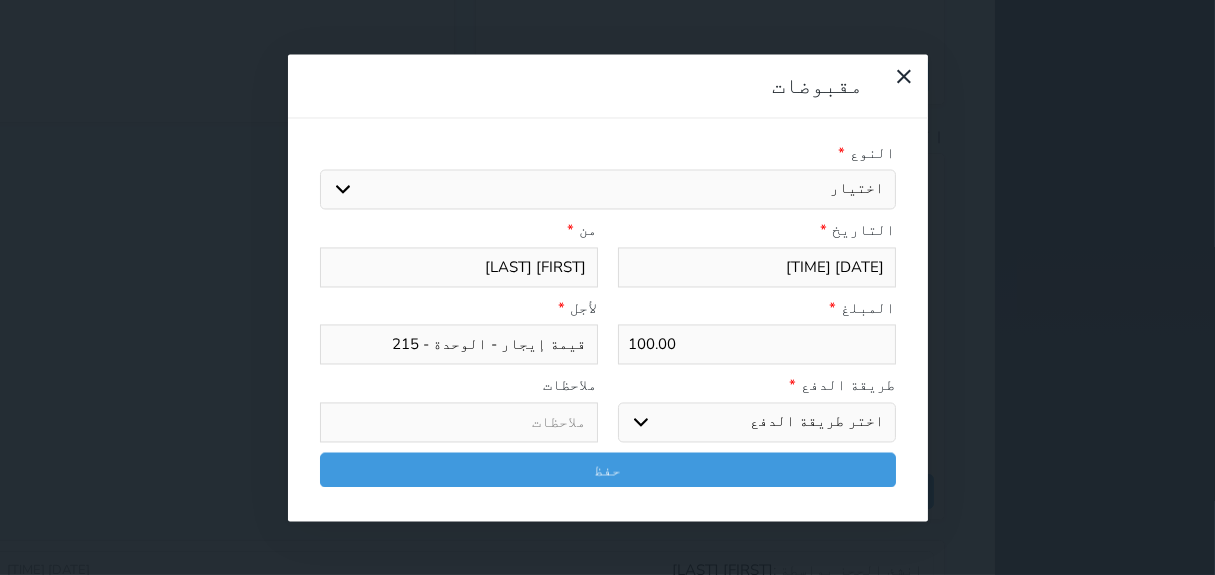 click on "اختر طريقة الدفع   دفع نقدى   تحويل بنكى   مدى   بطاقة ائتمان   آجل" at bounding box center (757, 422) 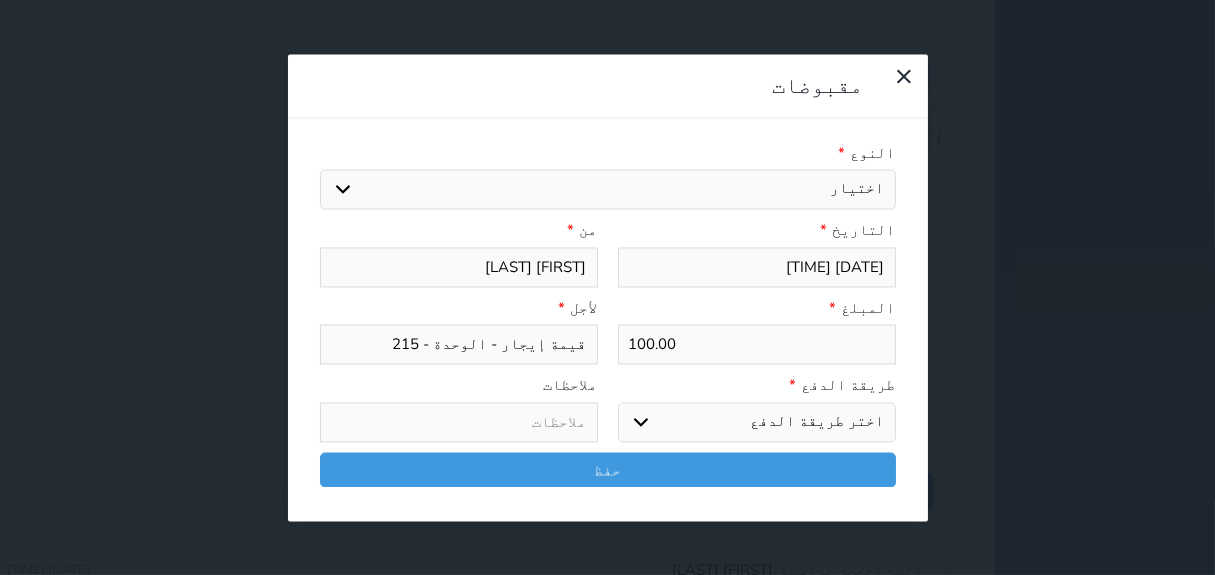 select on "cash" 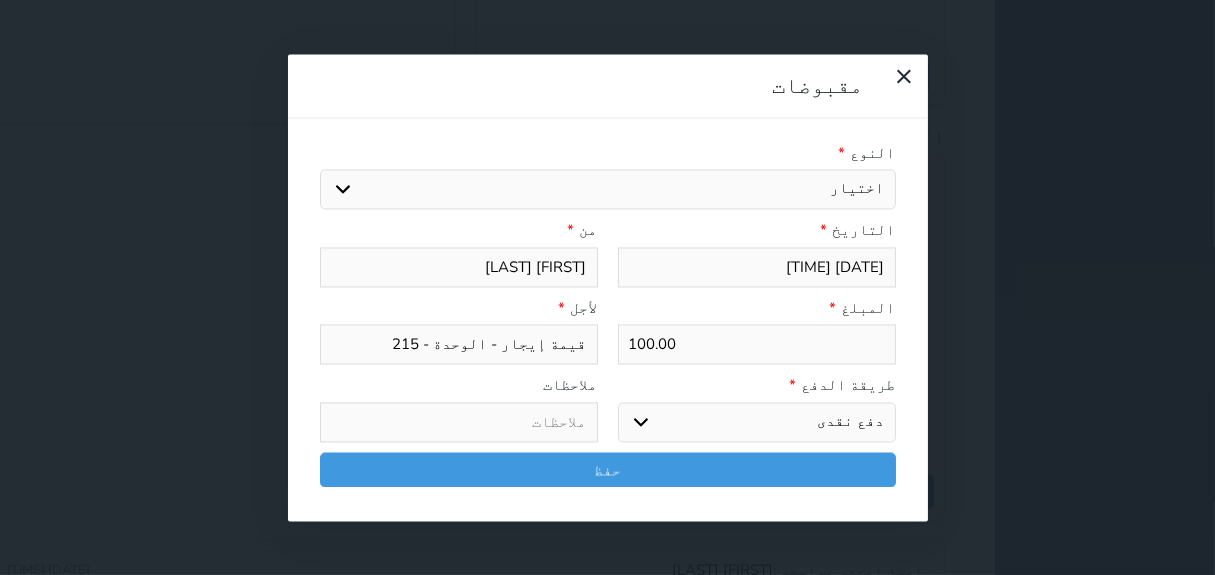 click on "اختر طريقة الدفع   دفع نقدى   تحويل بنكى   مدى   بطاقة ائتمان   آجل" at bounding box center (757, 422) 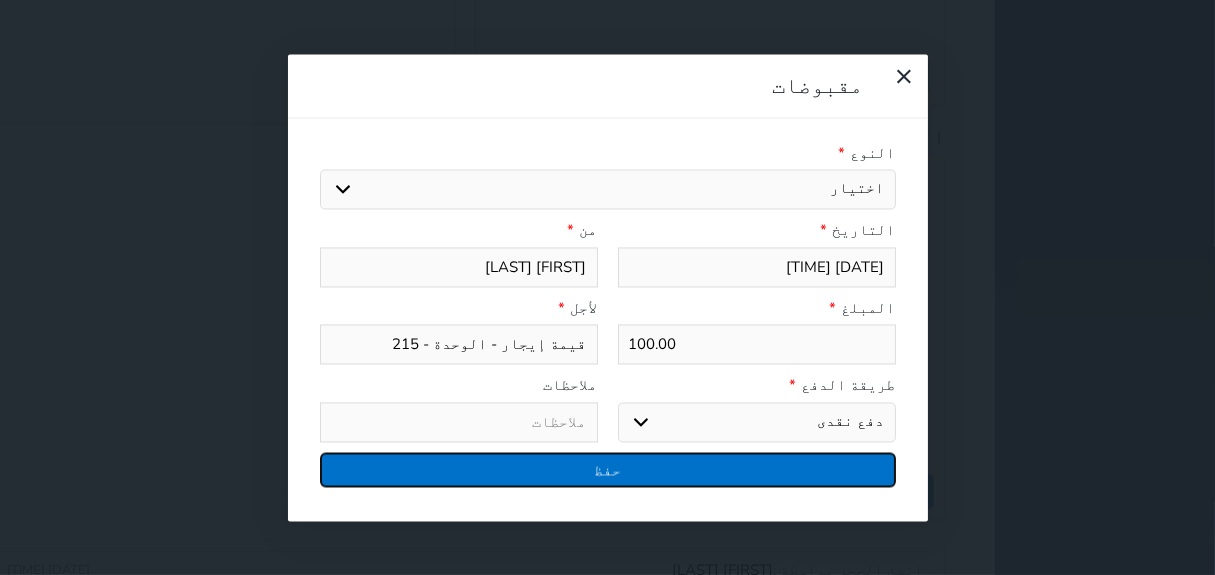 click on "حفظ" at bounding box center [608, 469] 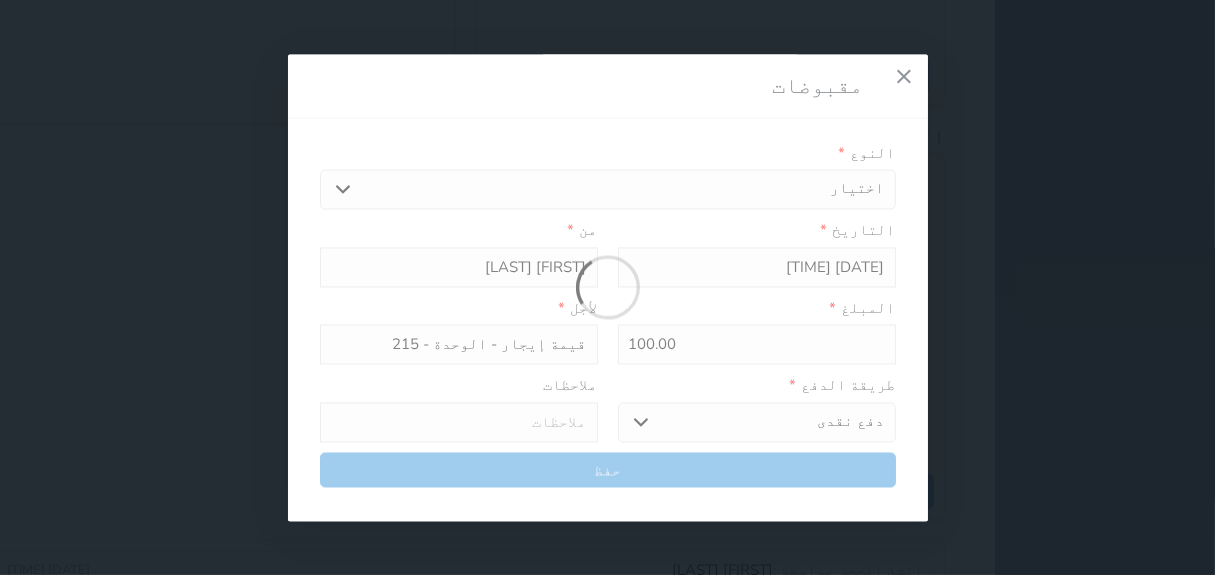 select 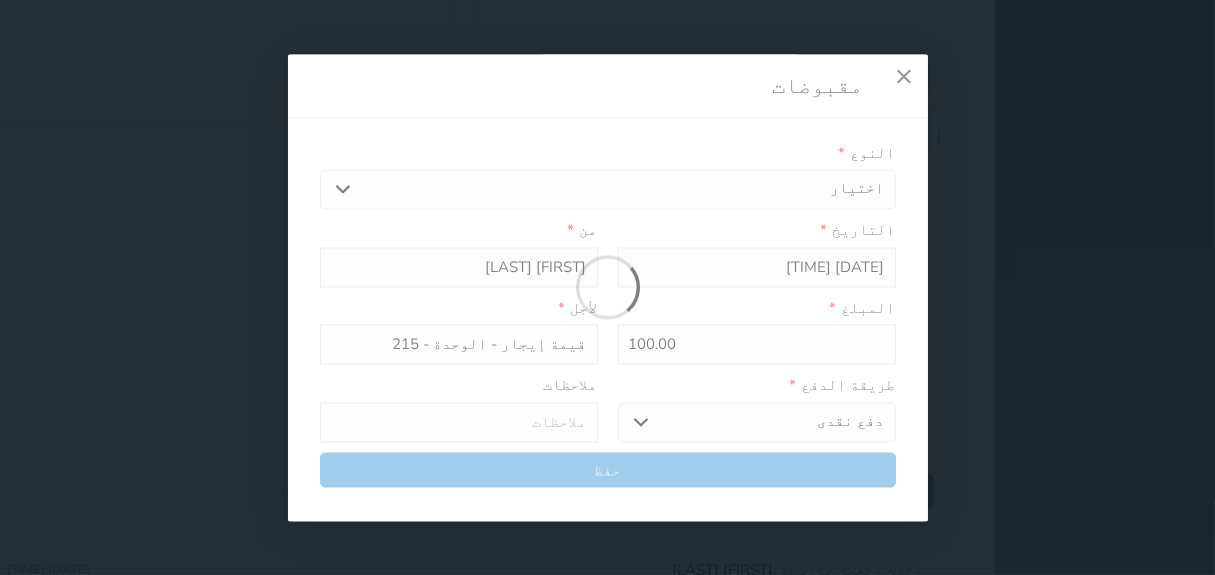 type 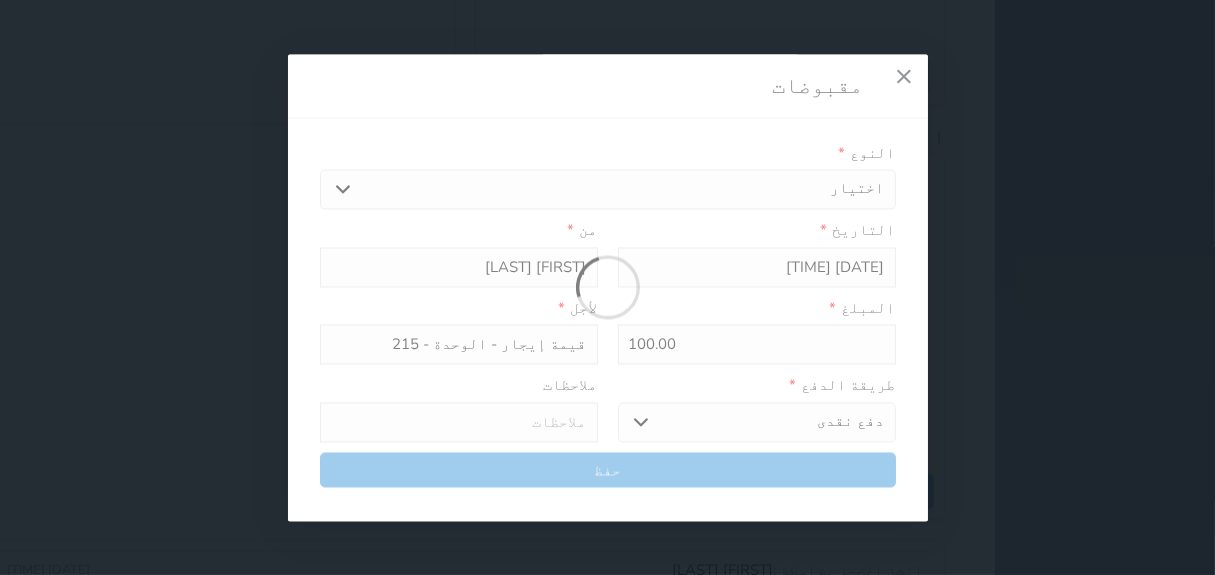 type on "0" 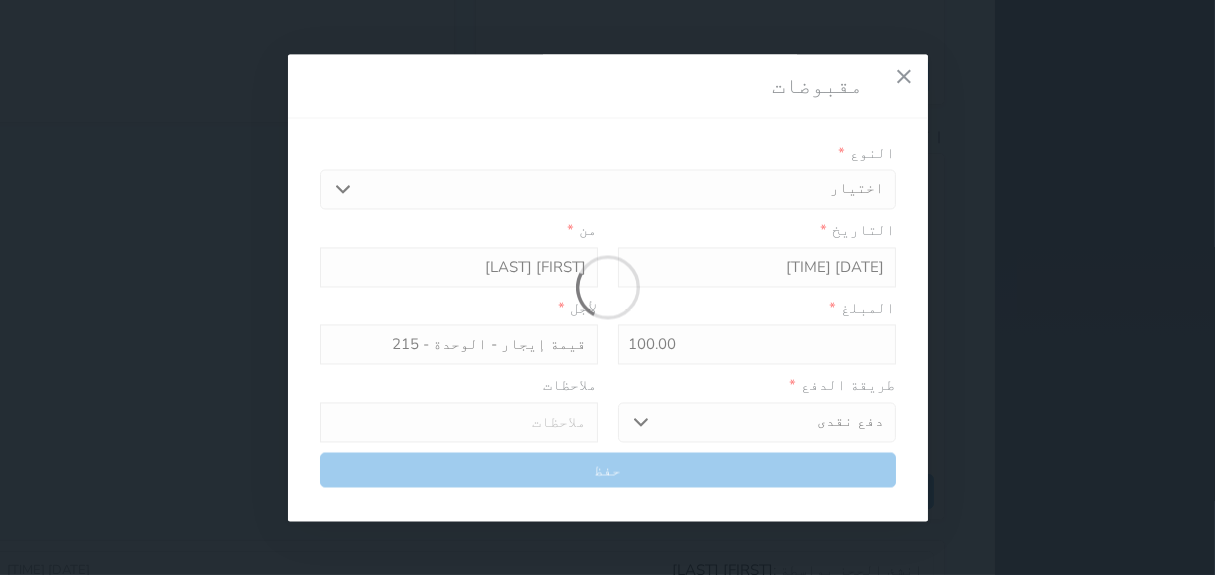 select 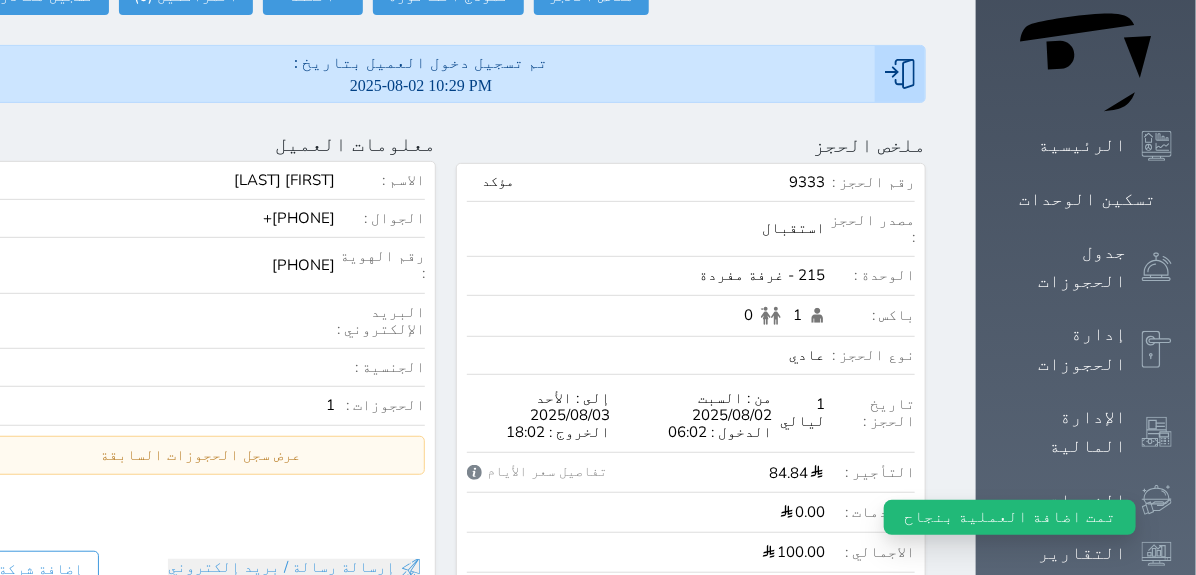 scroll, scrollTop: 151, scrollLeft: 0, axis: vertical 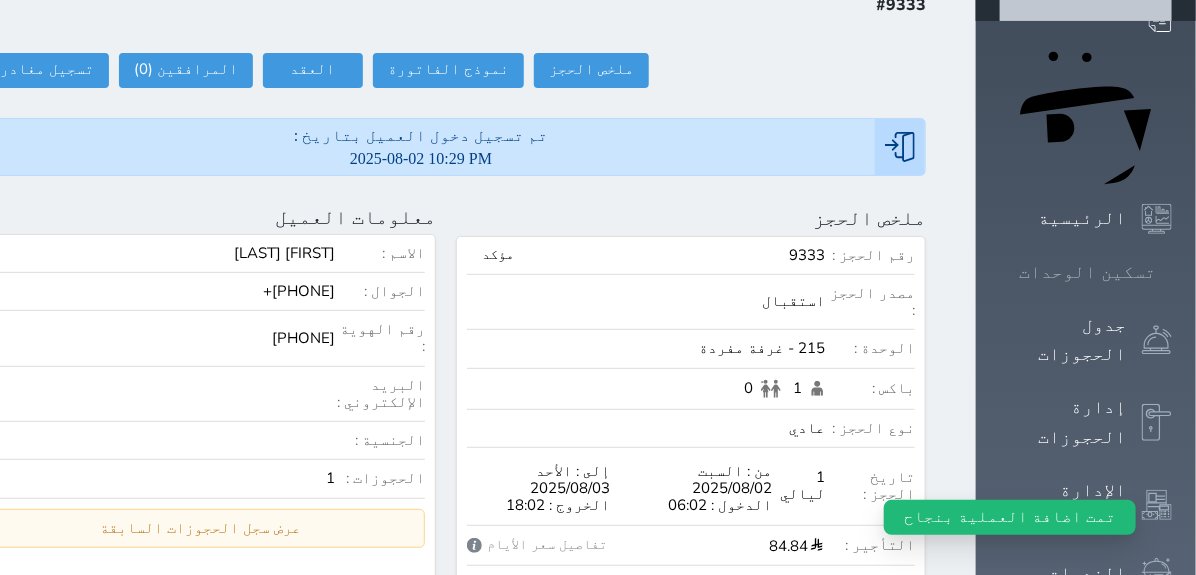 click 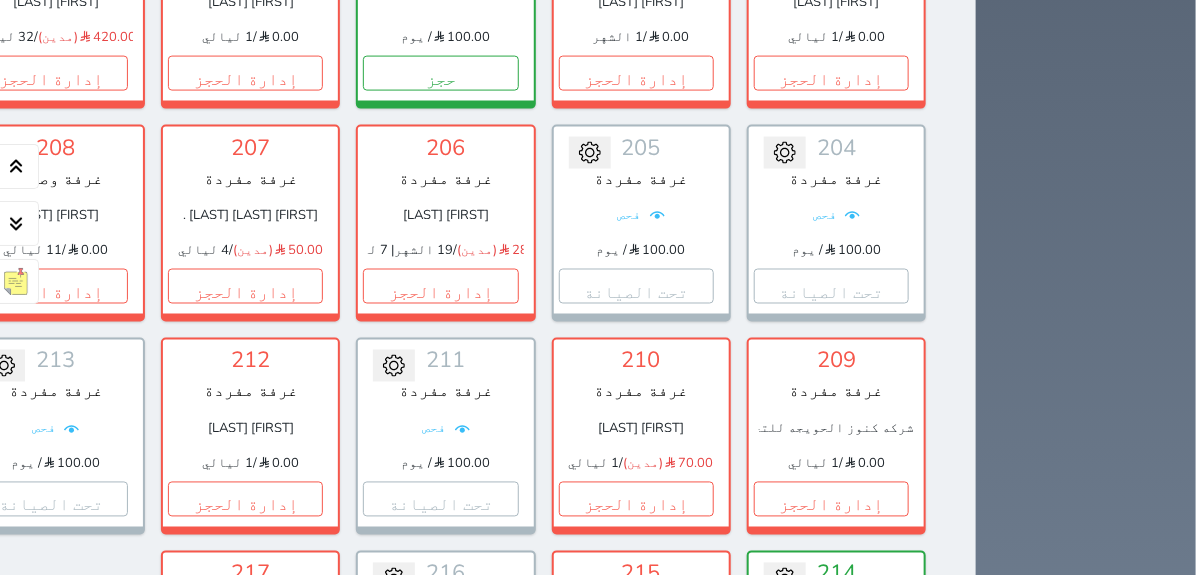 scroll, scrollTop: 1047, scrollLeft: 0, axis: vertical 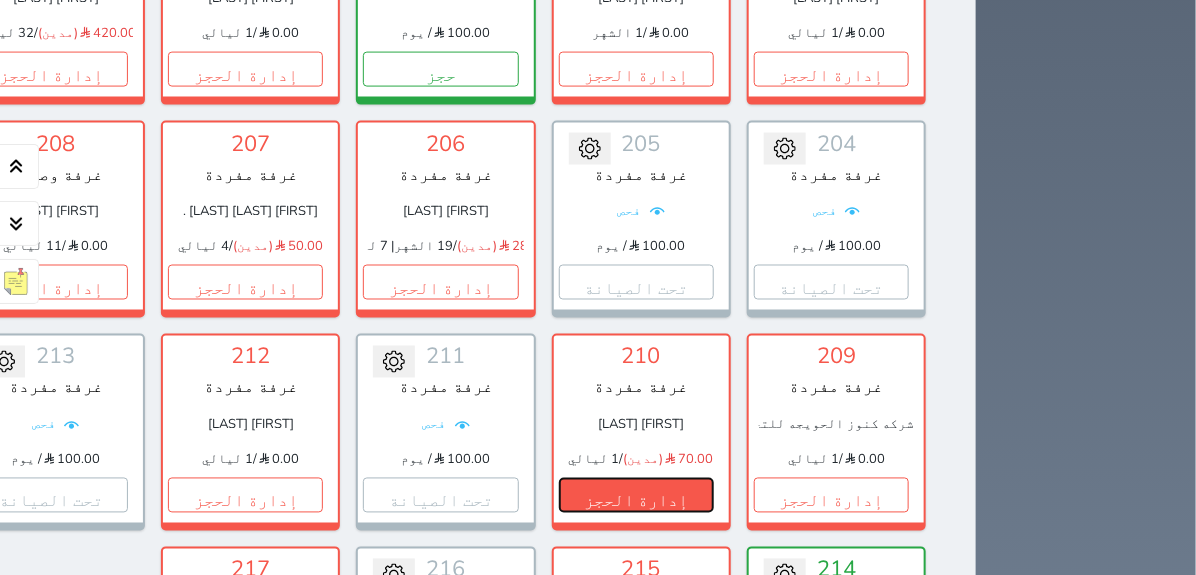 click on "إدارة الحجز" at bounding box center (636, 495) 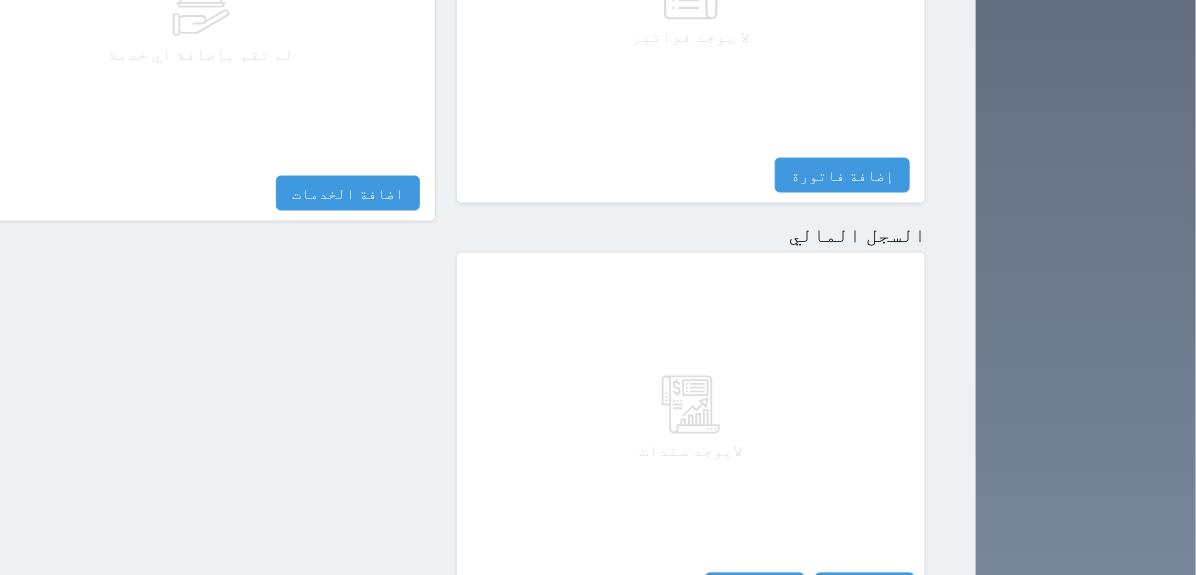 scroll, scrollTop: 1132, scrollLeft: 0, axis: vertical 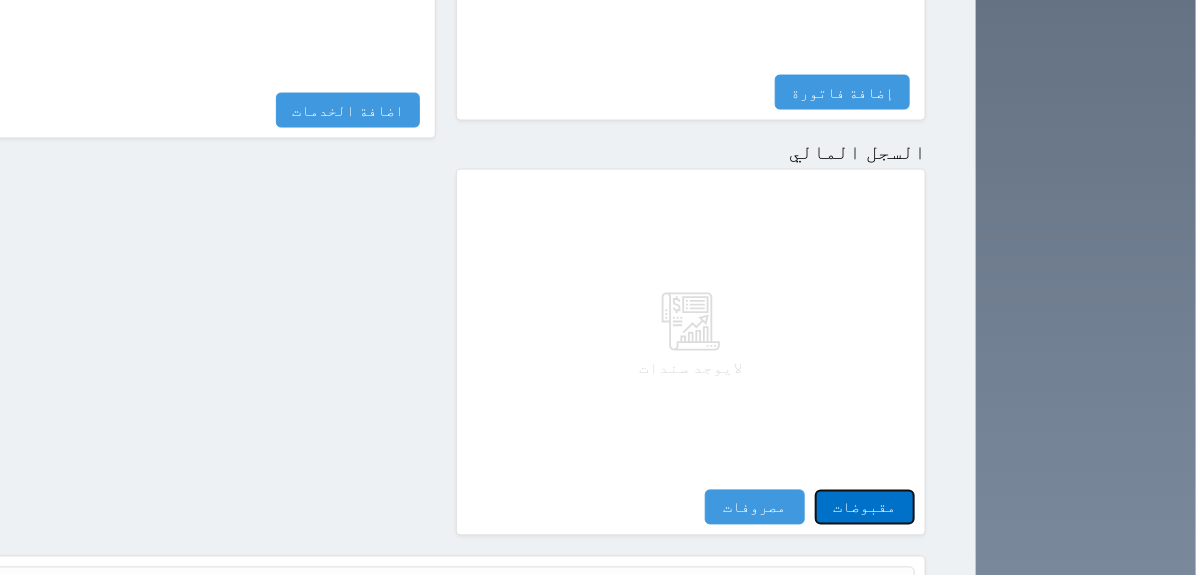 click on "مقبوضات" at bounding box center (865, 507) 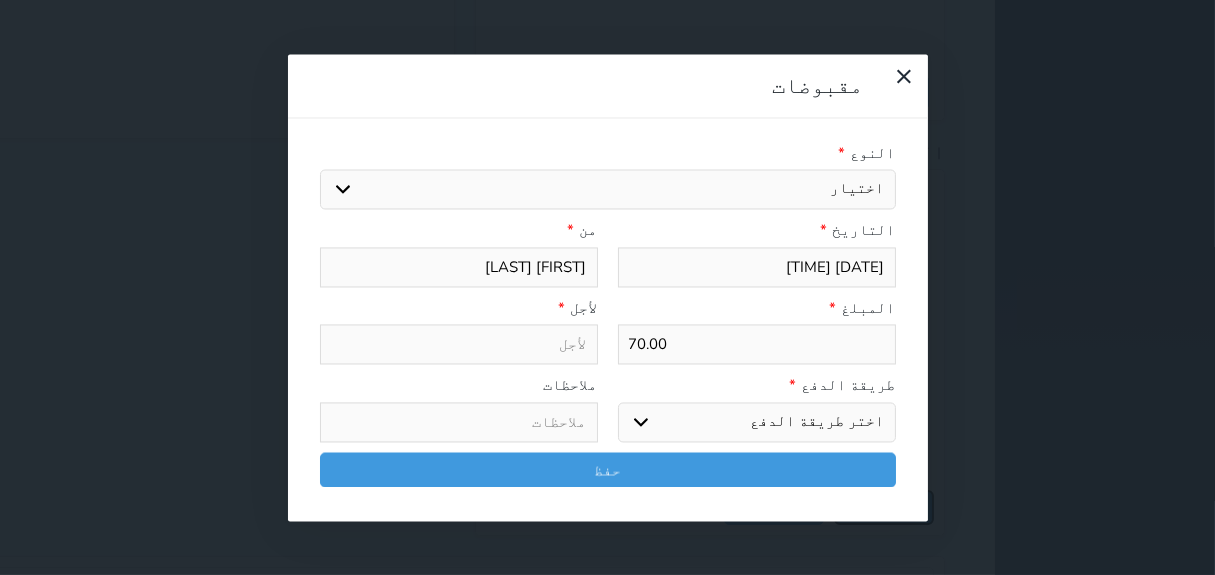 select 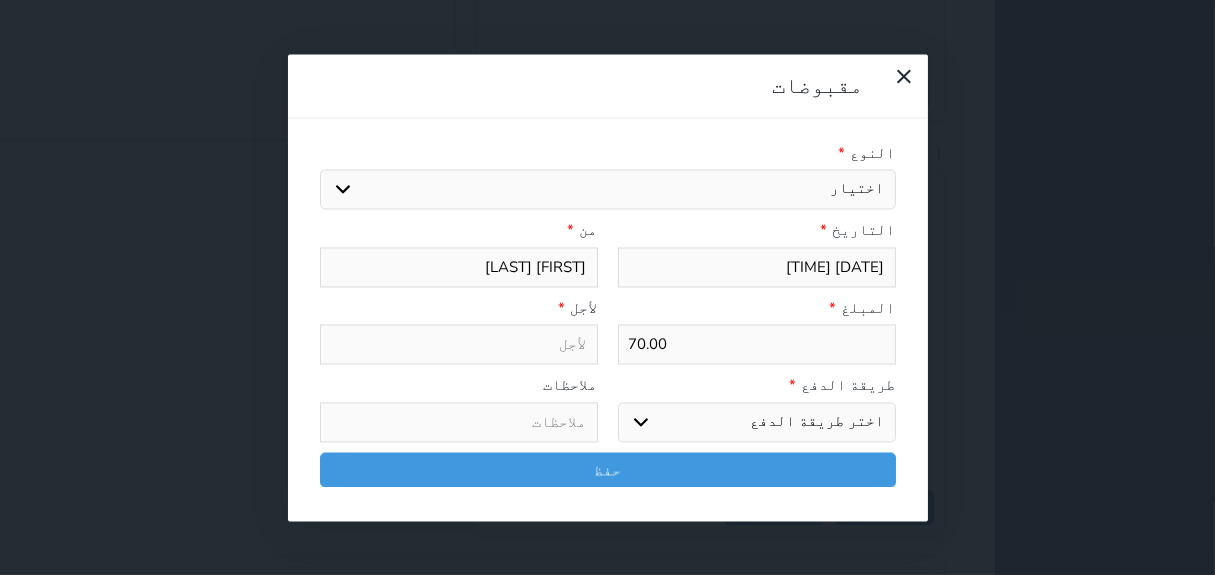 click on "اختيار   مقبوضات عامة قيمة إيجار فواتير تامين عربون لا ينطبق آخر مغسلة واي فاي - الإنترنت مواقف السيارات طعام الأغذية والمشروبات مشروبات المشروبات الباردة المشروبات الساخنة الإفطار غداء عشاء مخبز و كعك حمام سباحة الصالة الرياضية سبا و خدمات الجمال اختيار وإسقاط (خدمات النقل) ميني بار كابل - تلفزيون سرير إضافي تصفيف الشعر التسوق خدمات الجولات السياحية المنظمة خدمات الدليل السياحي" at bounding box center [608, 190] 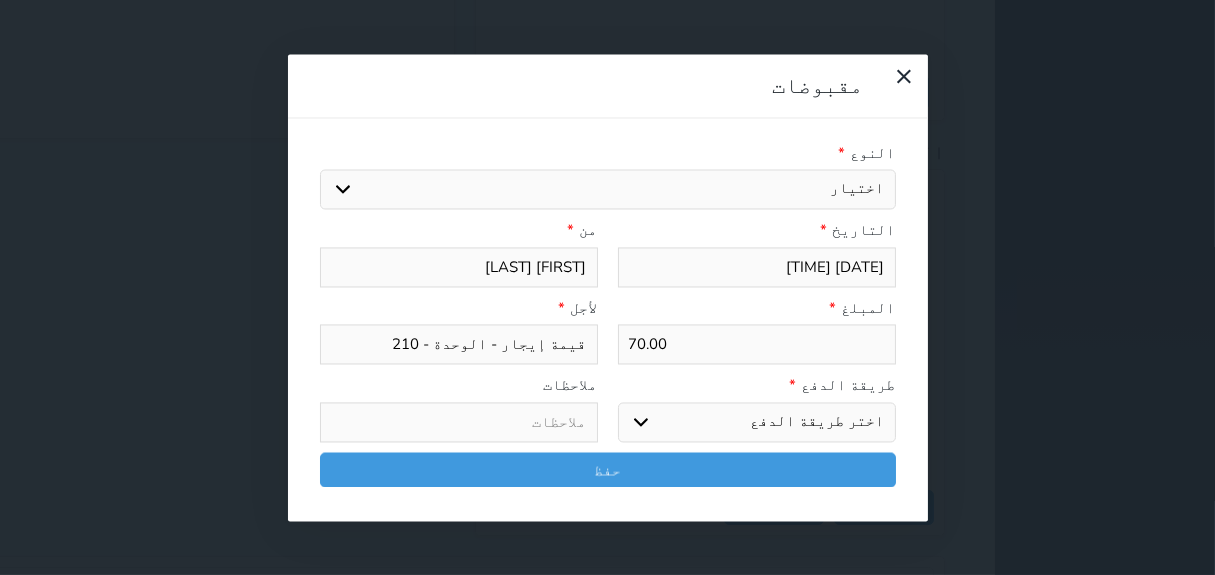 click on "اختر طريقة الدفع   دفع نقدى   تحويل بنكى   مدى   بطاقة ائتمان   آجل" at bounding box center [757, 422] 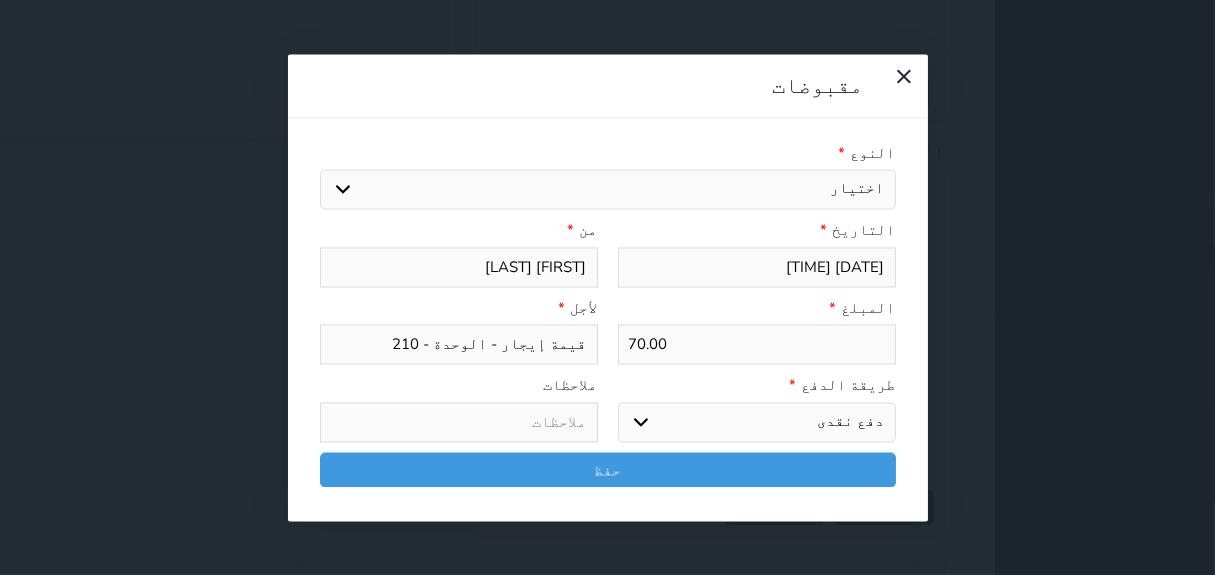 click on "اختر طريقة الدفع   دفع نقدى   تحويل بنكى   مدى   بطاقة ائتمان   آجل" at bounding box center (757, 422) 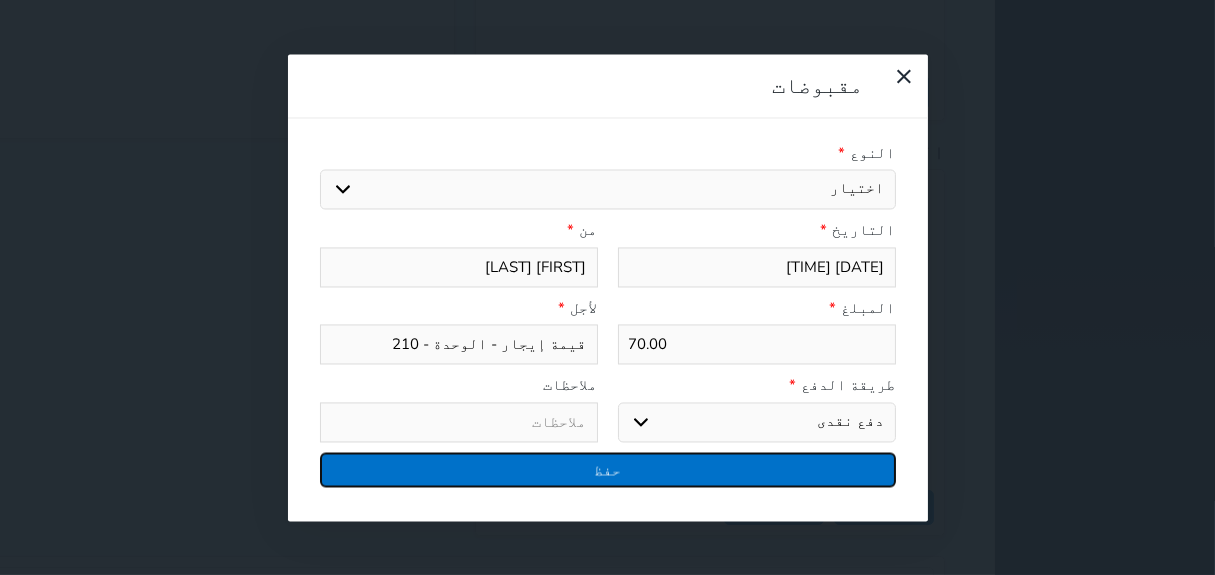 click on "حفظ" at bounding box center (608, 469) 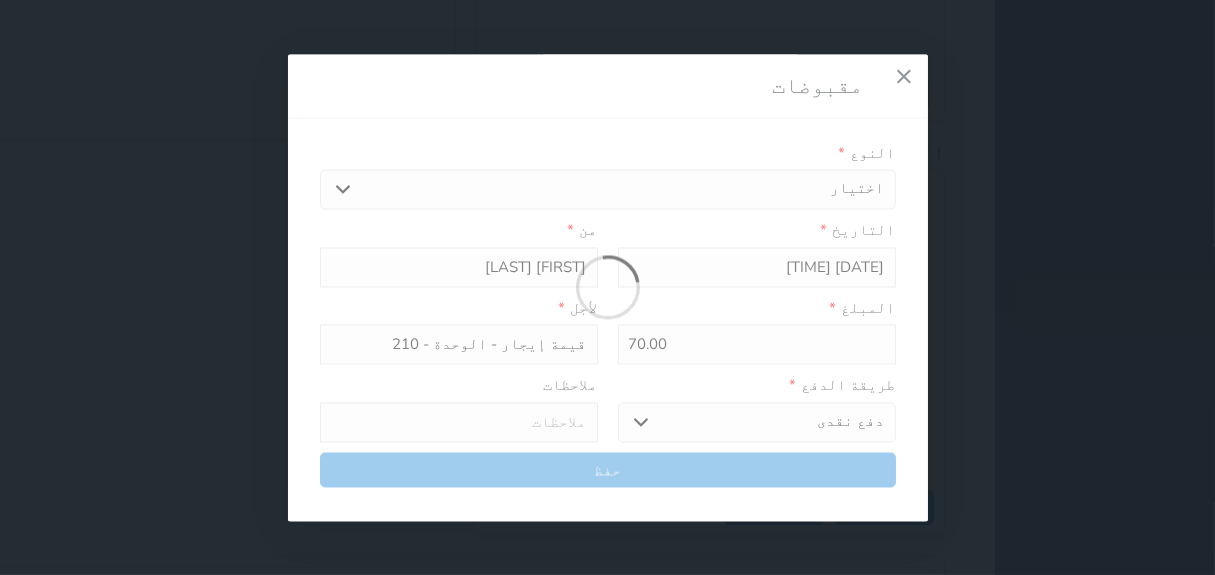 select 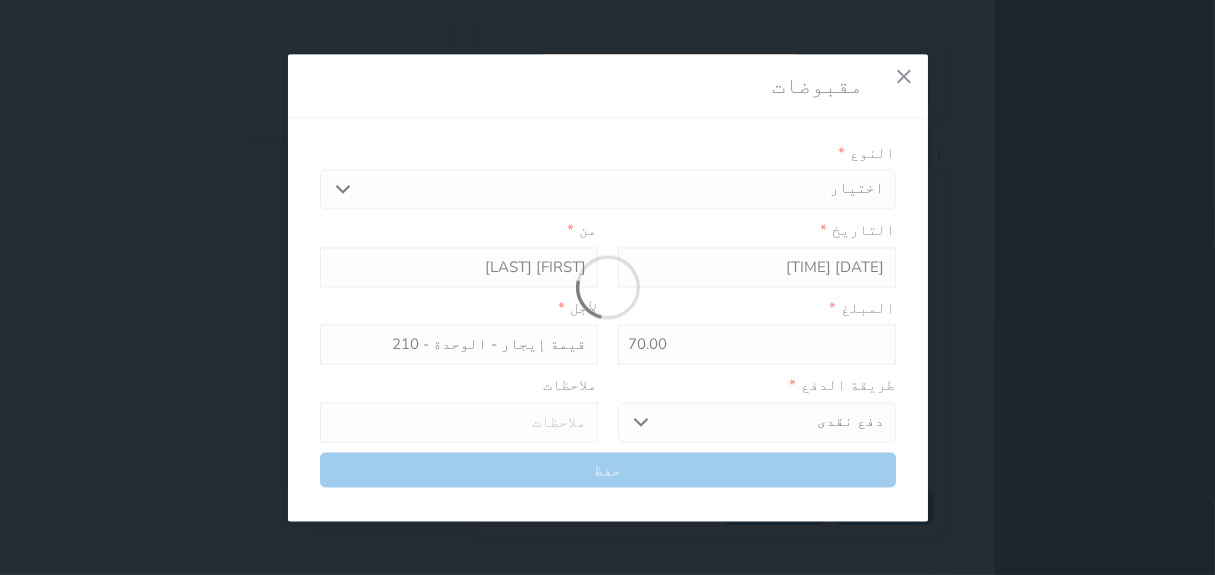type 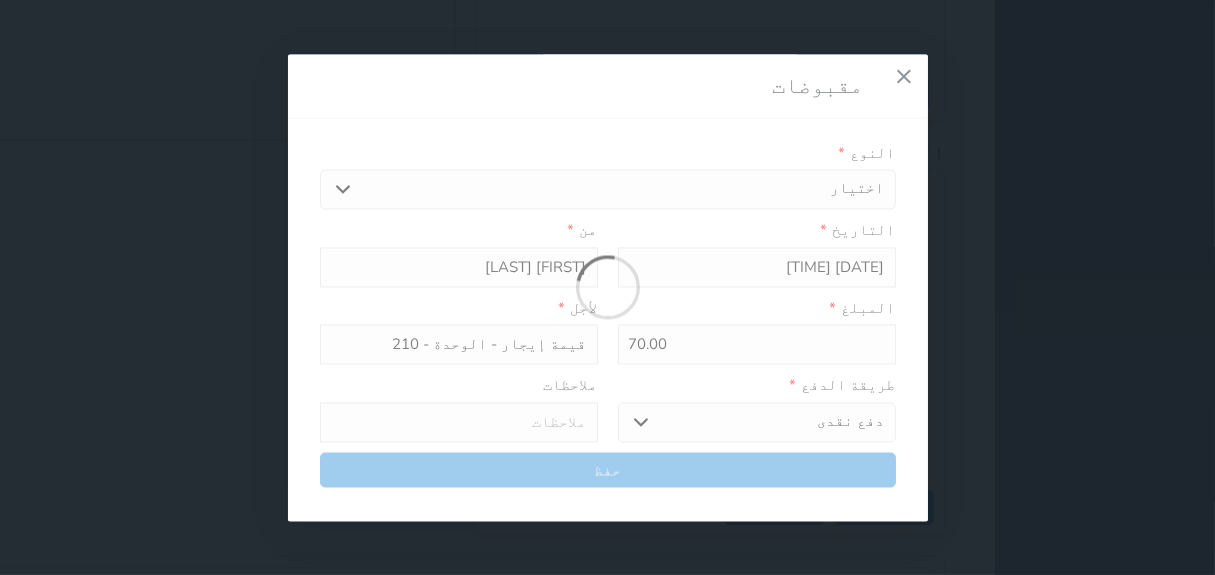 type on "0" 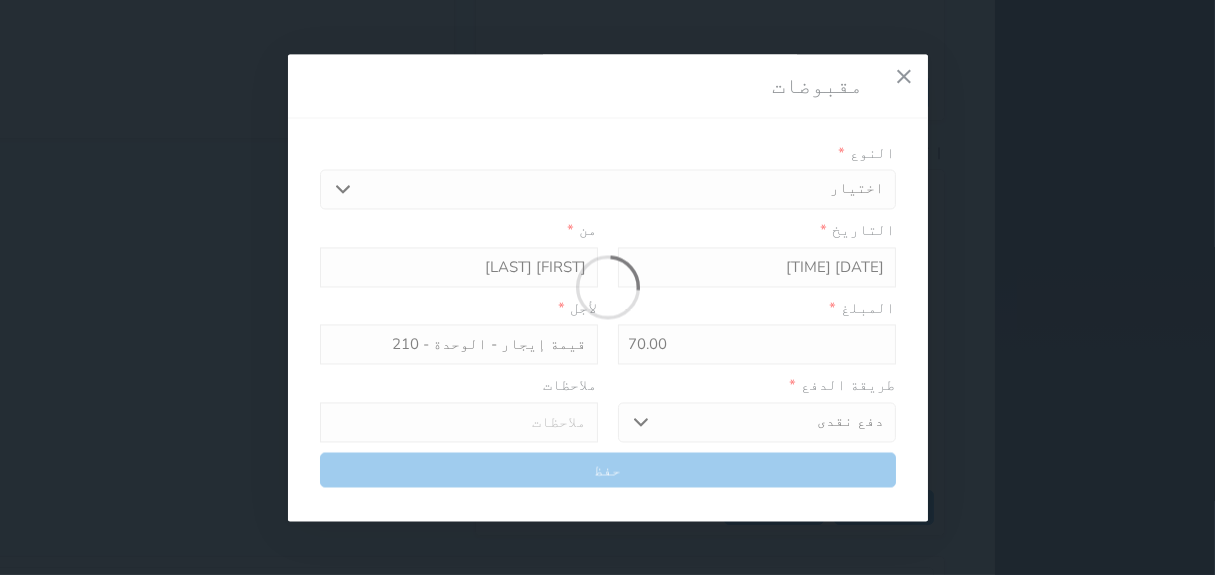 select 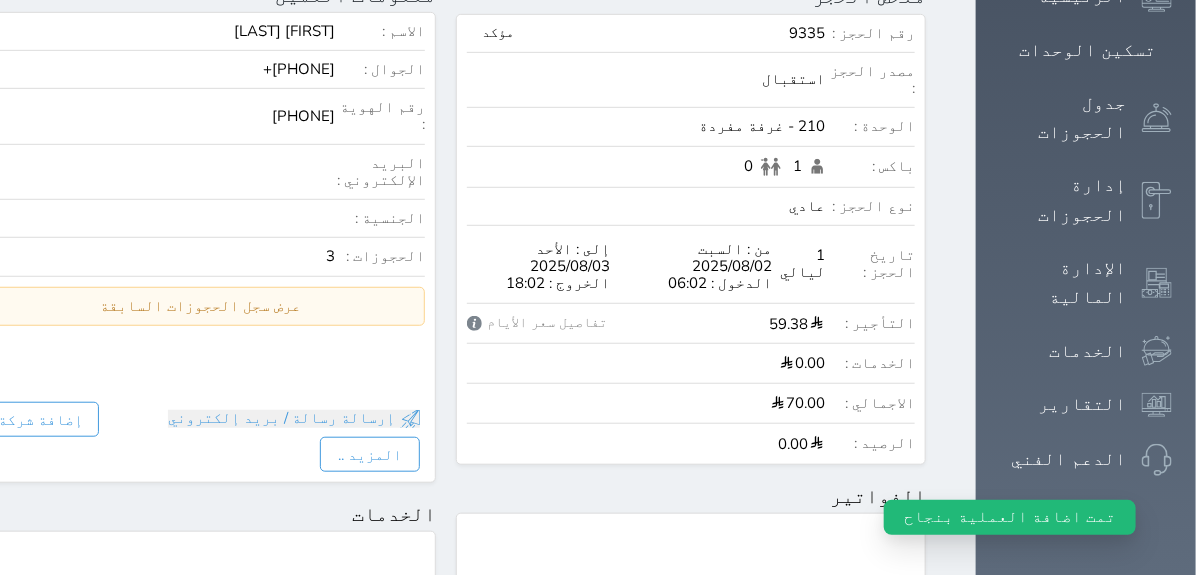 scroll, scrollTop: 0, scrollLeft: 0, axis: both 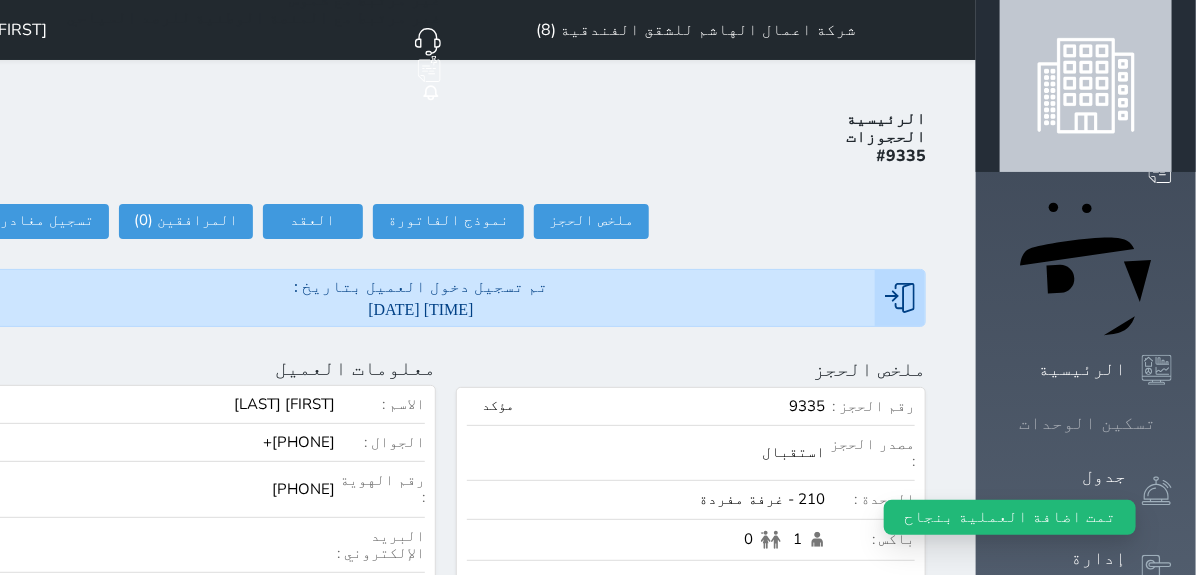click on "تسكين الوحدات" at bounding box center [1086, 423] 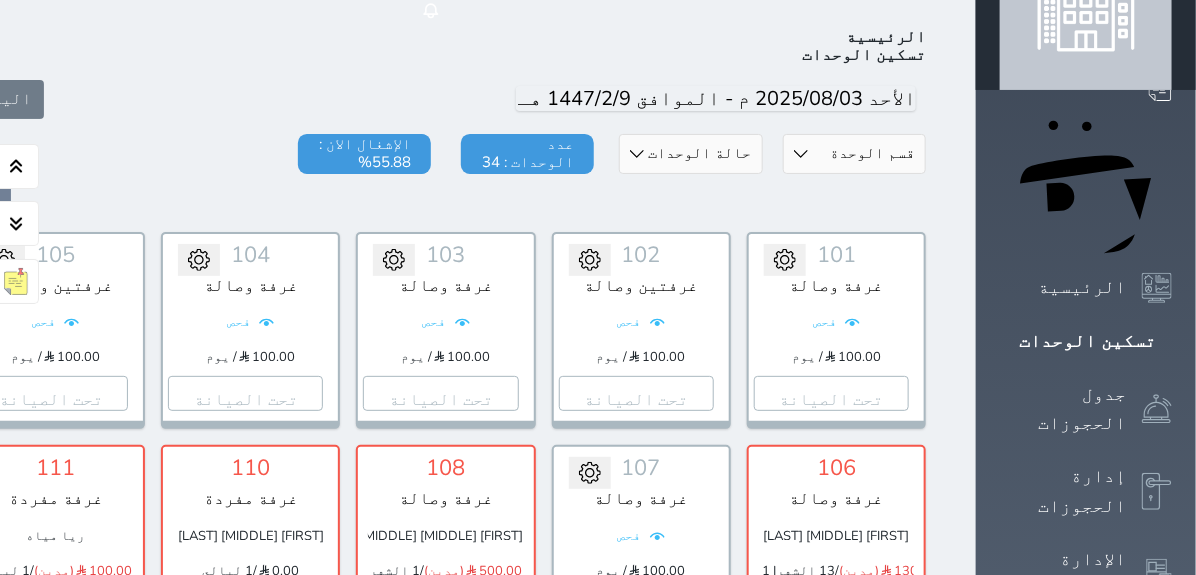 scroll, scrollTop: 111, scrollLeft: 0, axis: vertical 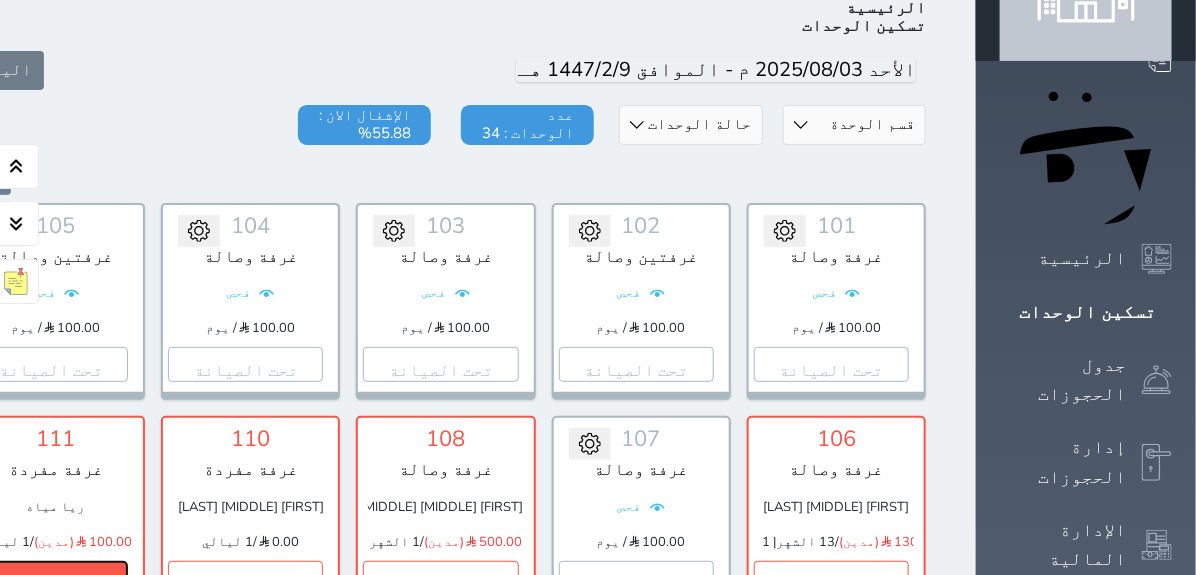 click on "إدارة الحجز" at bounding box center [50, 578] 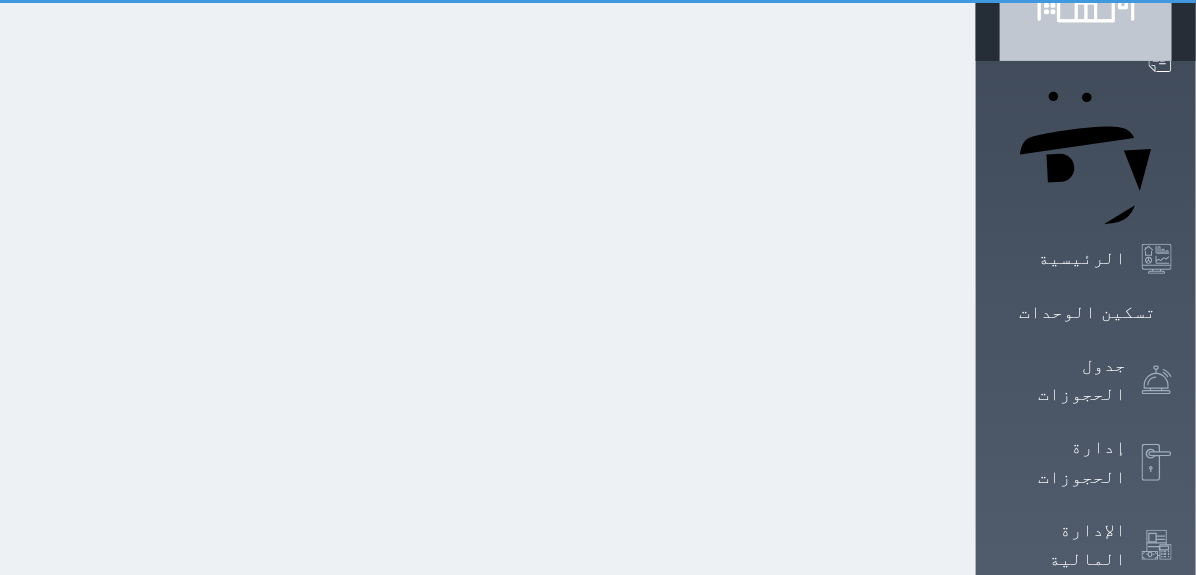 scroll, scrollTop: 0, scrollLeft: 0, axis: both 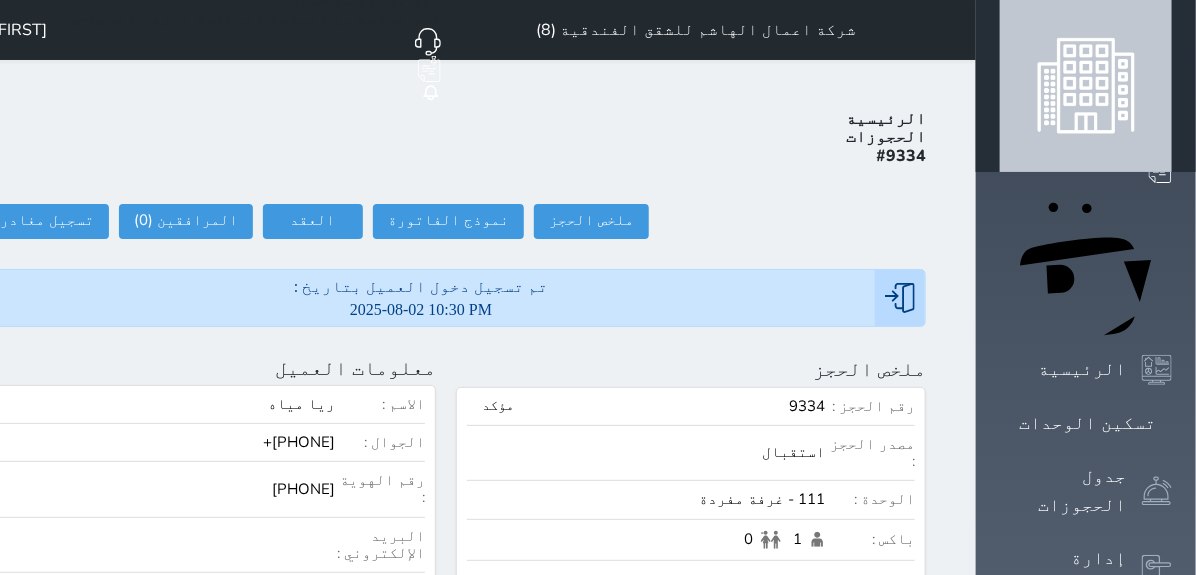 select 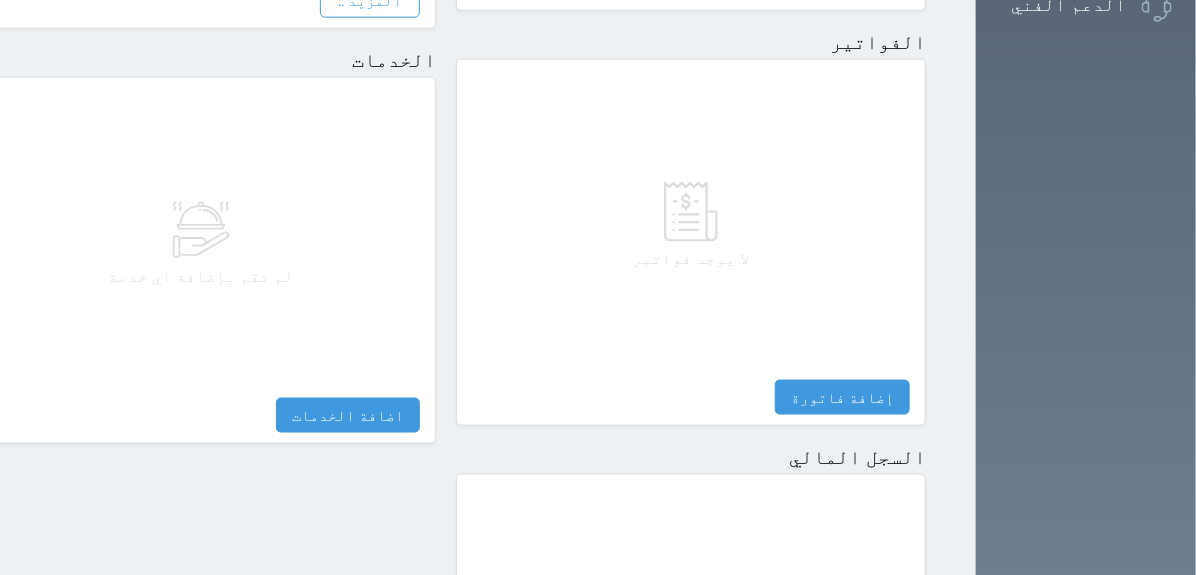 scroll, scrollTop: 1148, scrollLeft: 0, axis: vertical 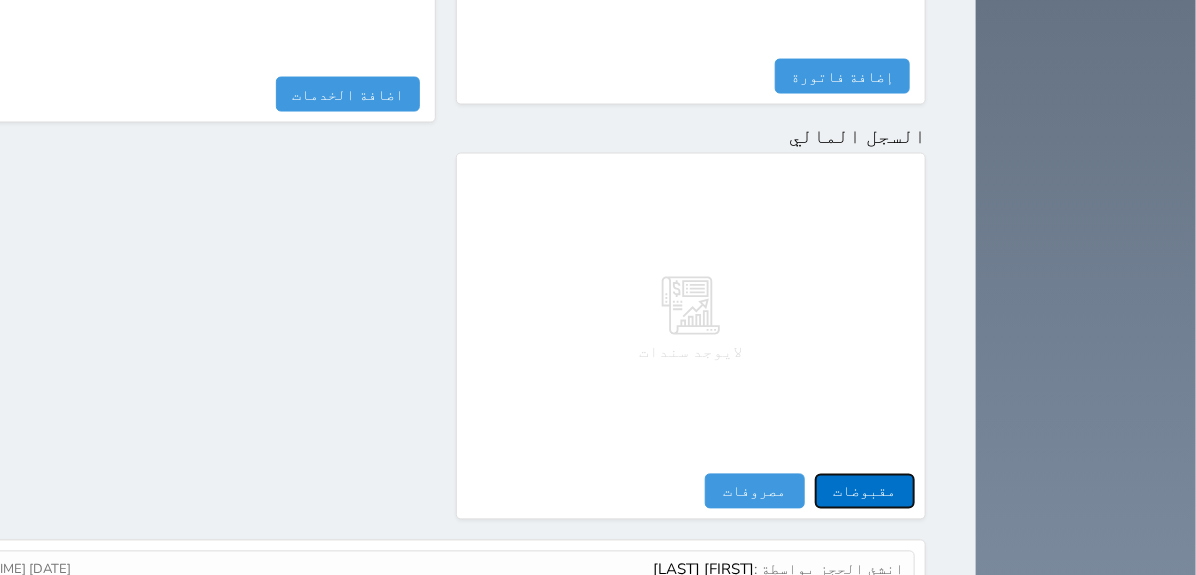 click on "مقبوضات" at bounding box center (865, 491) 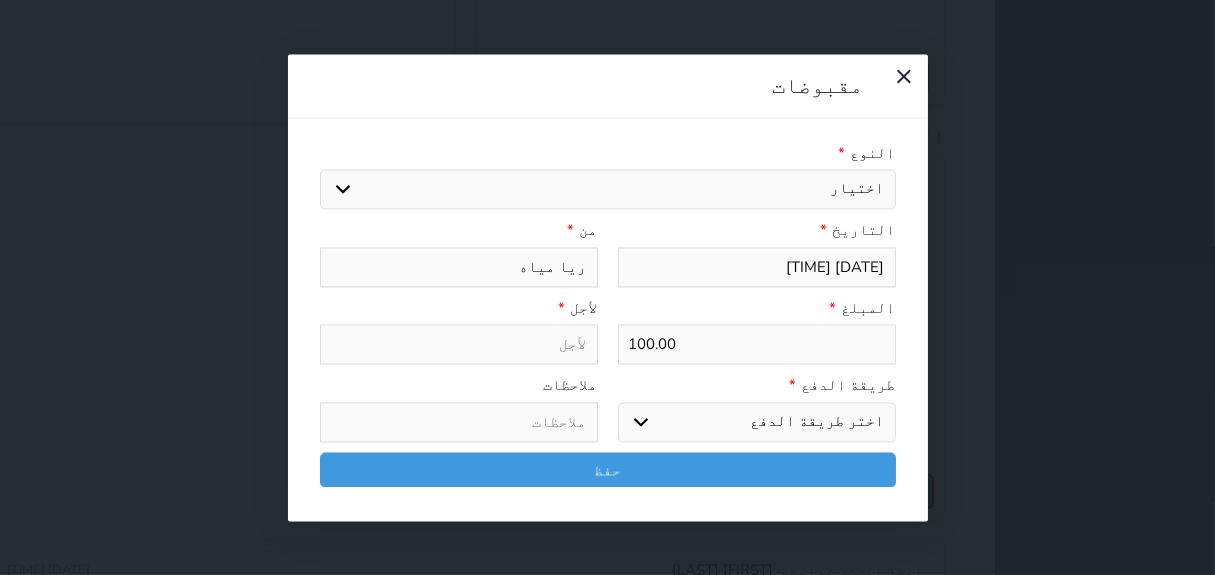 select 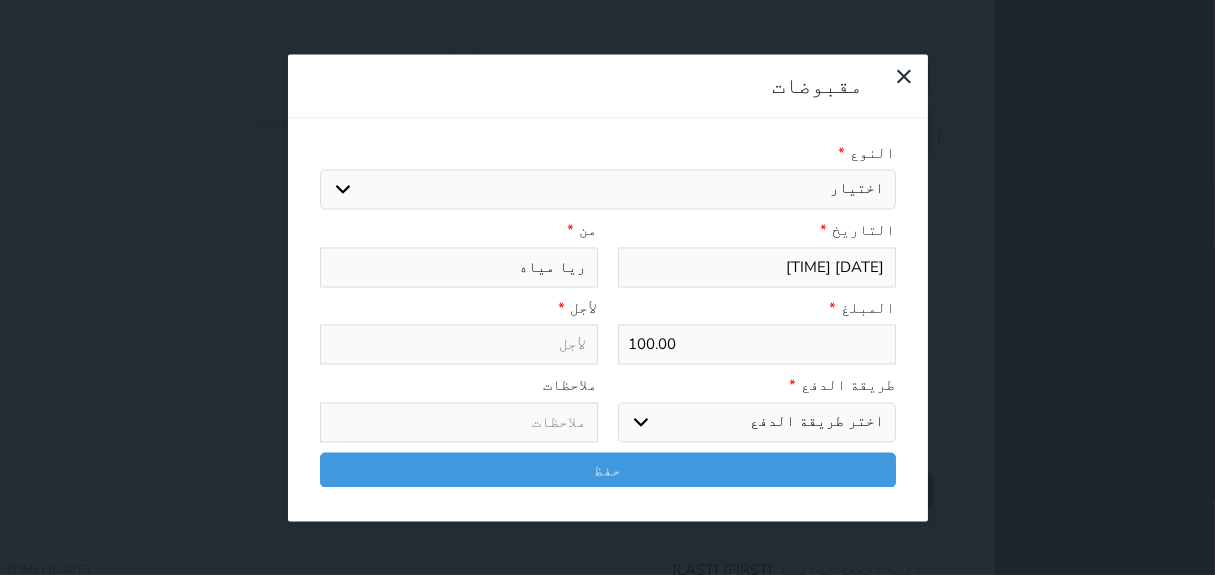 click on "النوع  *    اختيار   مقبوضات عامة قيمة إيجار فواتير تامين عربون لا ينطبق آخر مغسلة واي فاي - الإنترنت مواقف السيارات طعام الأغذية والمشروبات مشروبات المشروبات الباردة المشروبات الساخنة الإفطار غداء عشاء مخبز و كعك حمام سباحة الصالة الرياضية سبا و خدمات الجمال اختيار وإسقاط (خدمات النقل) ميني بار كابل - تلفزيون سرير إضافي تصفيف الشعر التسوق خدمات الجولات السياحية المنظمة خدمات الدليل السياحي" at bounding box center [608, 176] 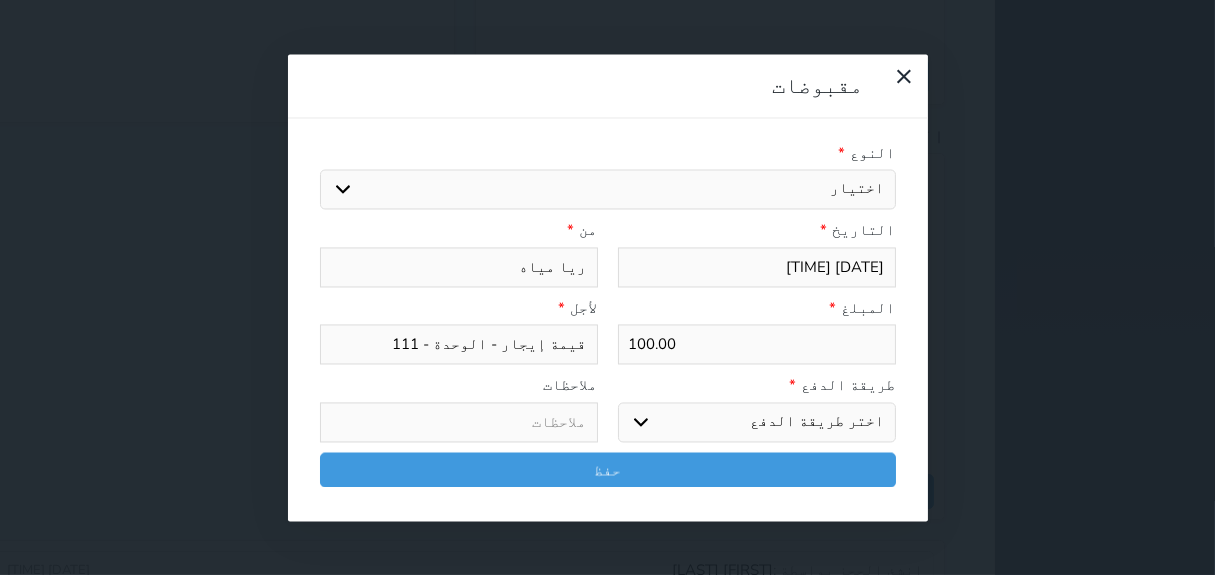 click on "اختر طريقة الدفع   دفع نقدى   تحويل بنكى   مدى   بطاقة ائتمان   آجل" at bounding box center [757, 422] 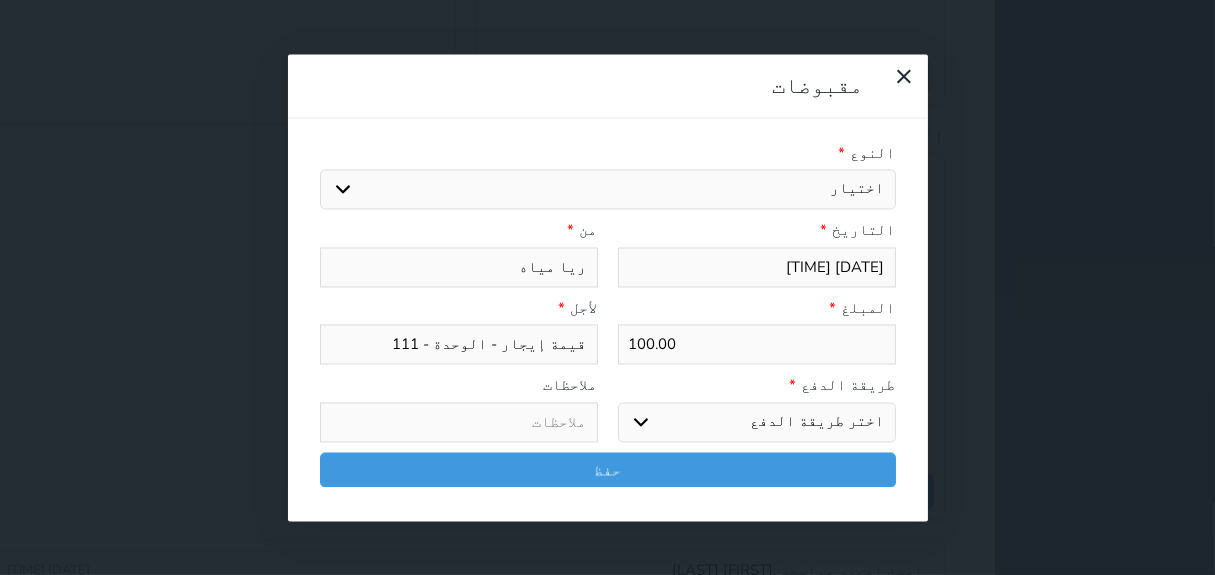 select on "cash" 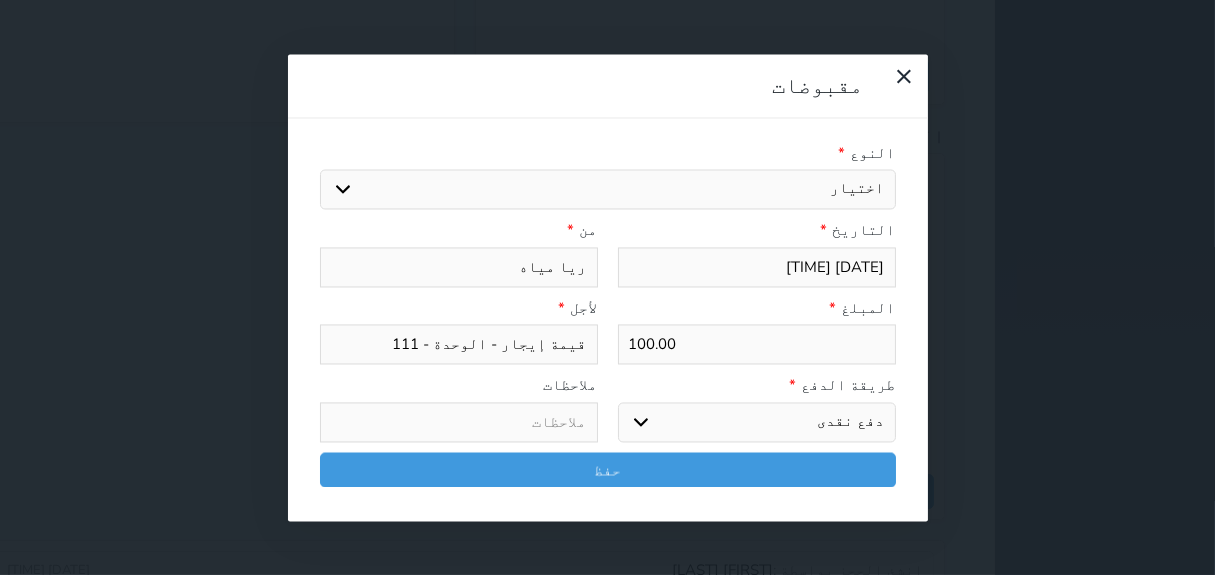 click on "اختر طريقة الدفع   دفع نقدى   تحويل بنكى   مدى   بطاقة ائتمان   آجل" at bounding box center (757, 422) 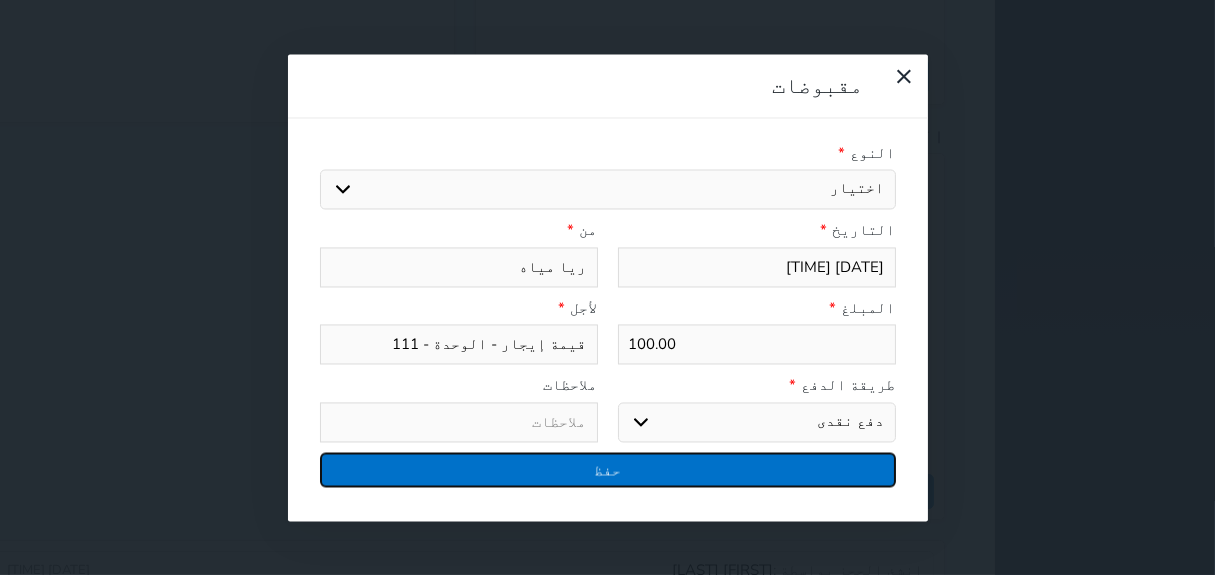 click on "حفظ" at bounding box center [608, 469] 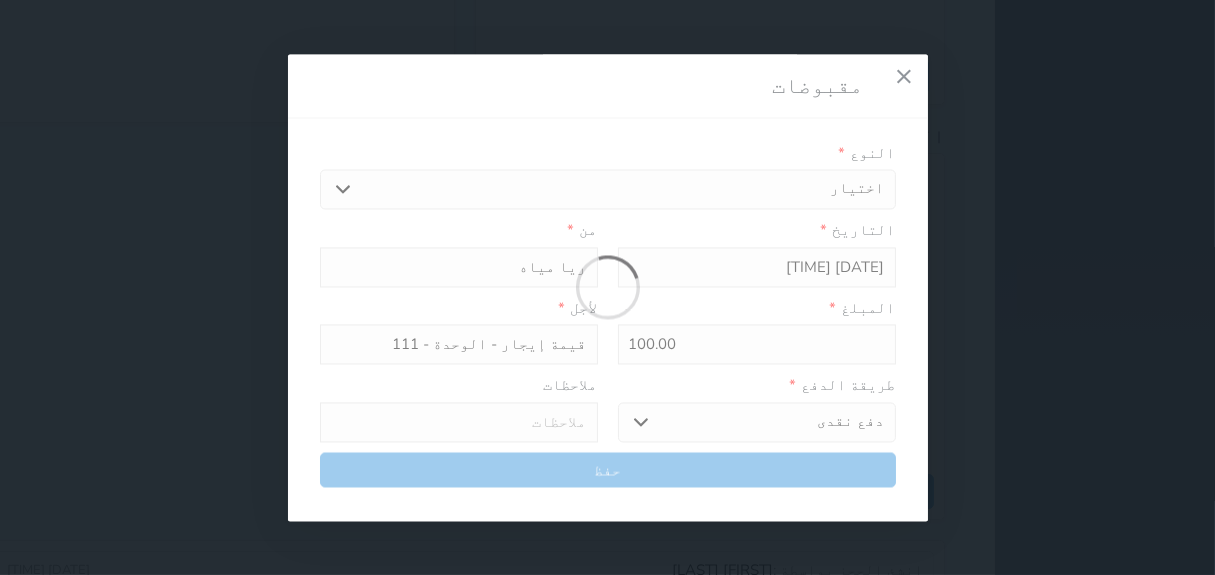 select 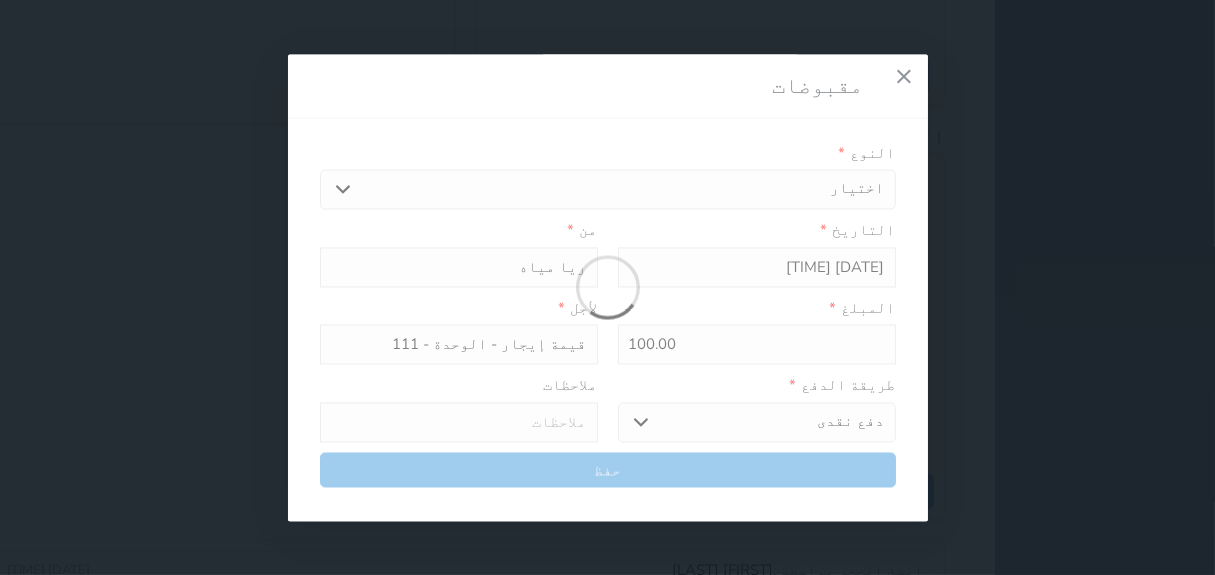 type 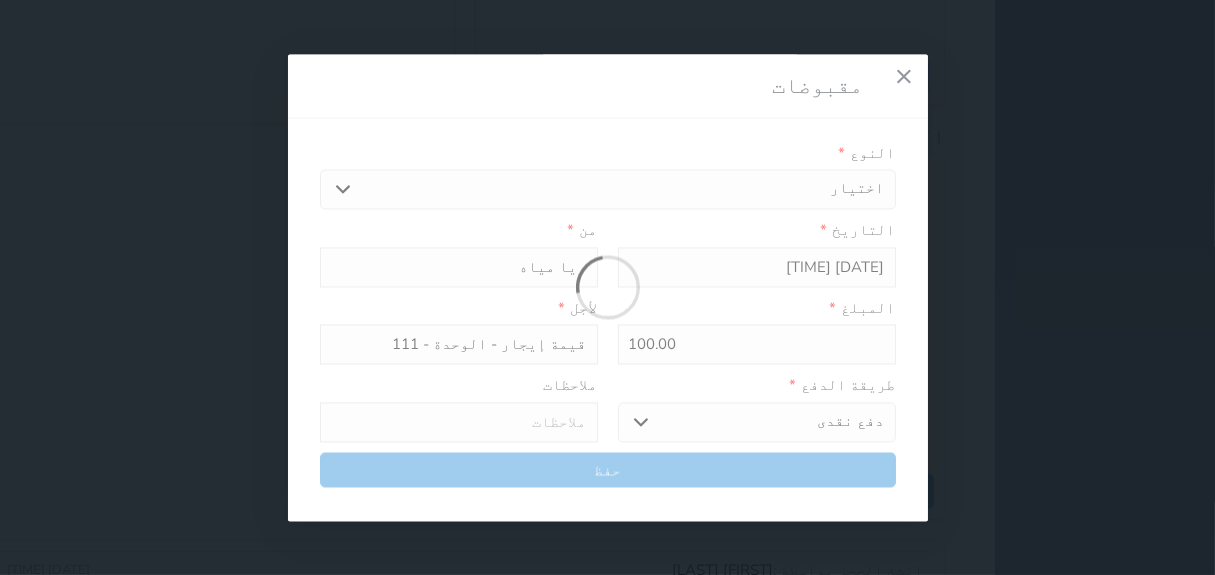 type on "0" 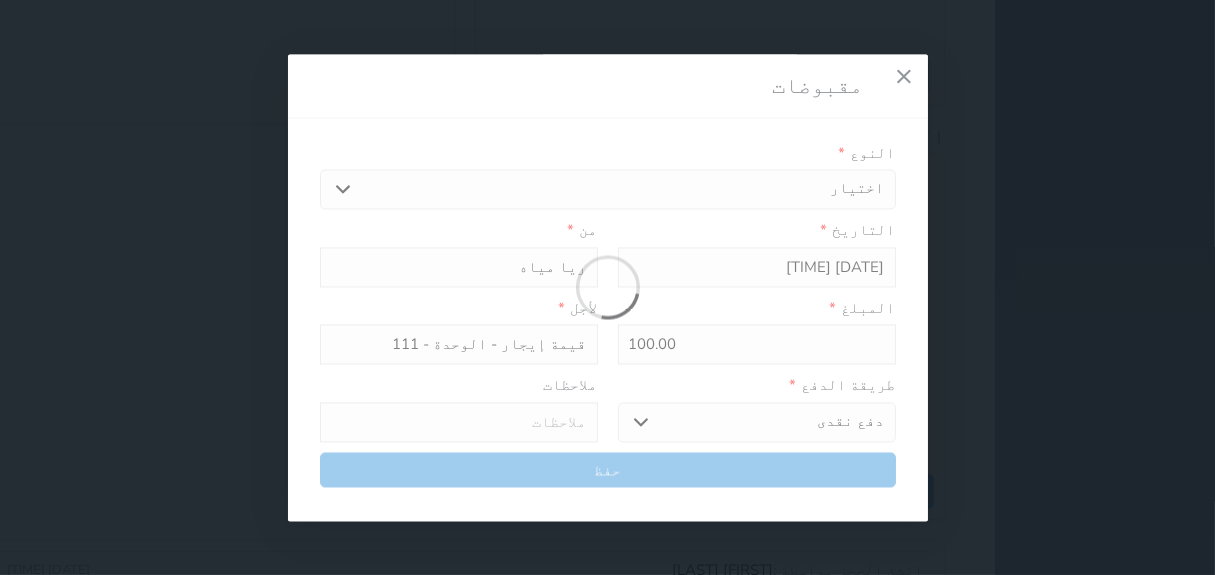 select 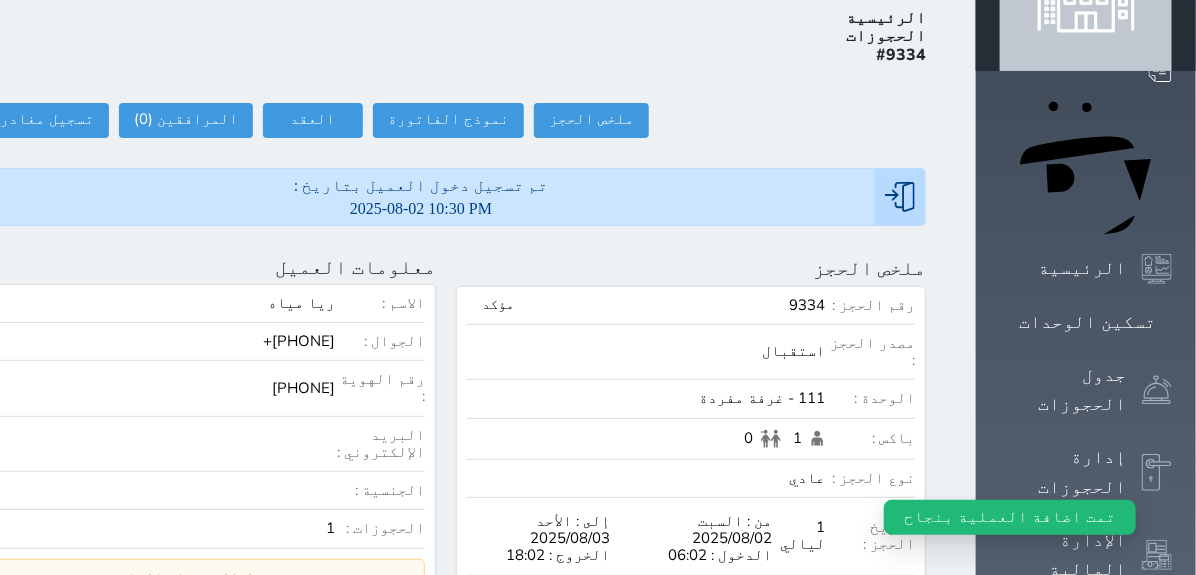 scroll, scrollTop: 0, scrollLeft: 0, axis: both 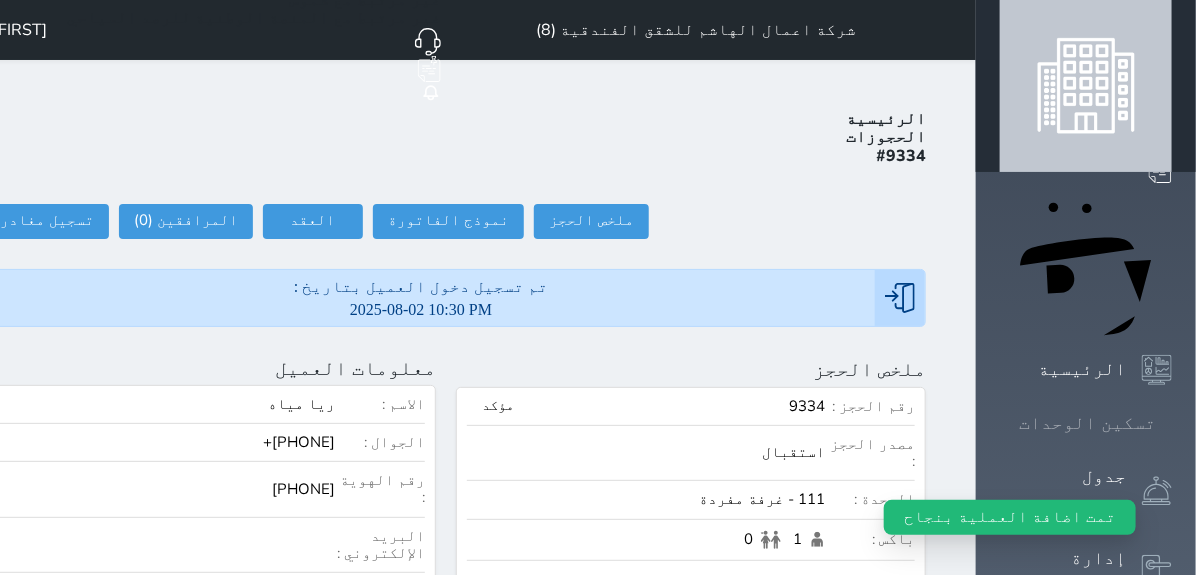 click at bounding box center [1172, 423] 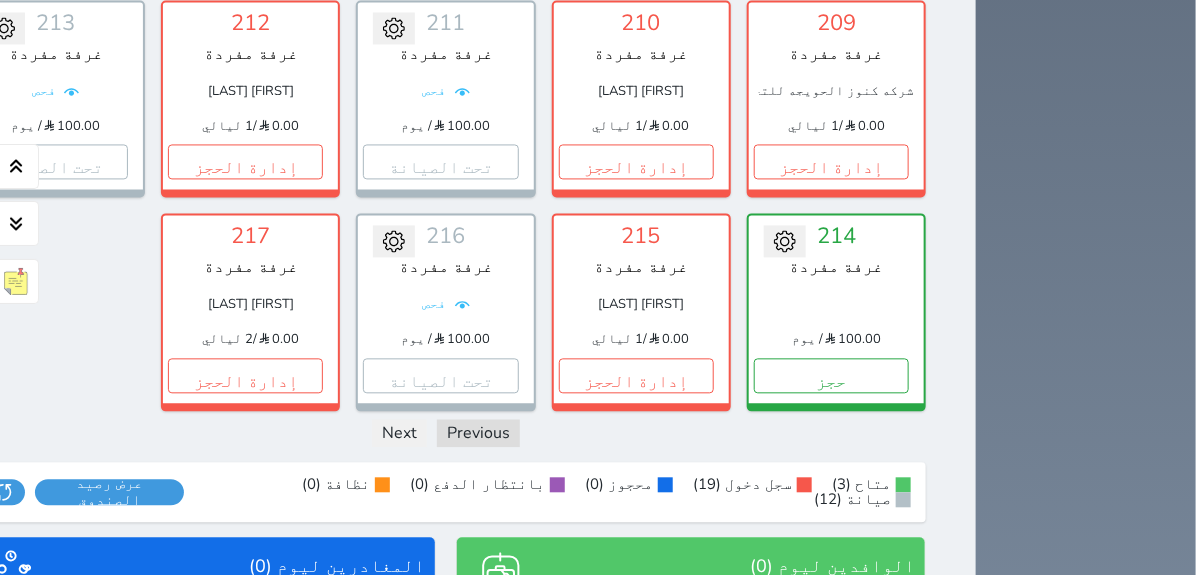 scroll, scrollTop: 1385, scrollLeft: 0, axis: vertical 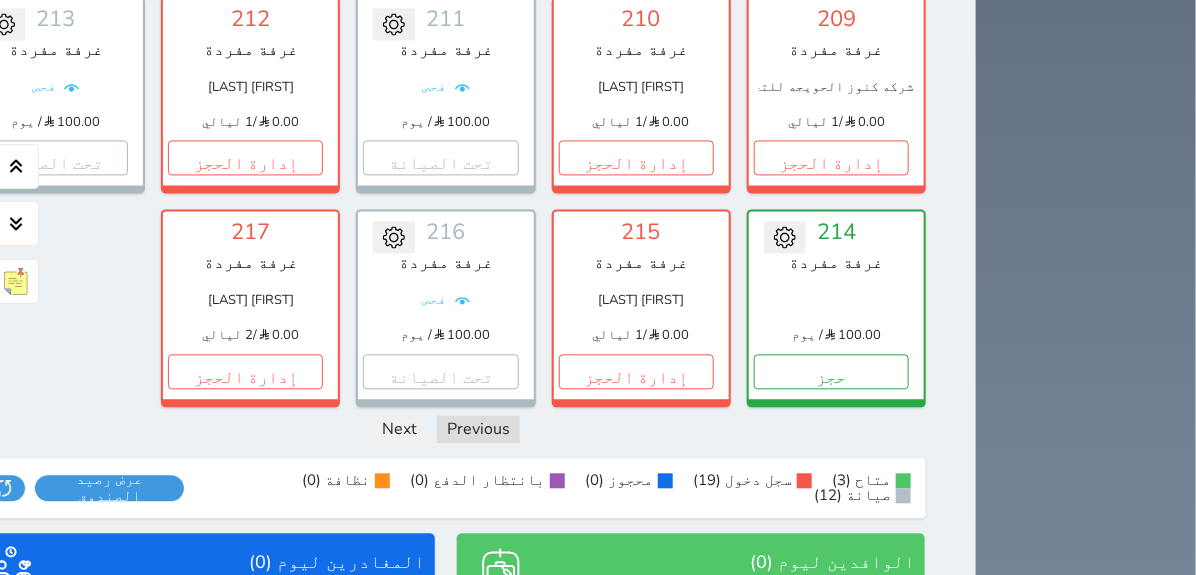 click on "متاح (3)   سجل دخول (19)   محجوز (0)   بانتظار الدفع (0)   نظافة (0)   صيانة (12)     عرض رصيد الصندوق   يرجي الانتظار   رصيد الصندوق : 0    تقرير استلام" at bounding box center (446, 488) 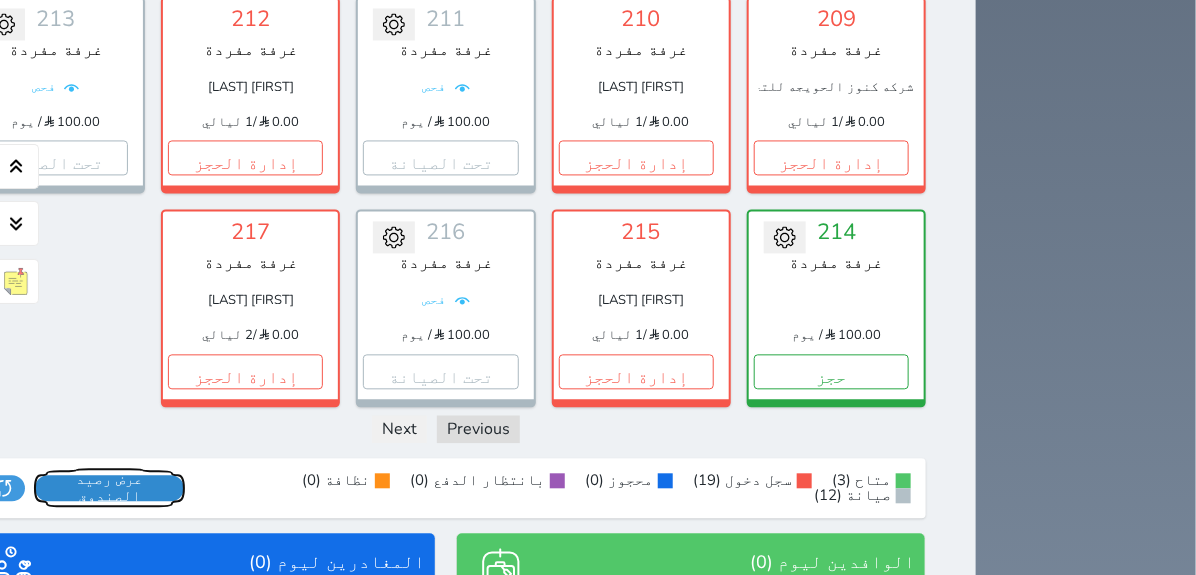 click on "عرض رصيد الصندوق" at bounding box center [109, 488] 